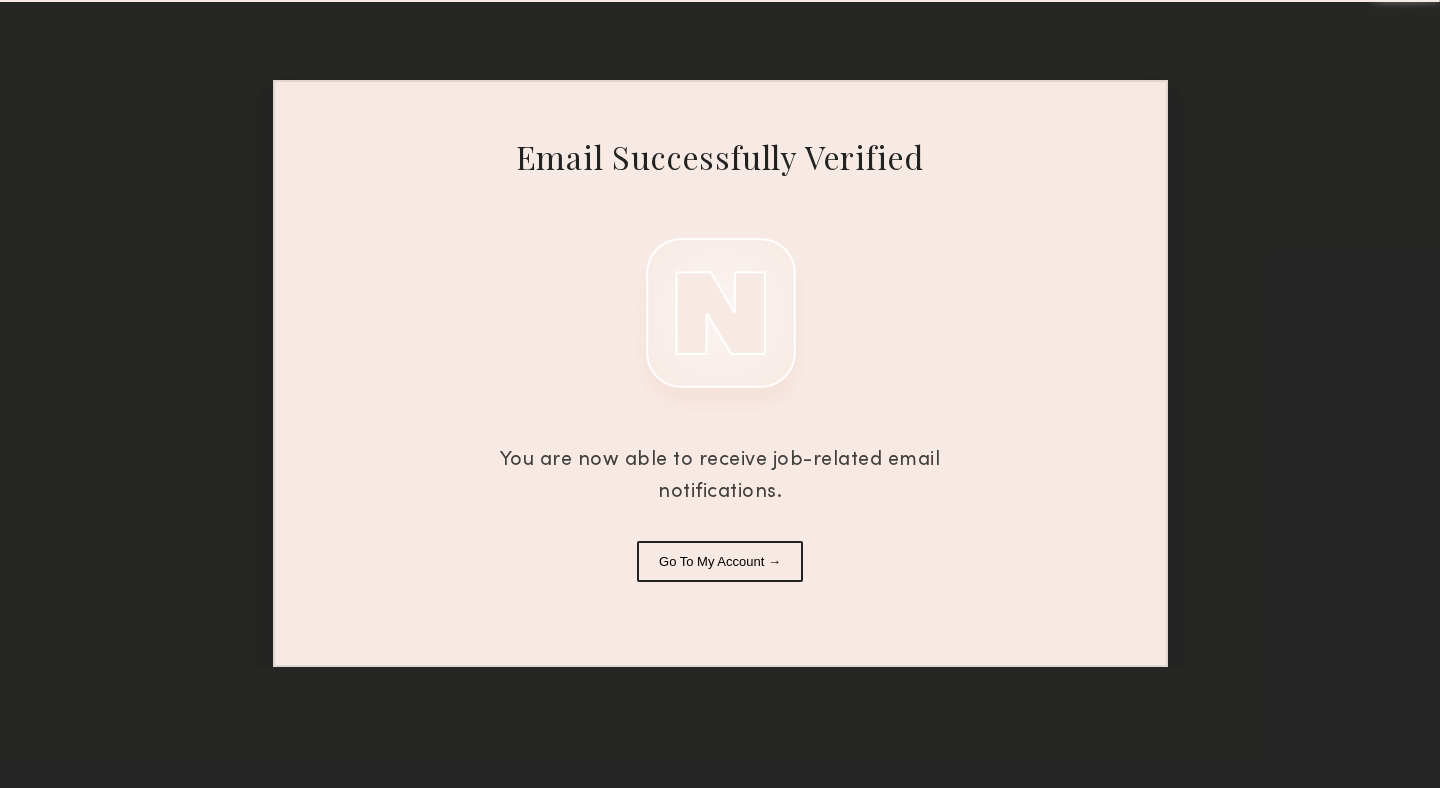 scroll, scrollTop: 0, scrollLeft: 0, axis: both 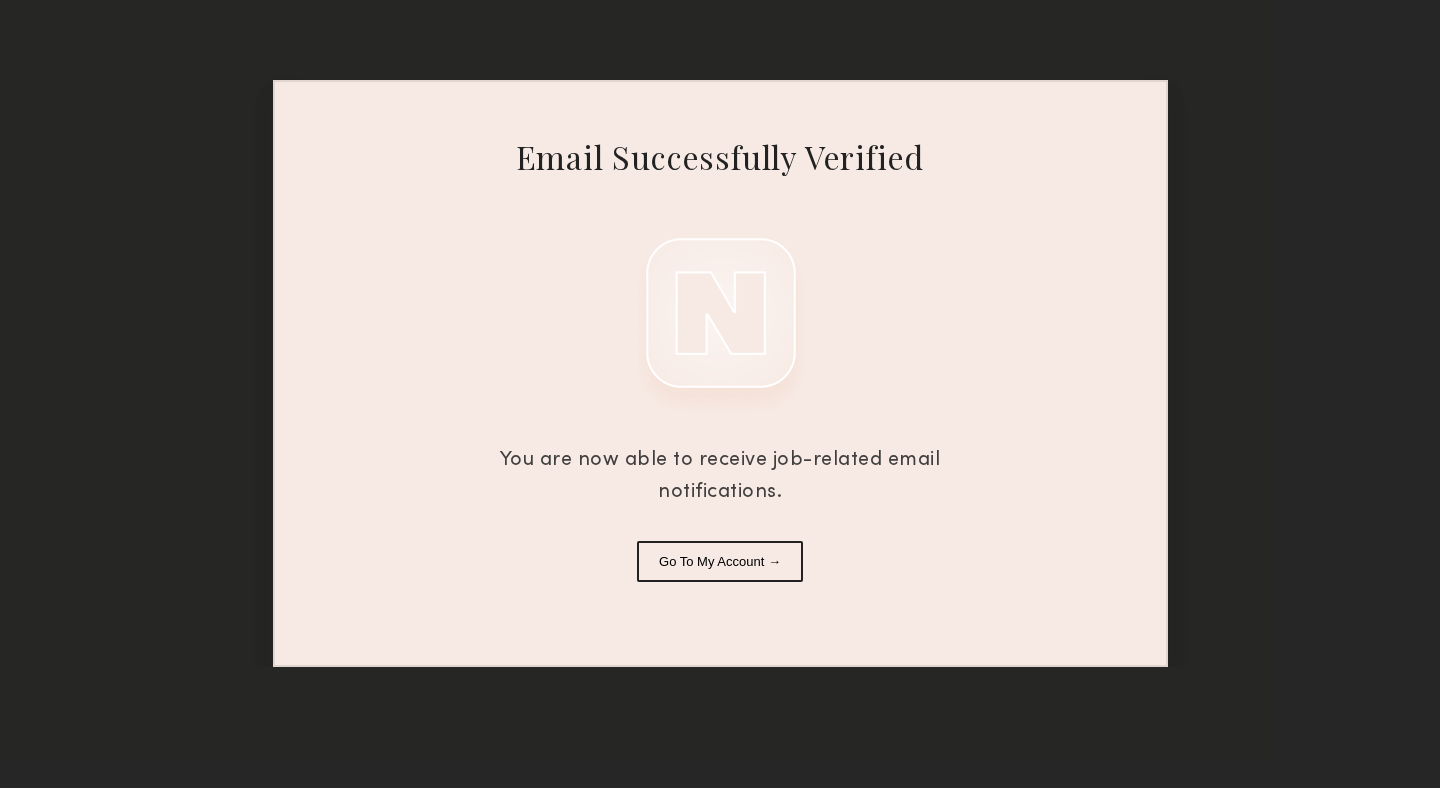 click on "Go To My Account →" at bounding box center (720, 561) 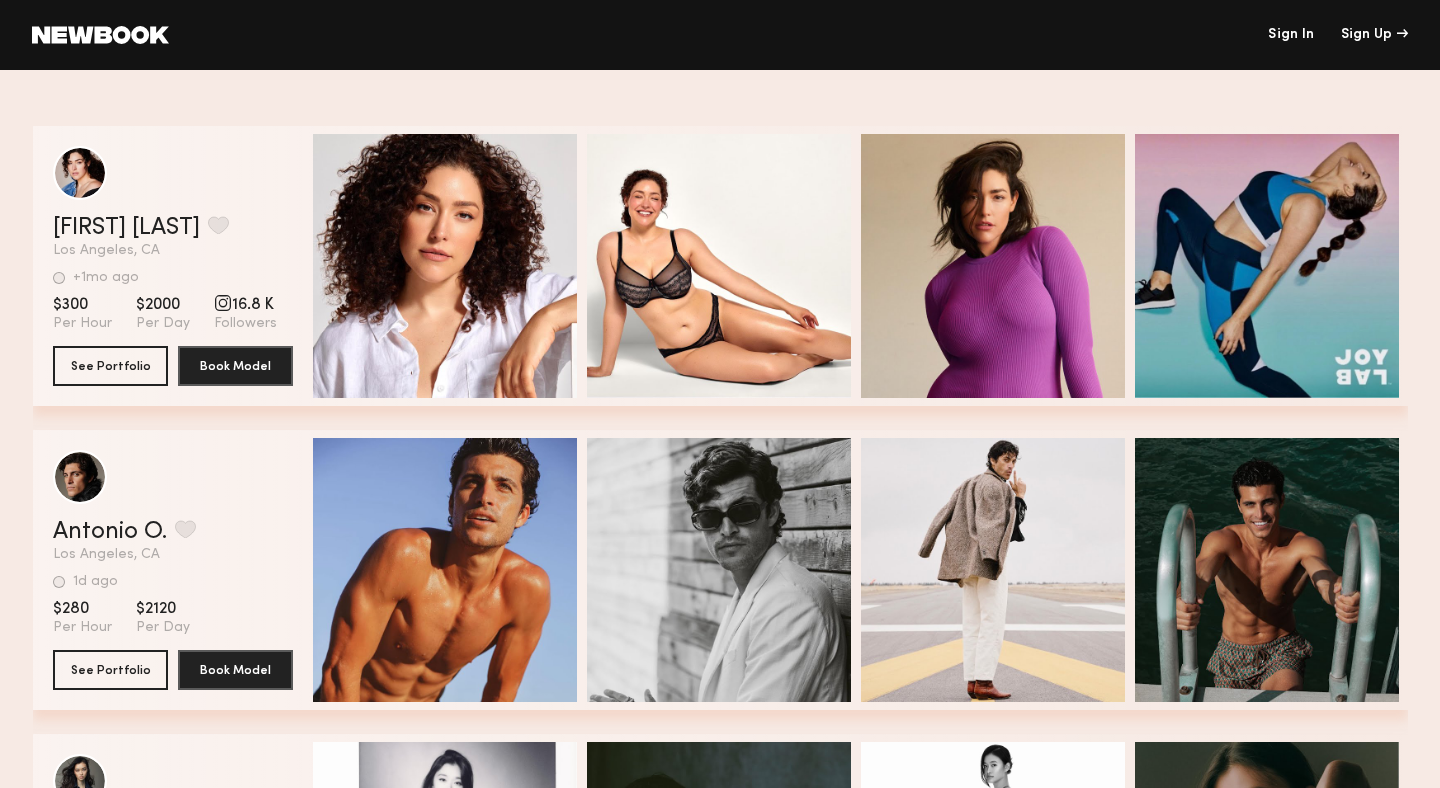 click on "Sign In" 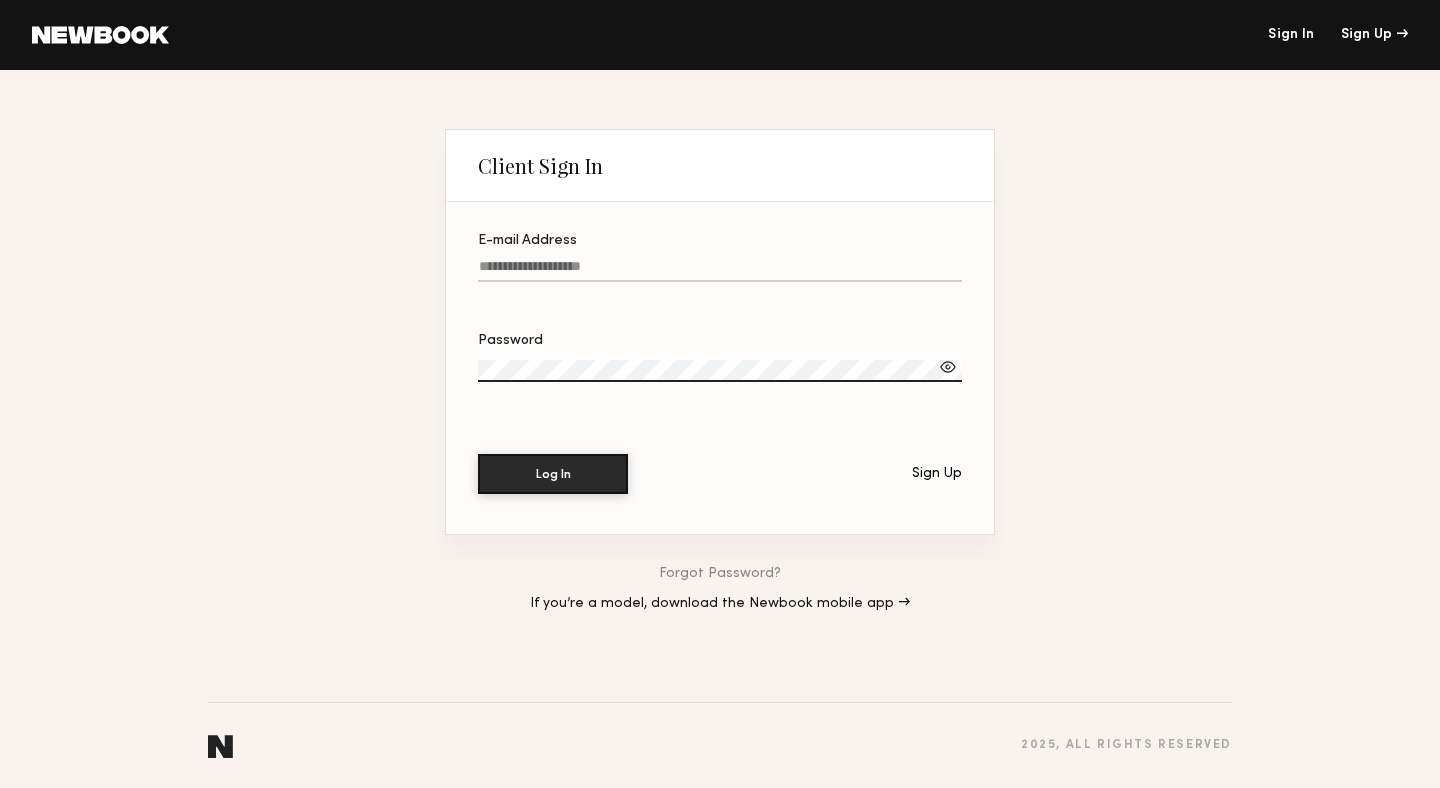 click on "E-mail Address" 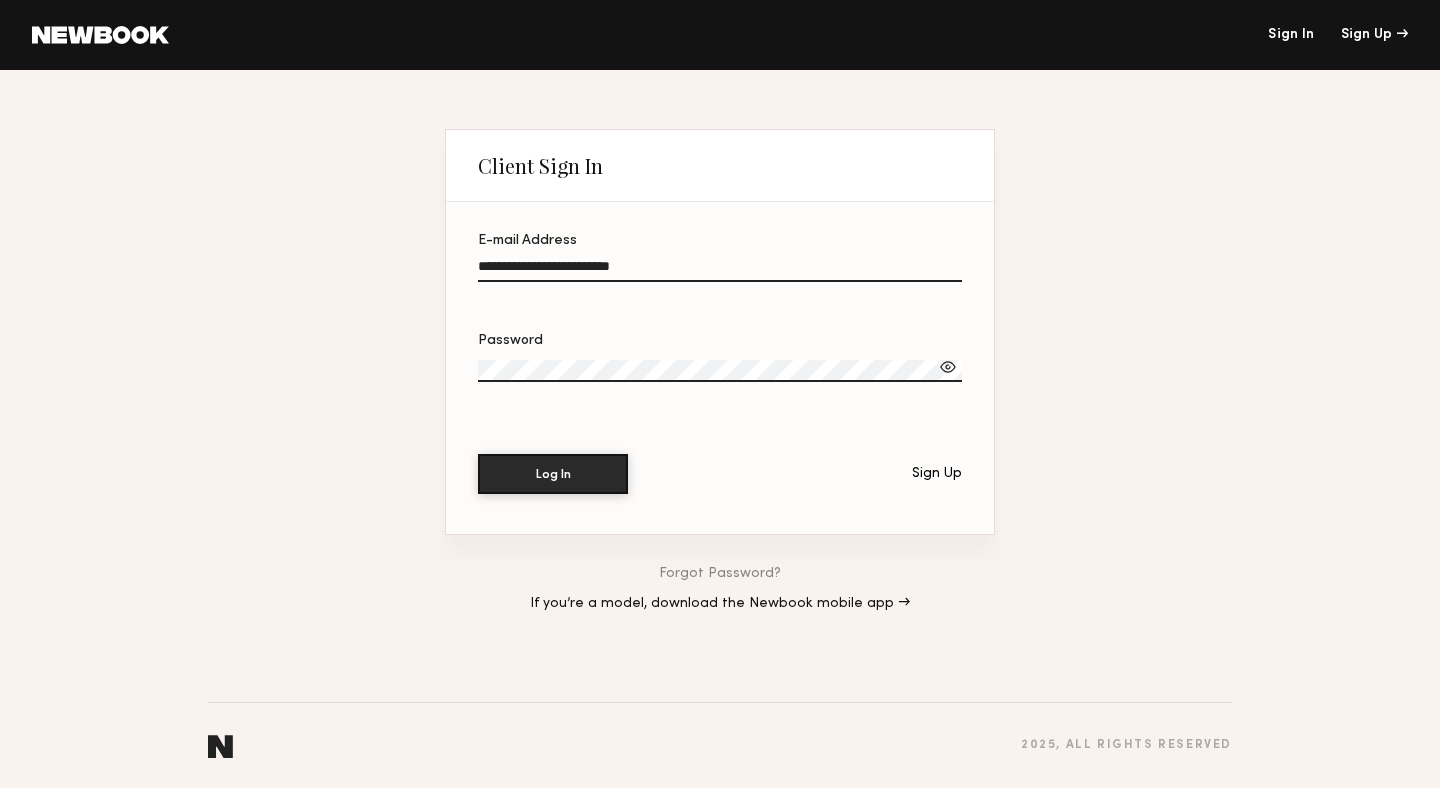 click 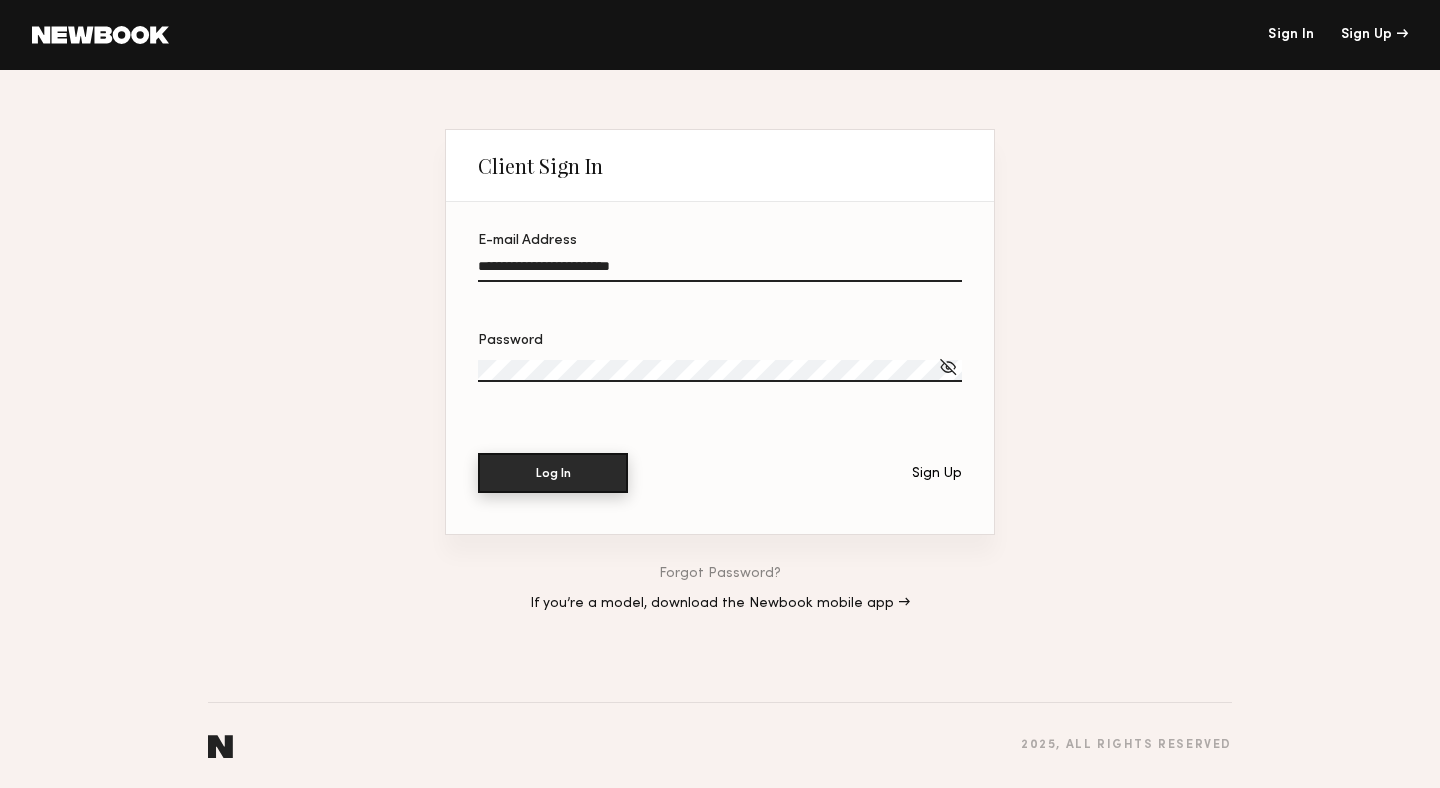 click on "Log In" 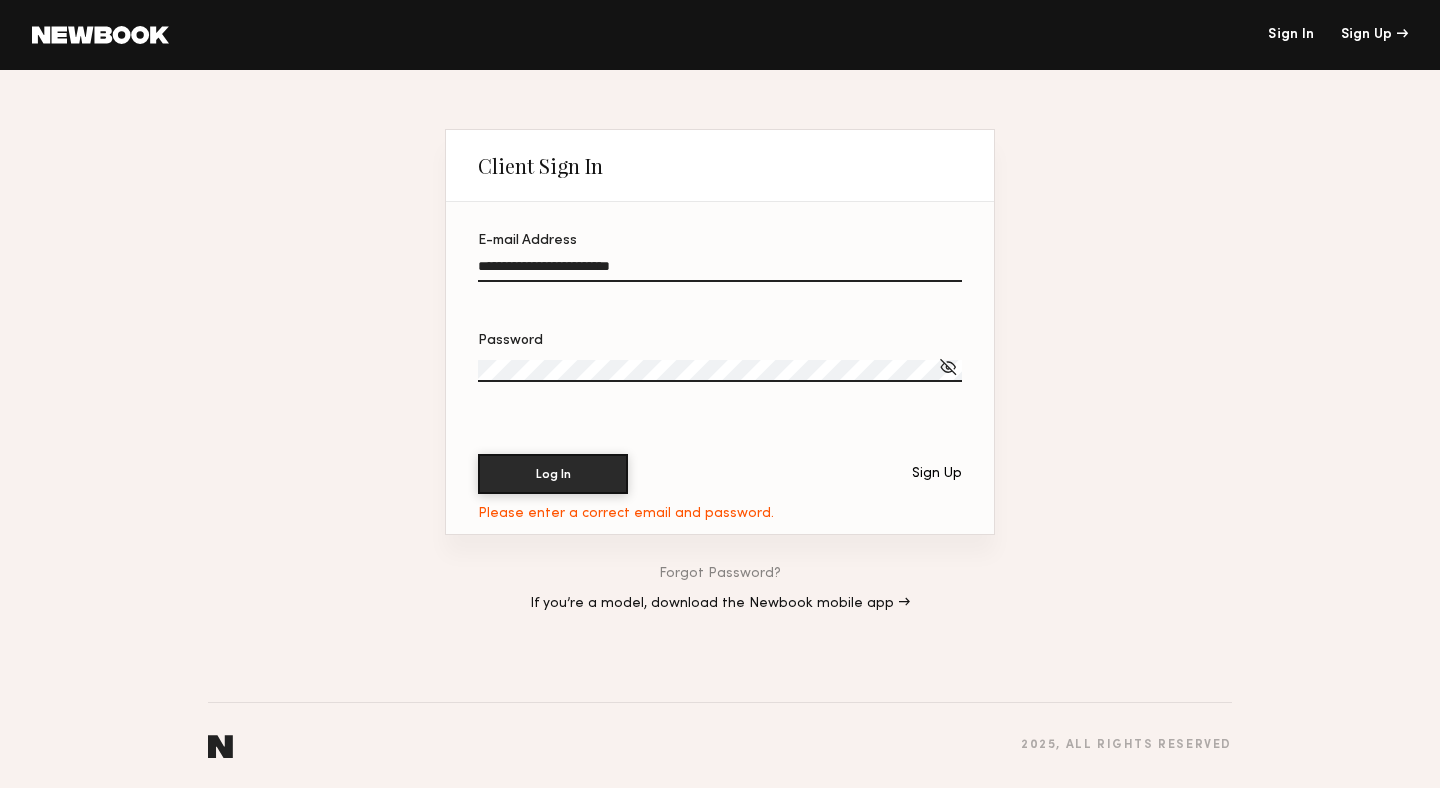 click on "Password" 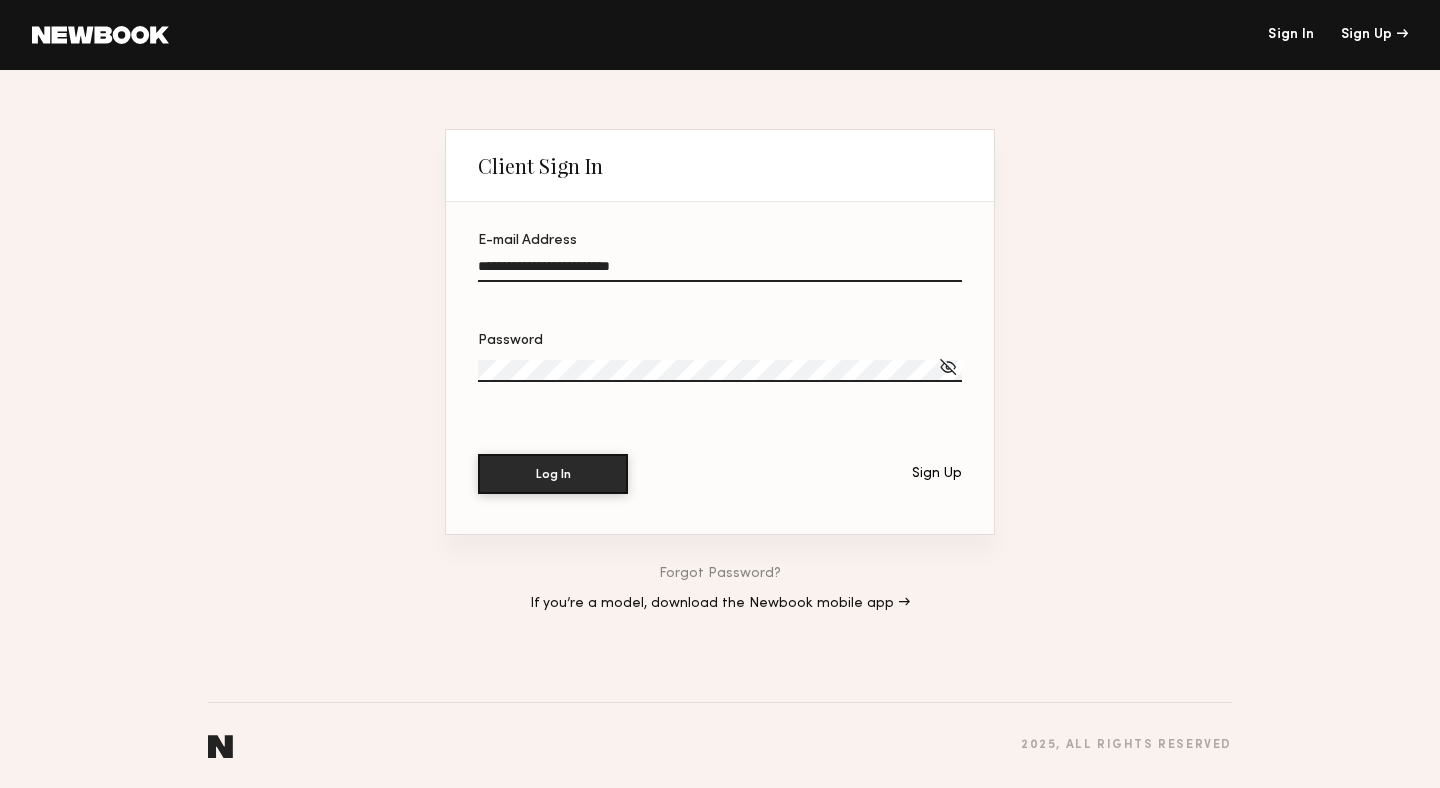 click on "**********" 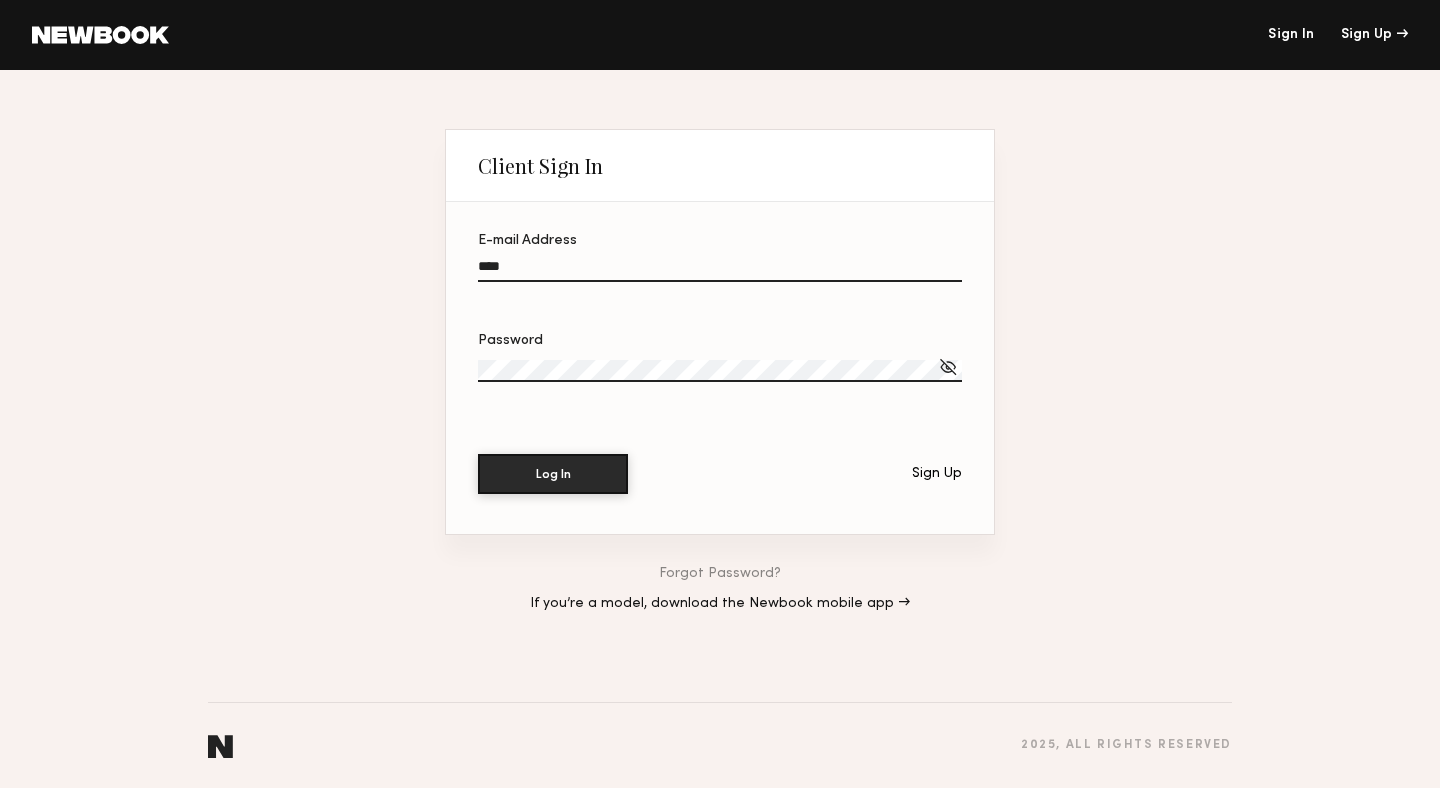 type on "**********" 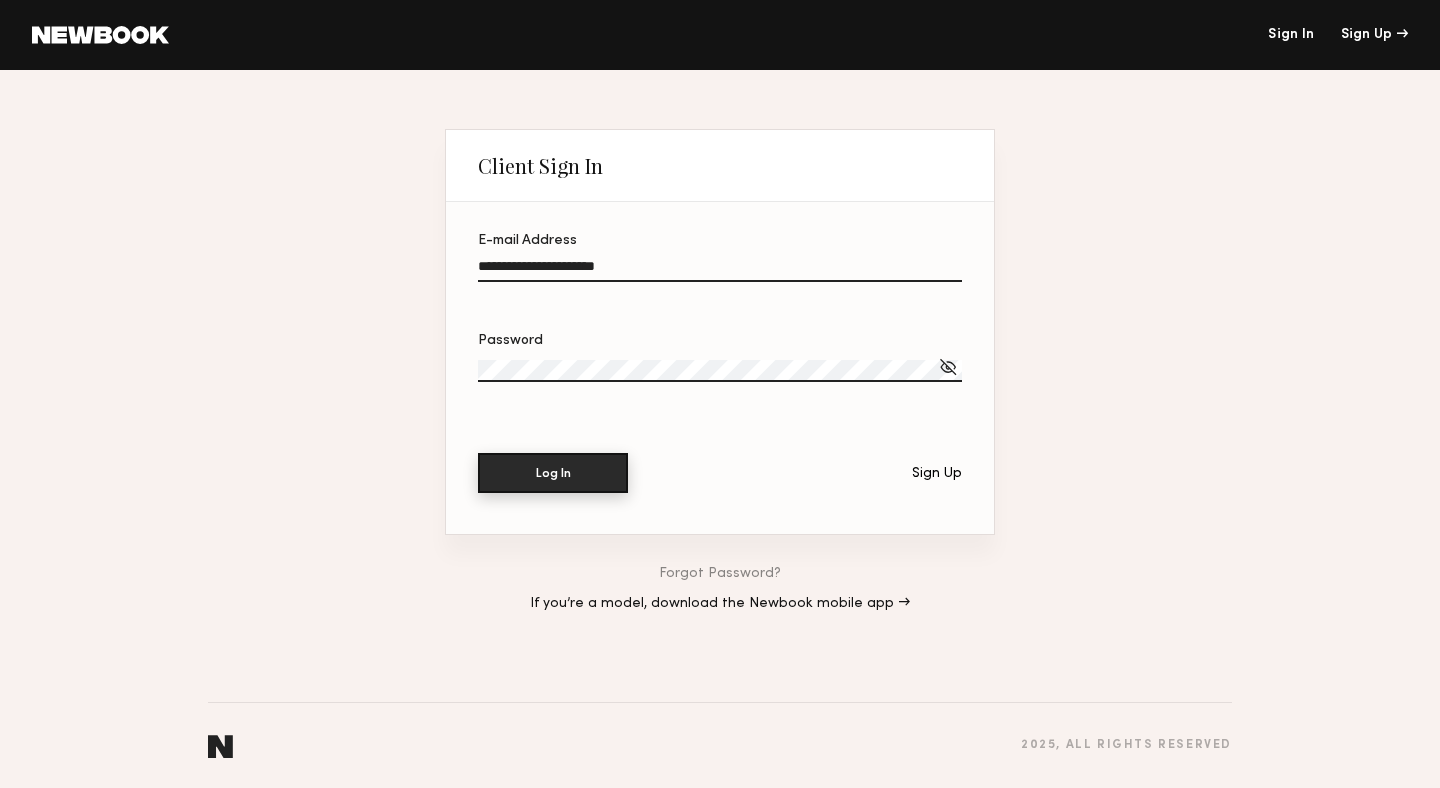 click on "Log In" 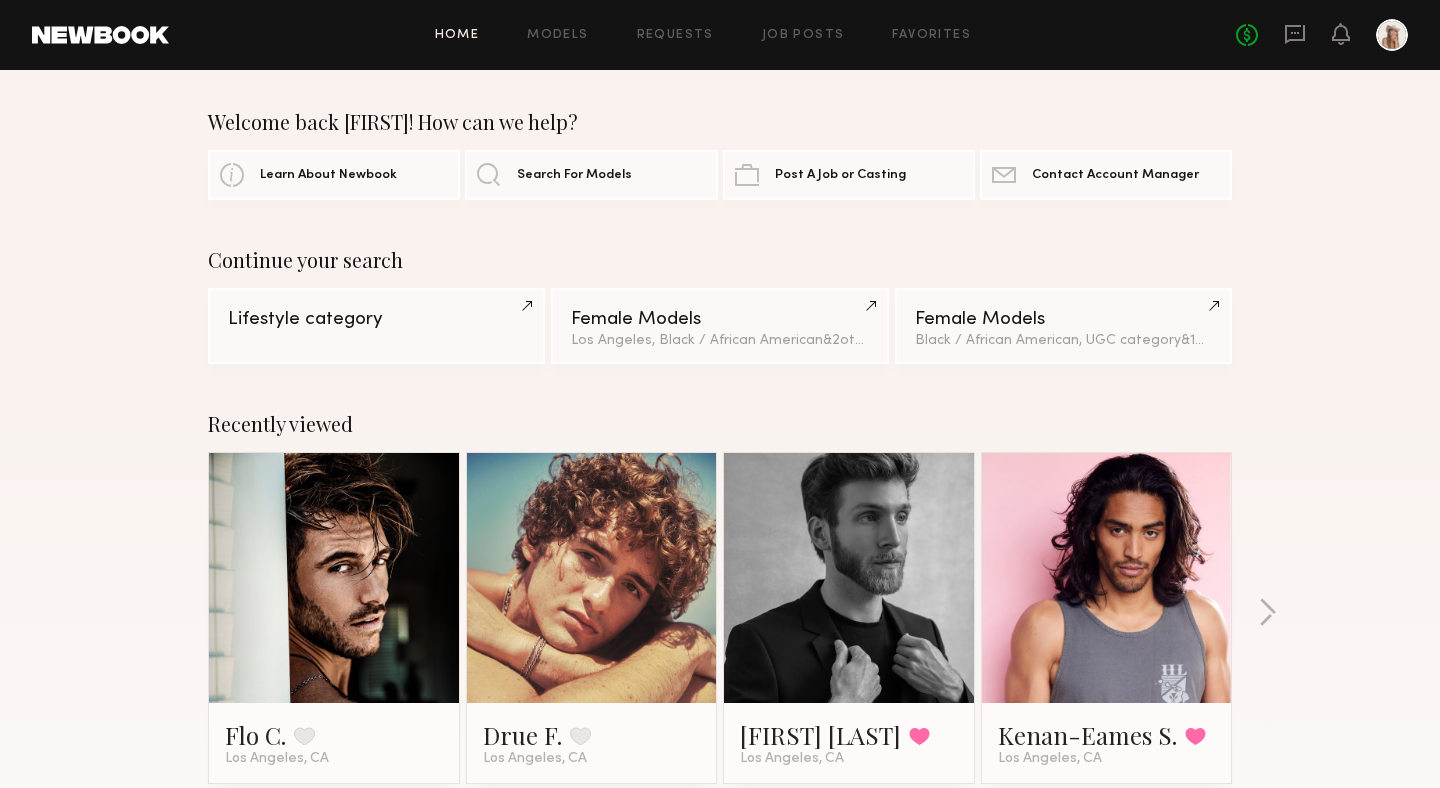 click 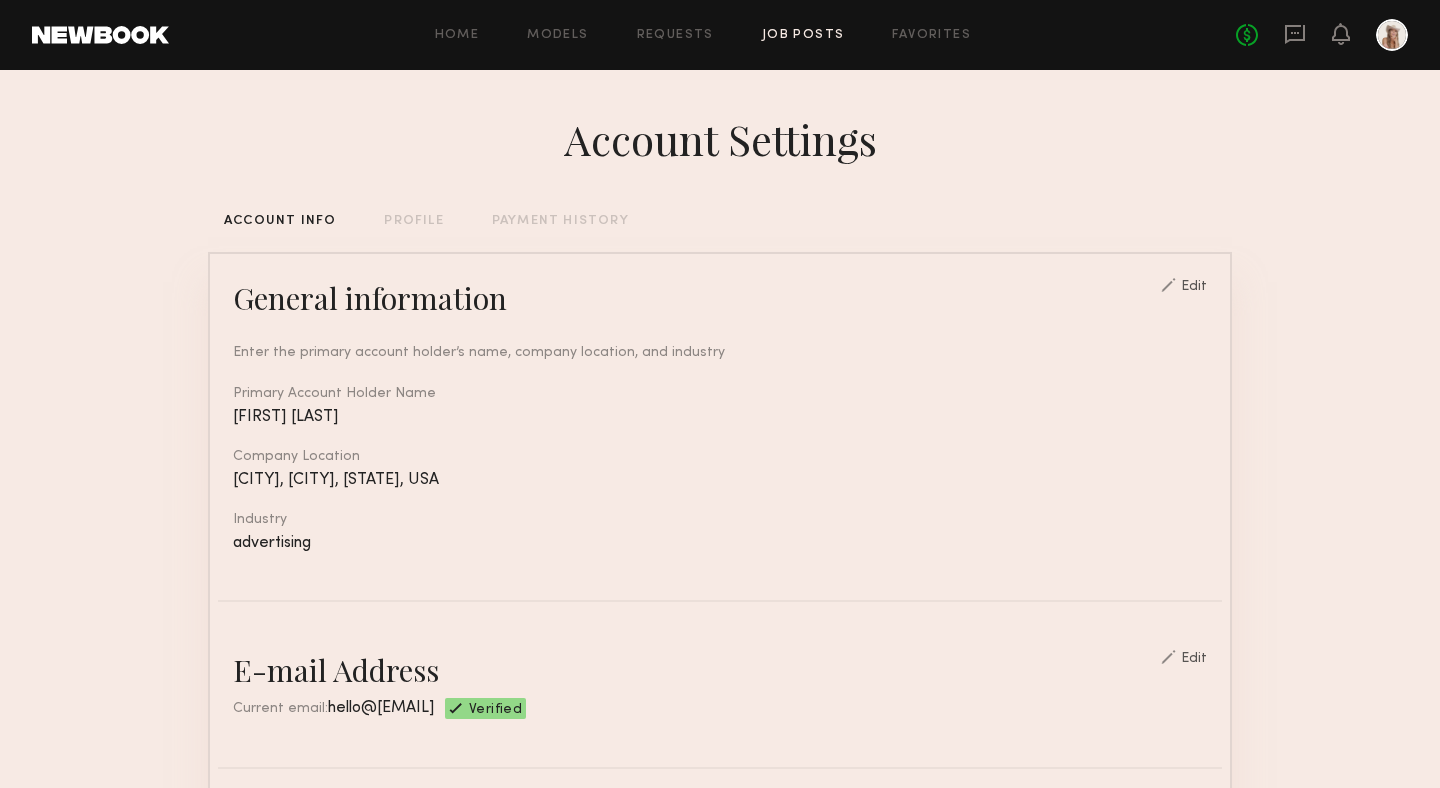 click on "Job Posts" 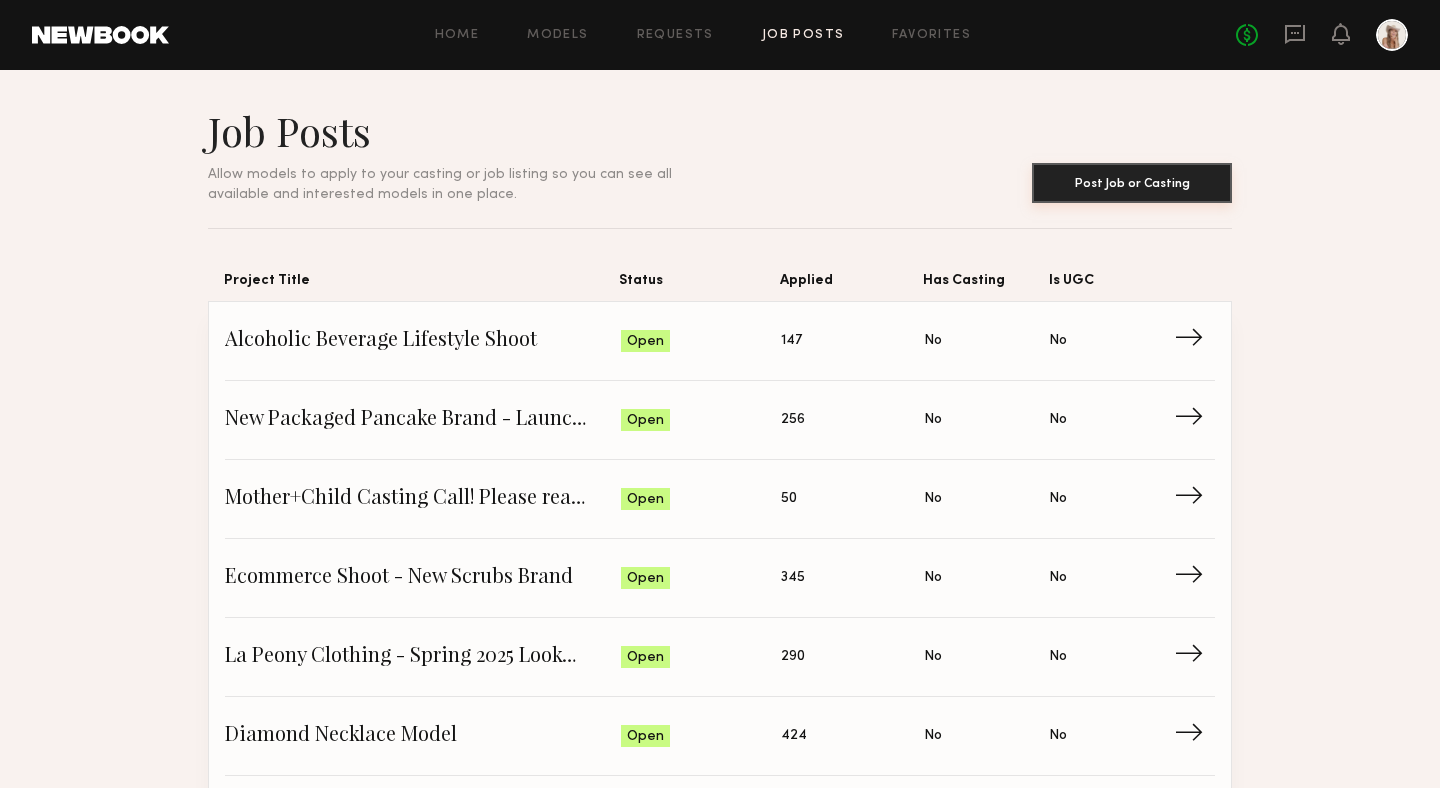 click on "Post Job or Casting" 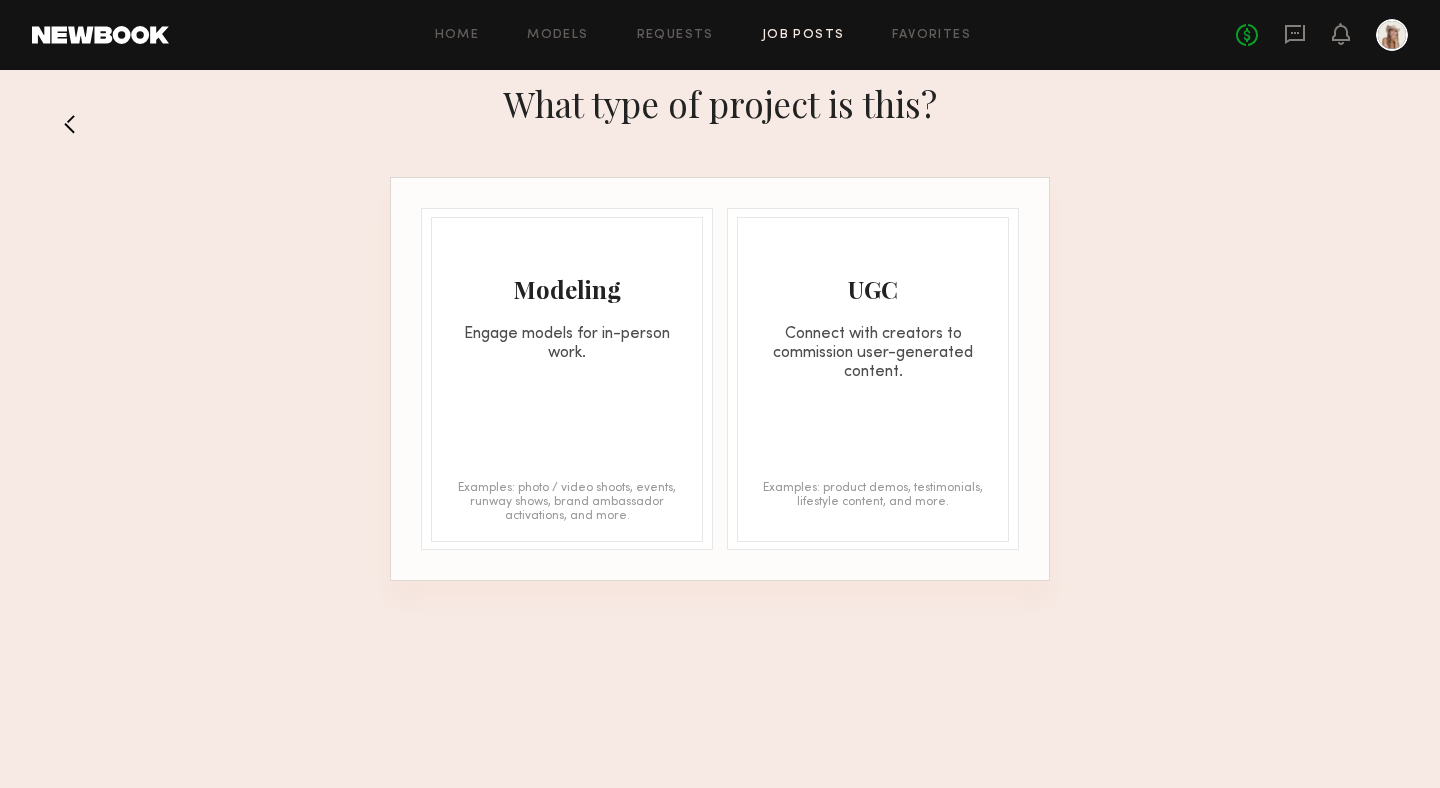 click on "Modeling Engage models for in-person work. Examples: photo / video shoots, events, runway shows, brand ambassador activations, and more." 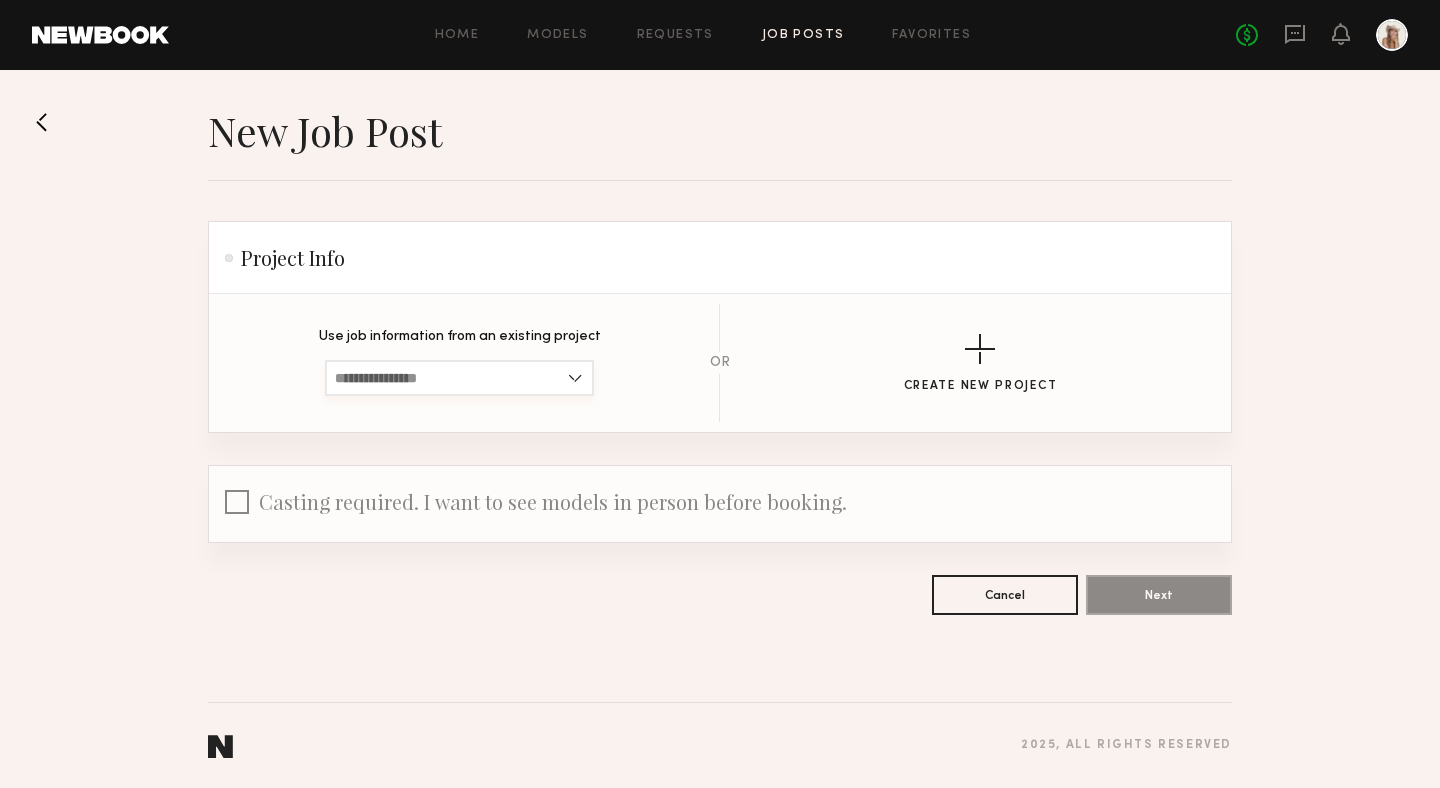 click at bounding box center (459, 378) 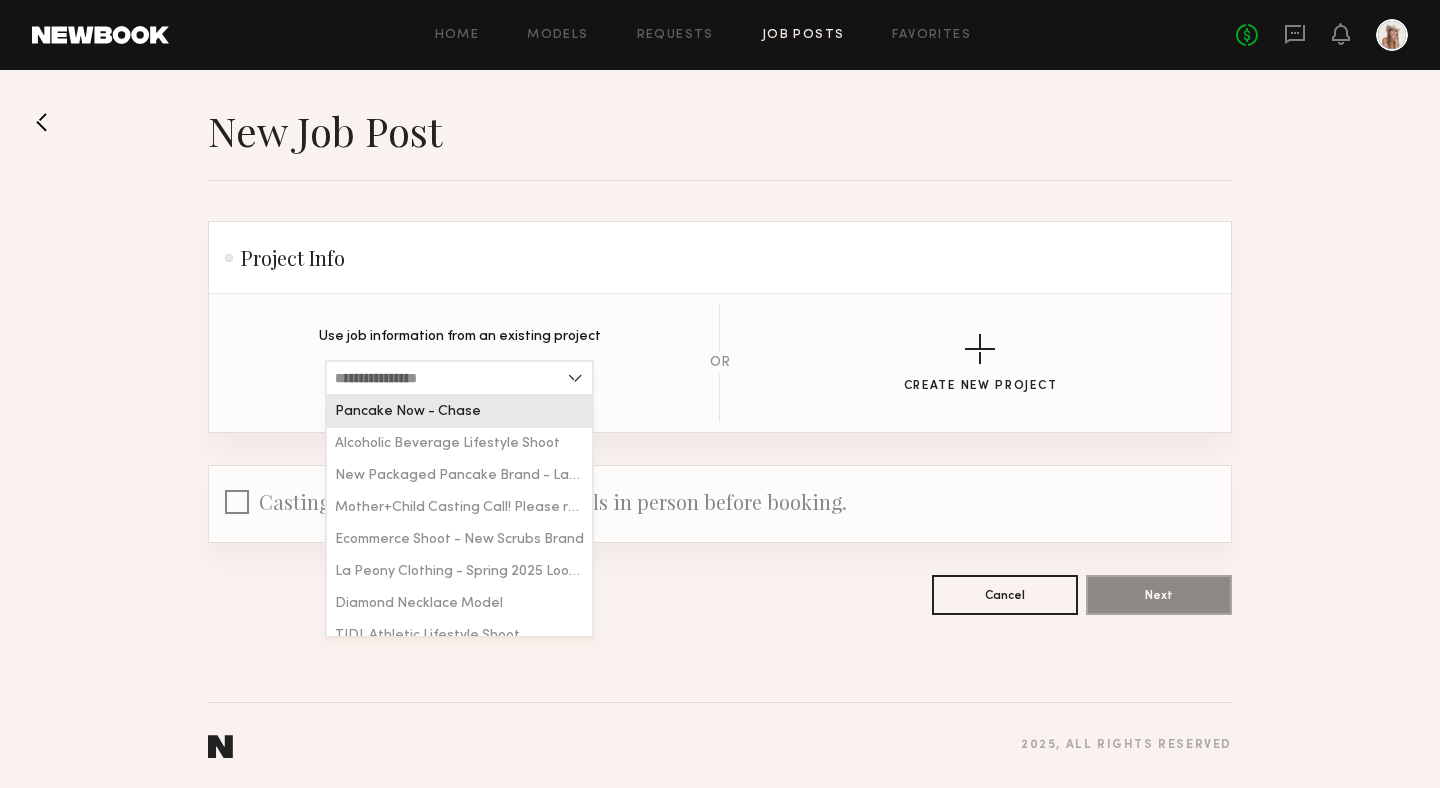 click at bounding box center [459, 378] 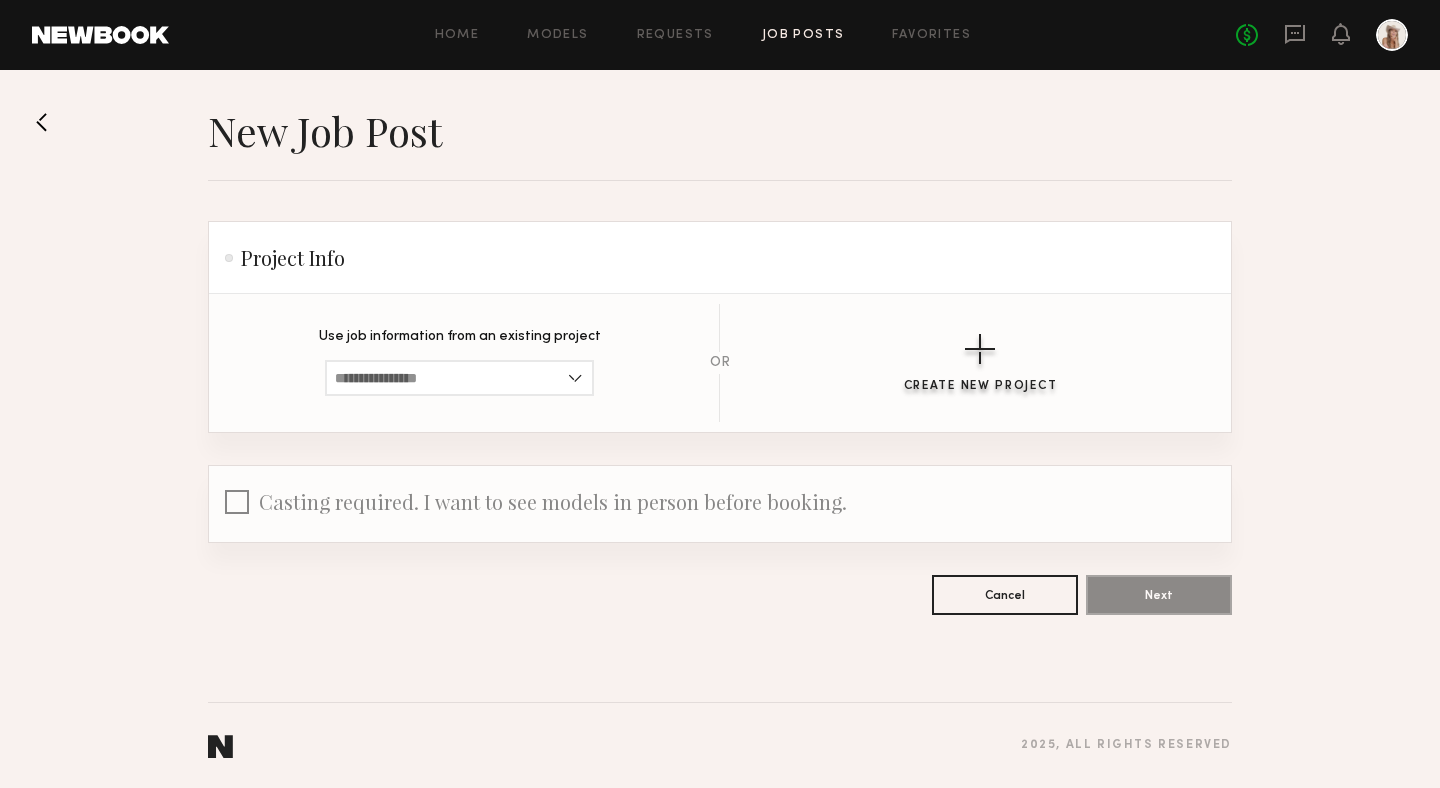 click on "Create New Project" 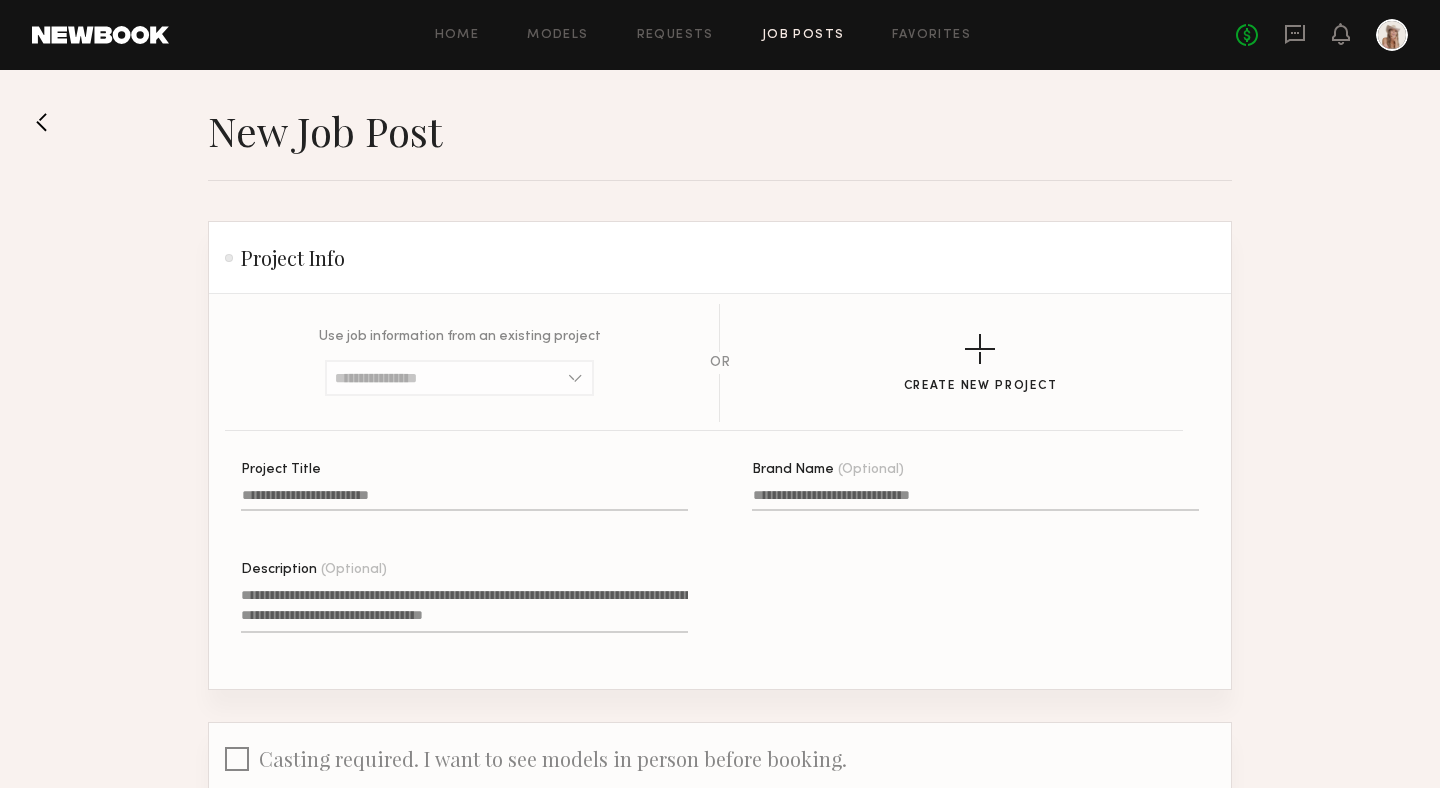 click on "Project Title" 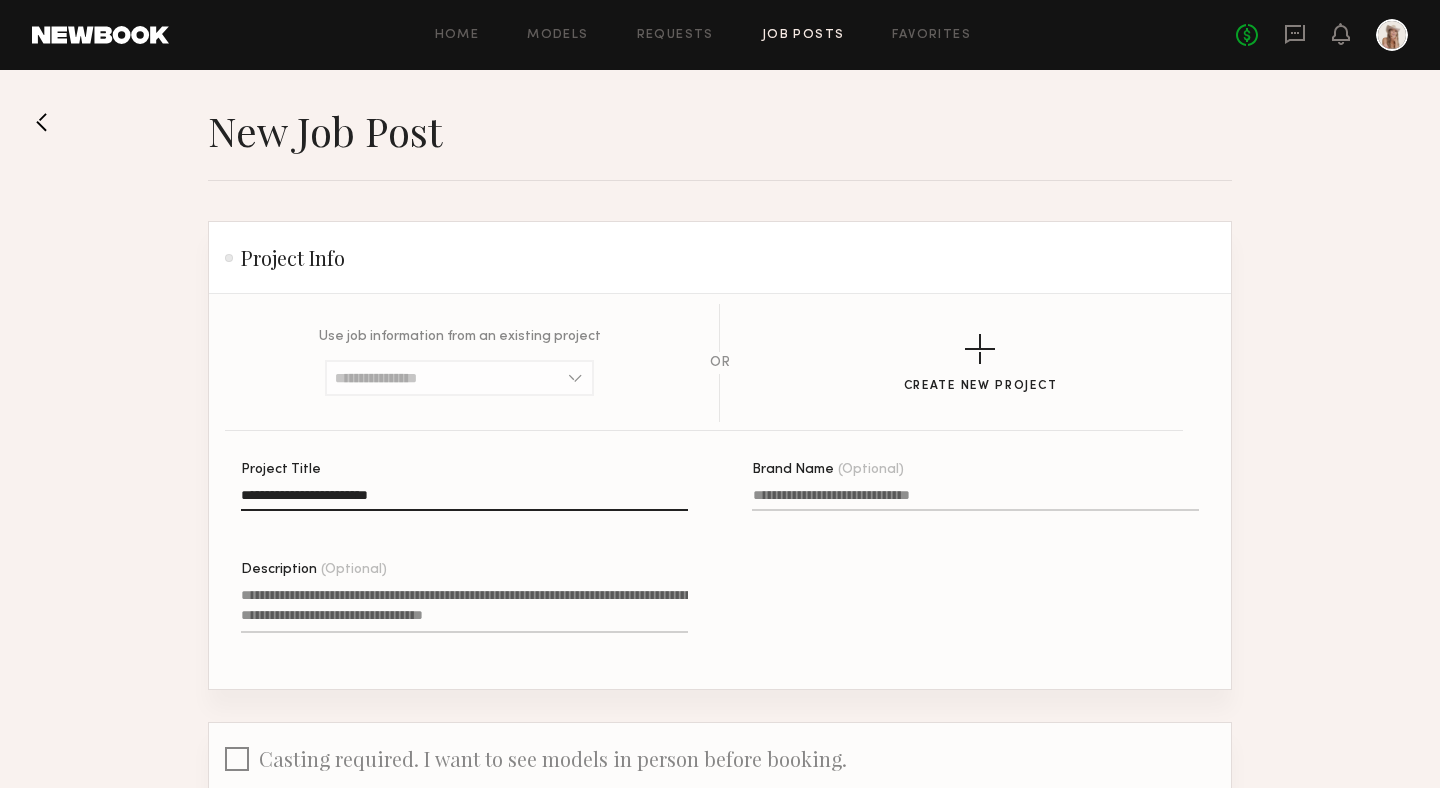 click on "**********" 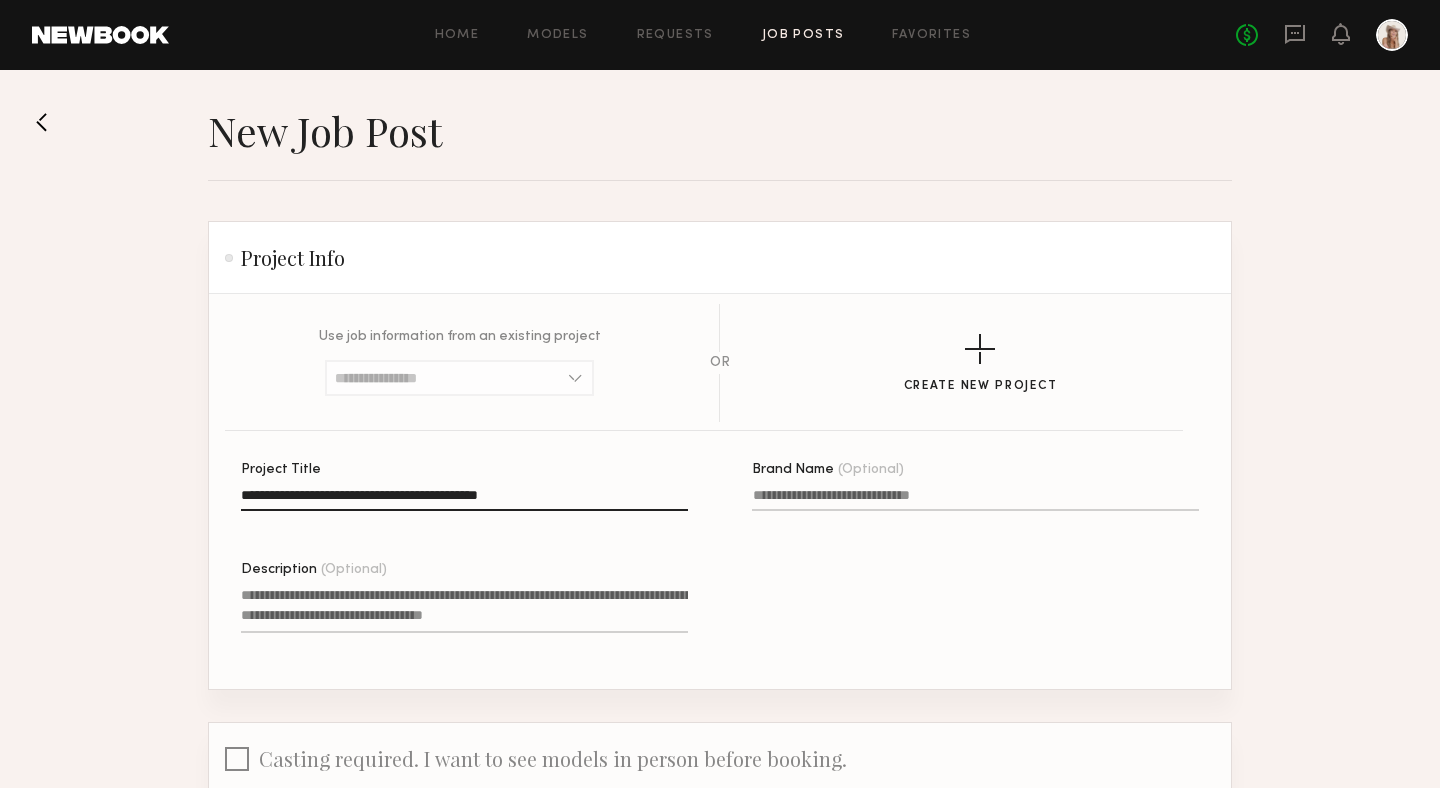 type on "**********" 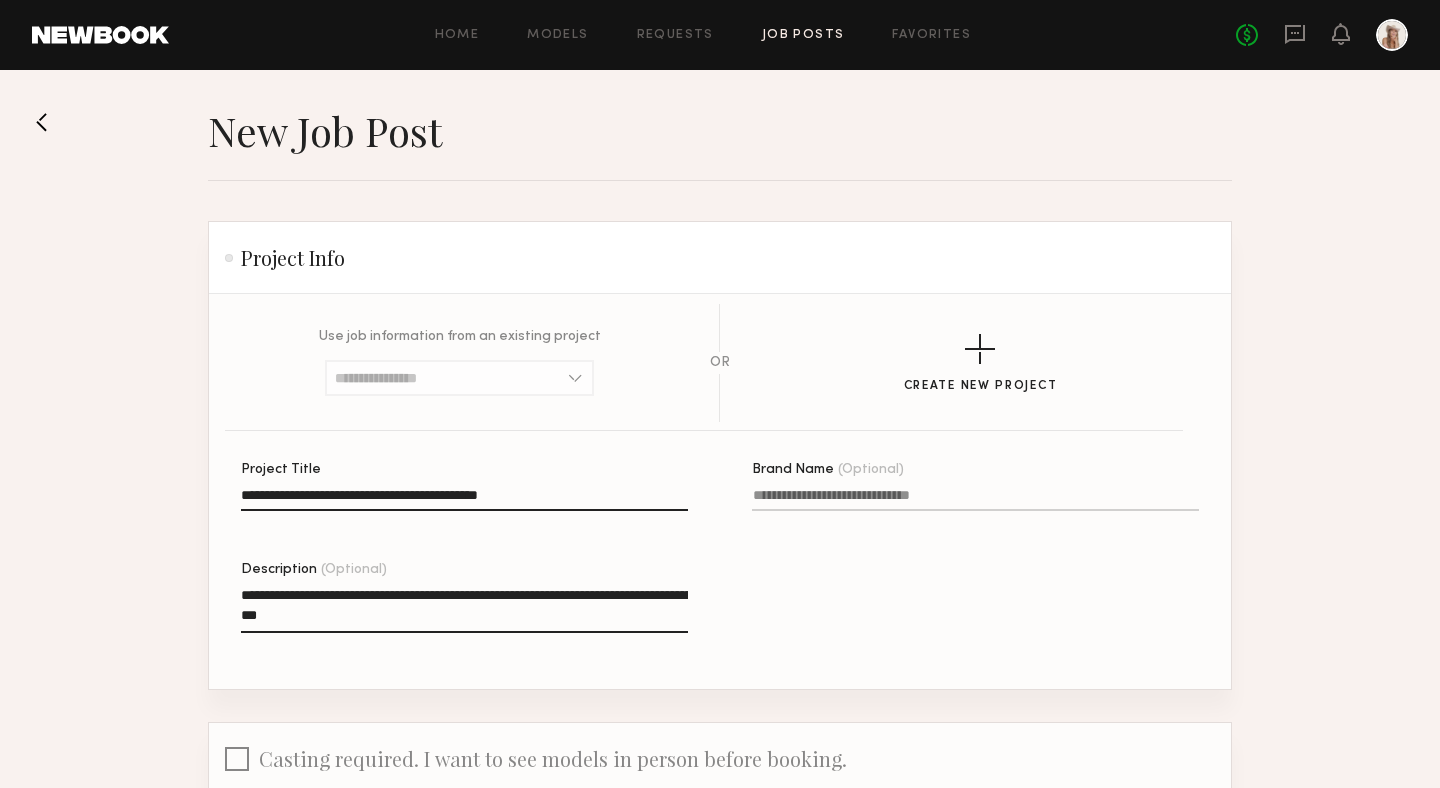 type on "**********" 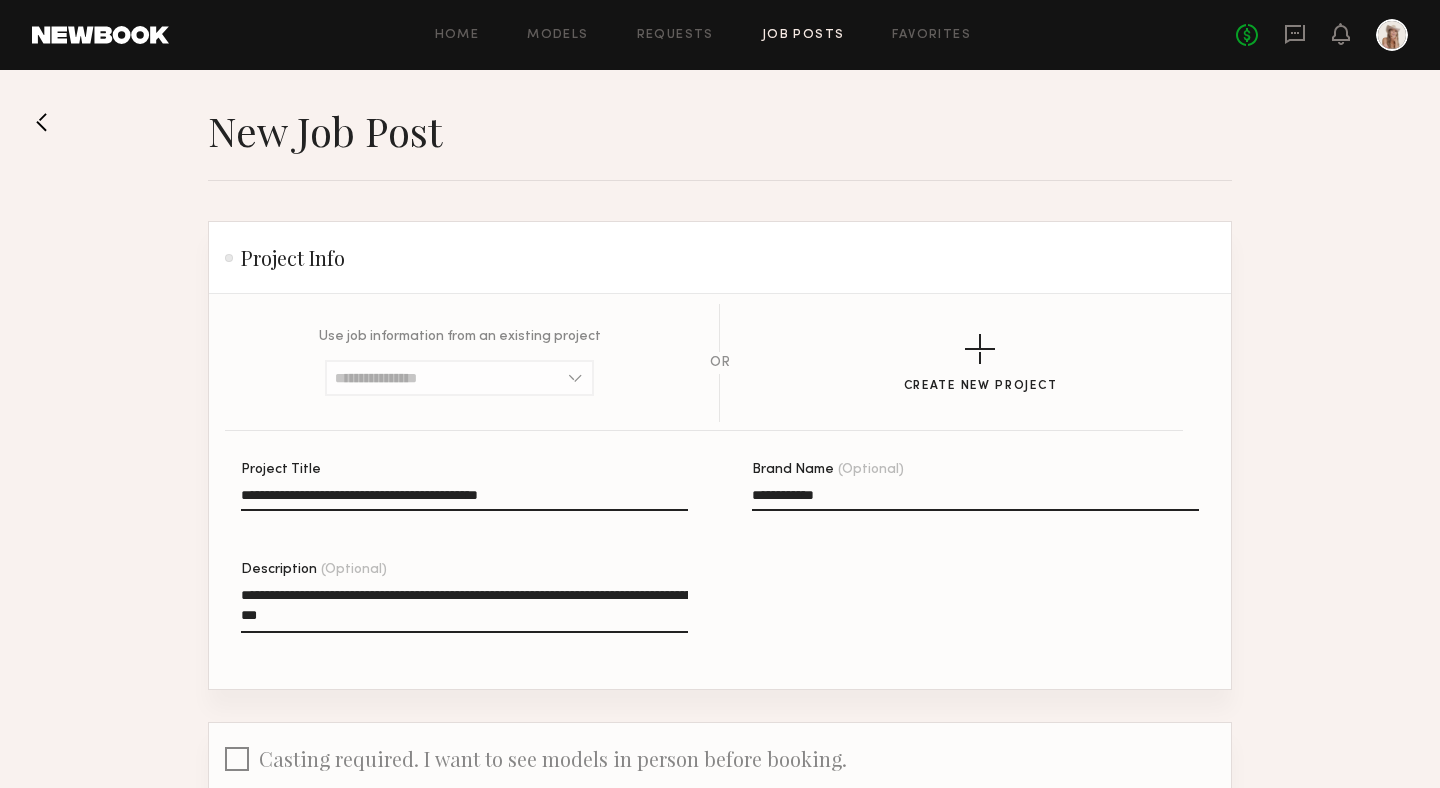 scroll, scrollTop: 205, scrollLeft: 0, axis: vertical 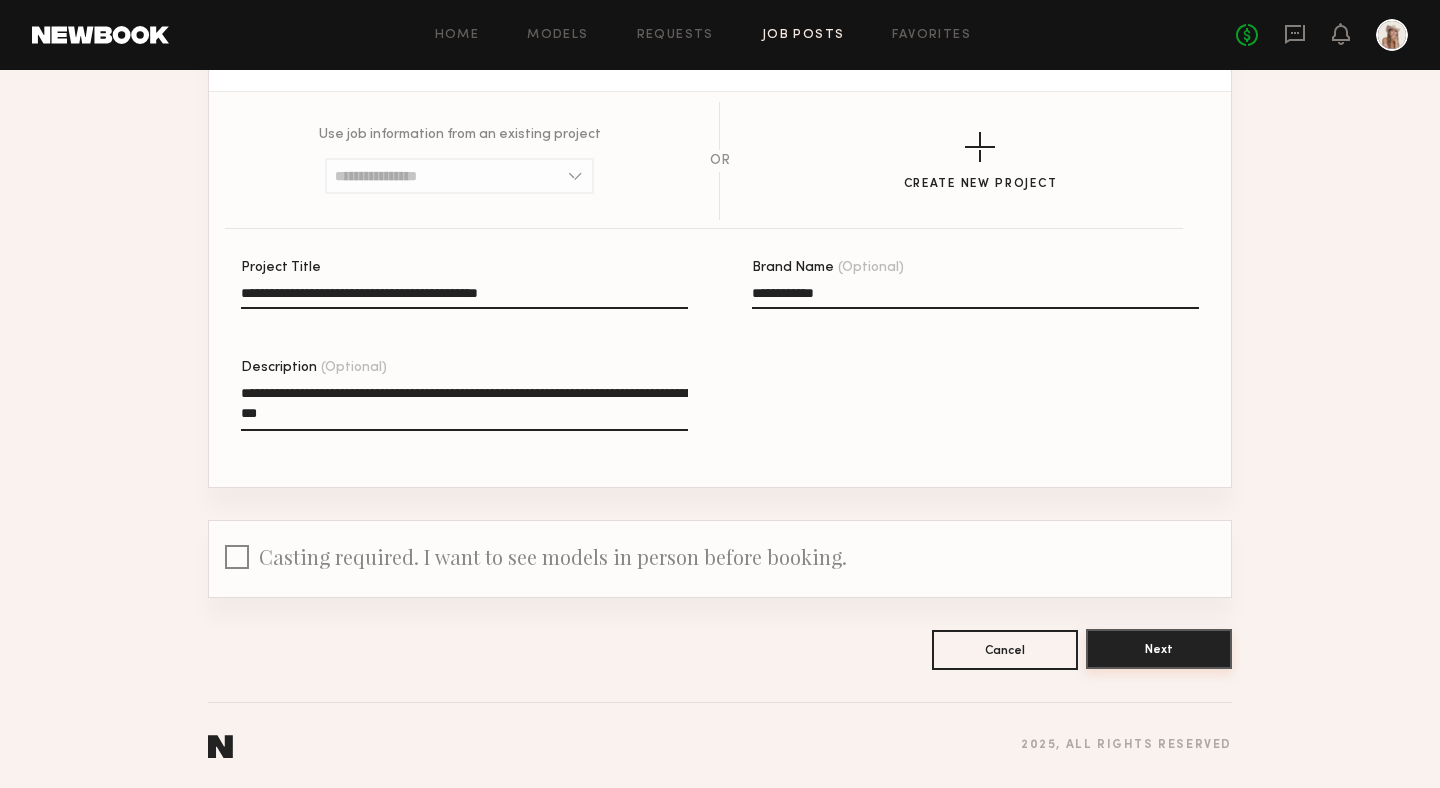 type on "**********" 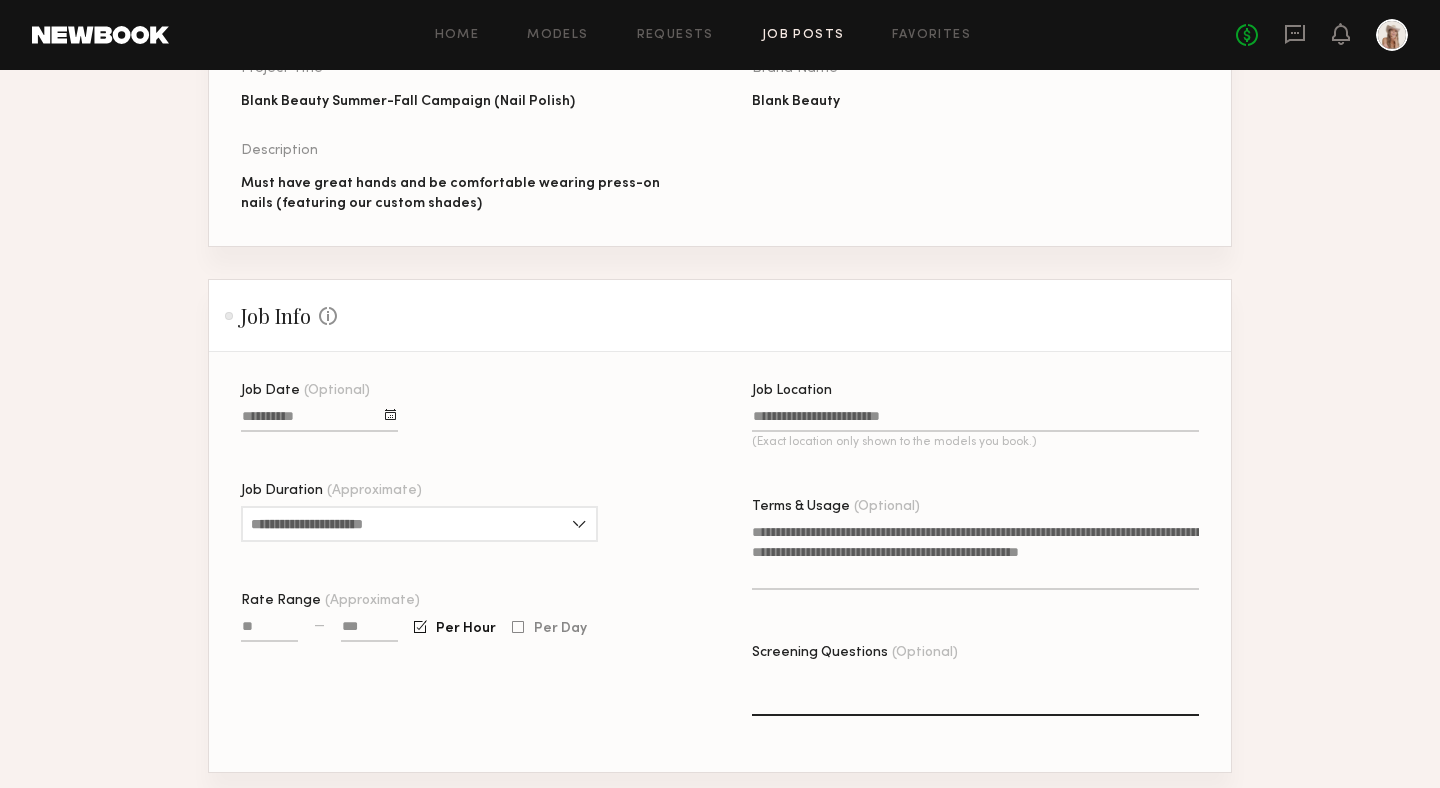 scroll, scrollTop: 292, scrollLeft: 0, axis: vertical 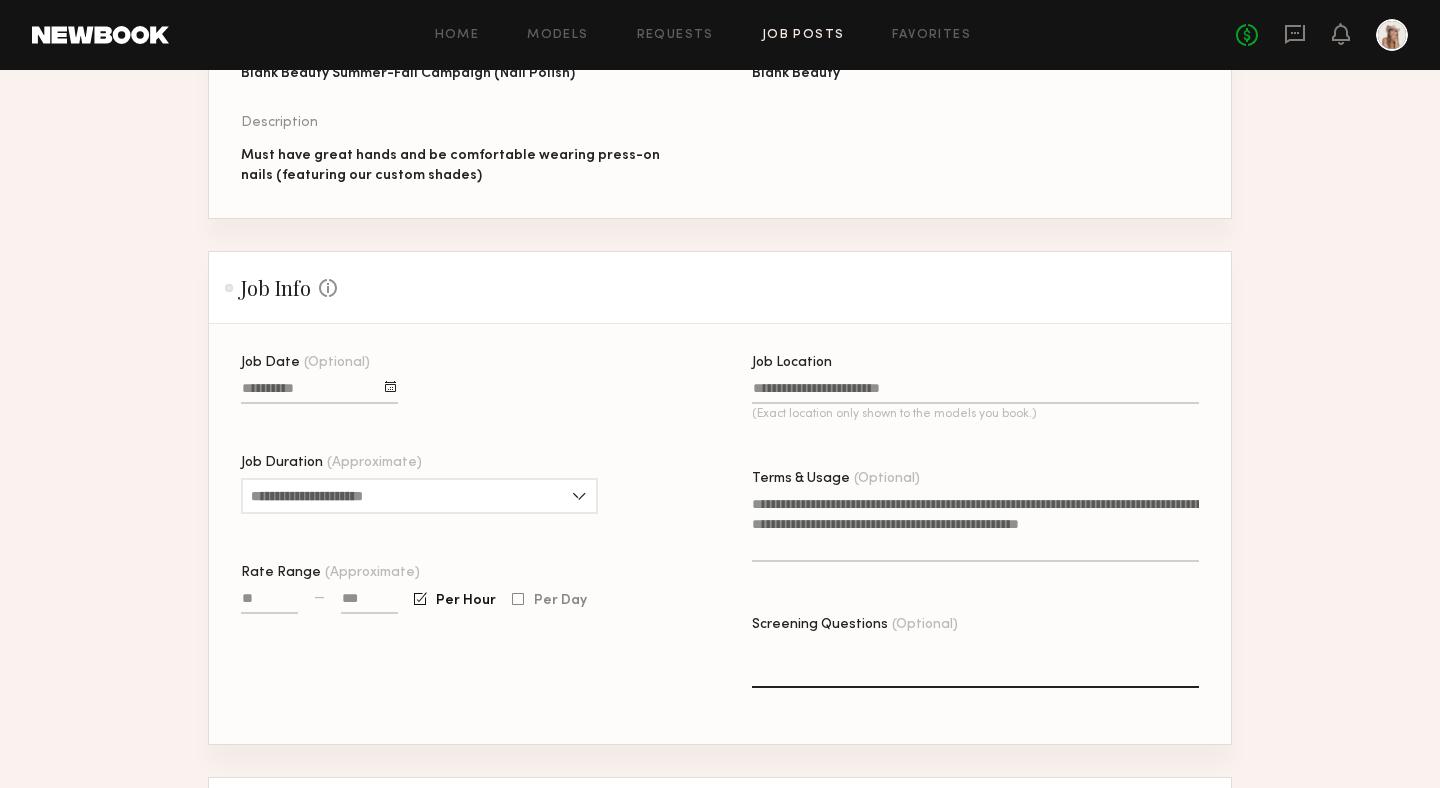 click on "Terms & Usage (Optional)" 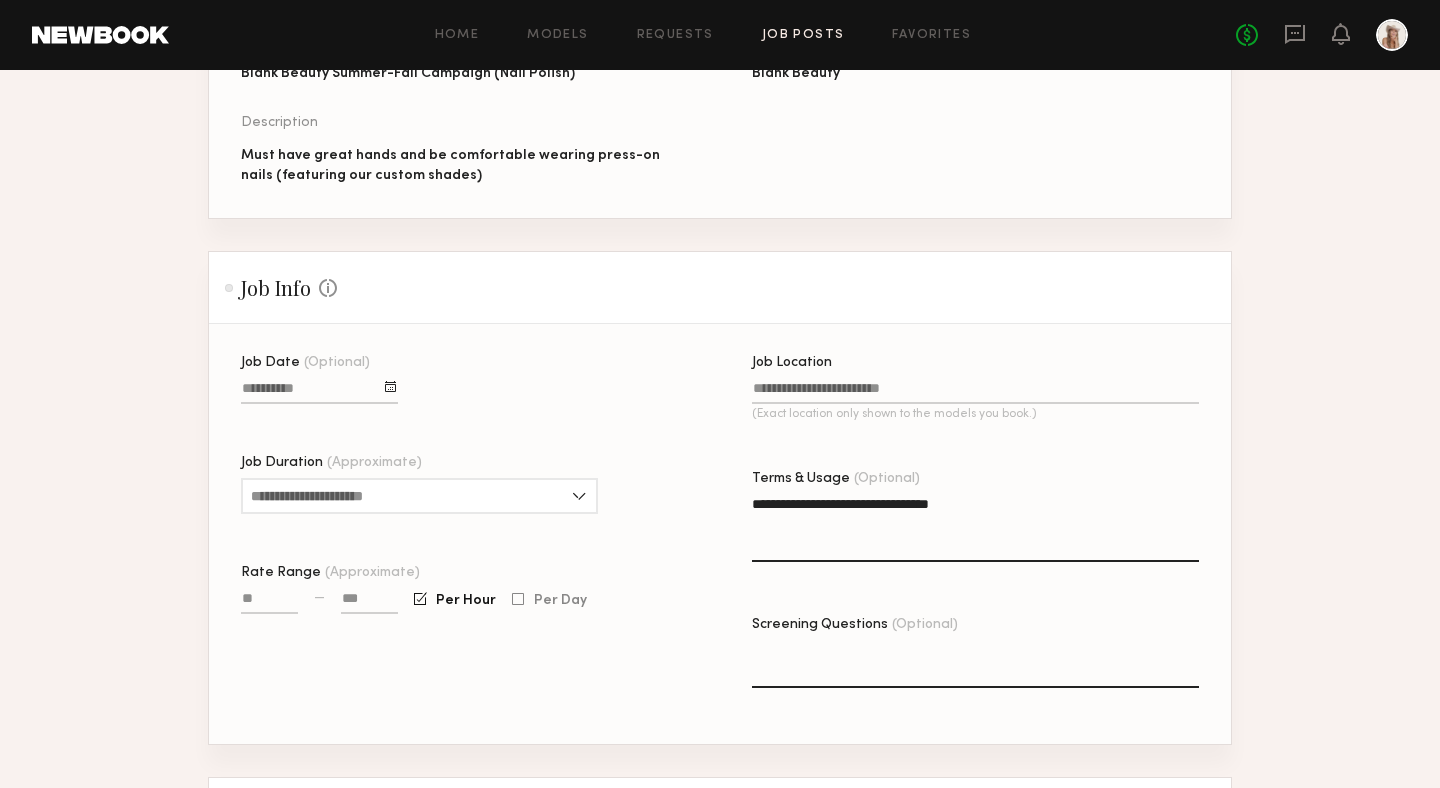 click on "**********" 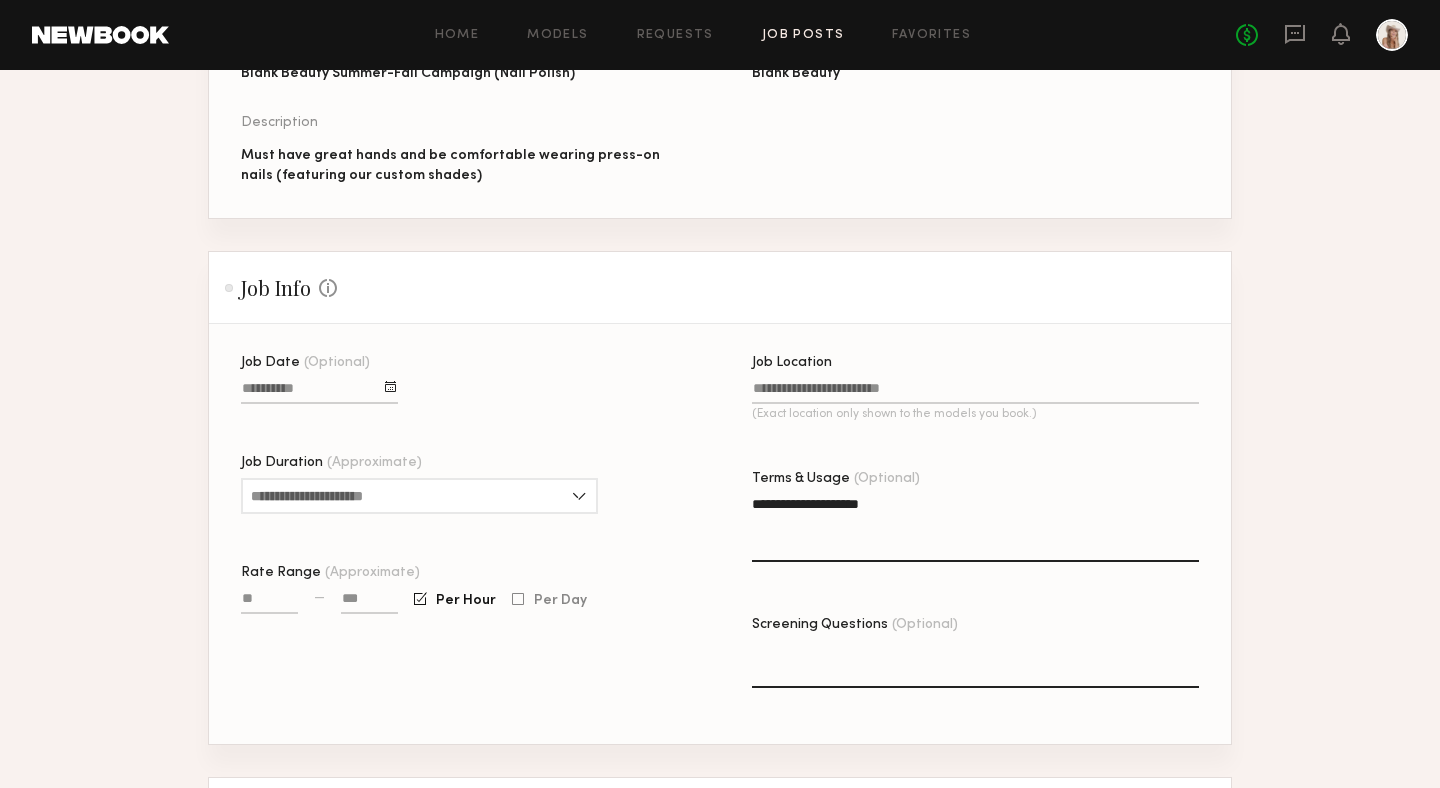 type on "**********" 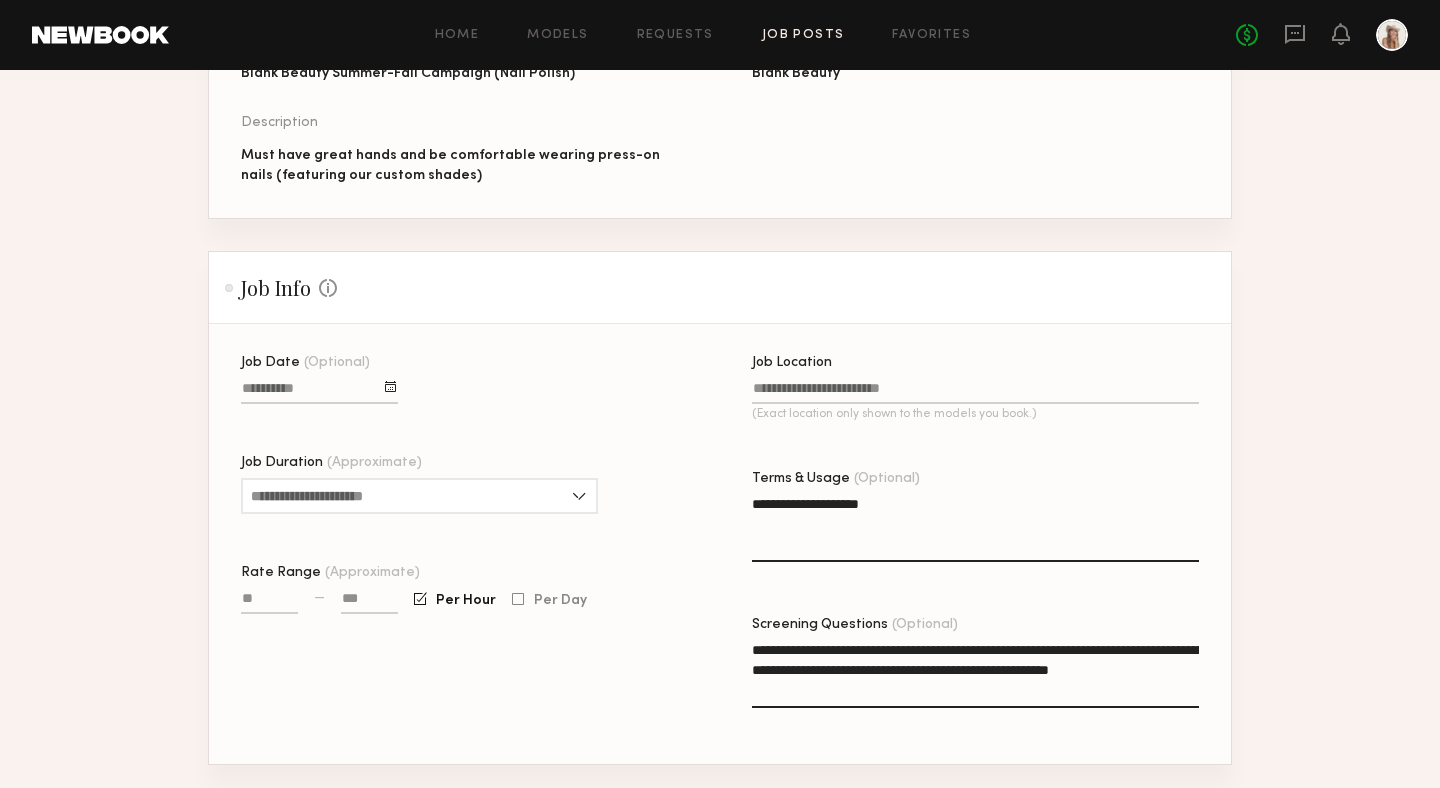 click on "**********" 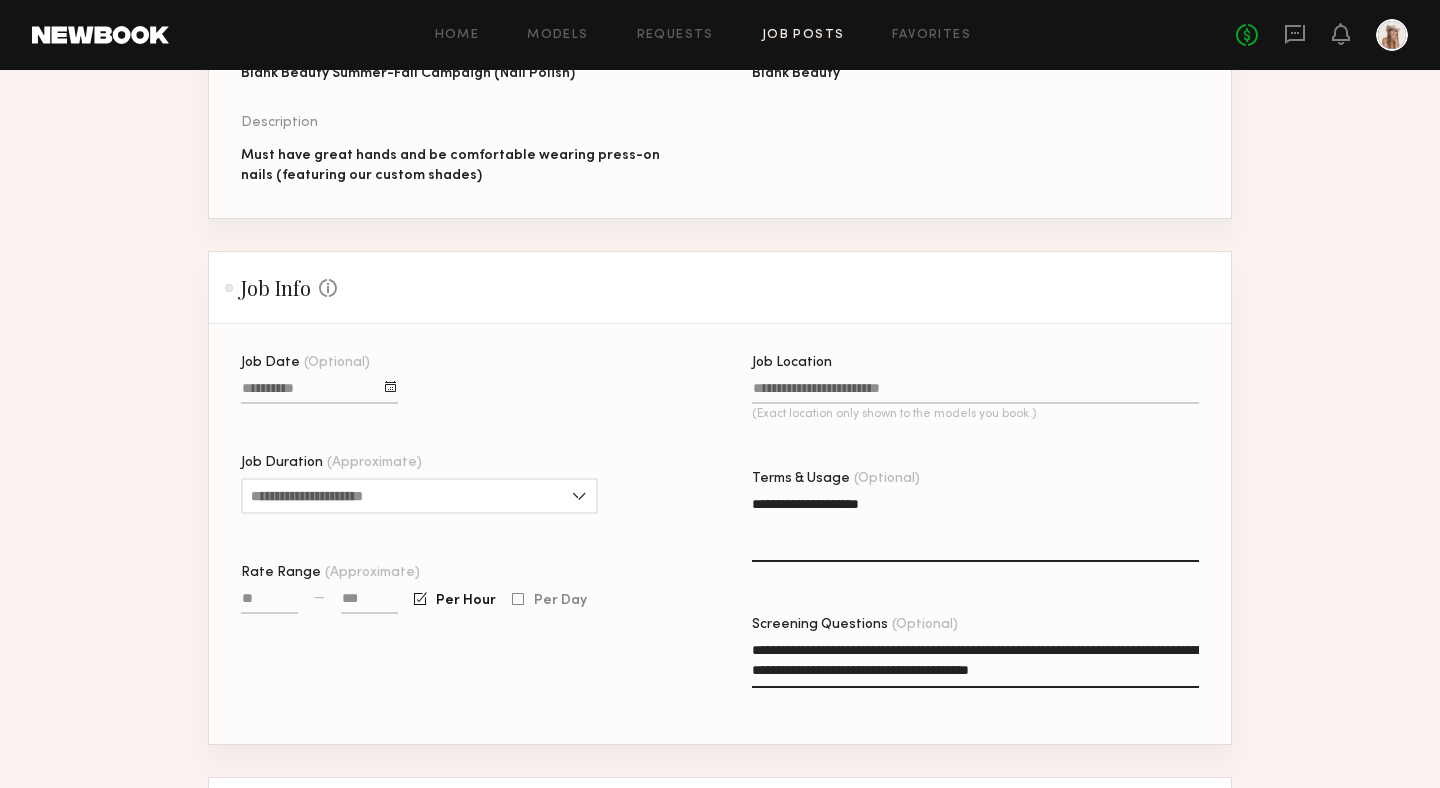 scroll, scrollTop: 312, scrollLeft: 0, axis: vertical 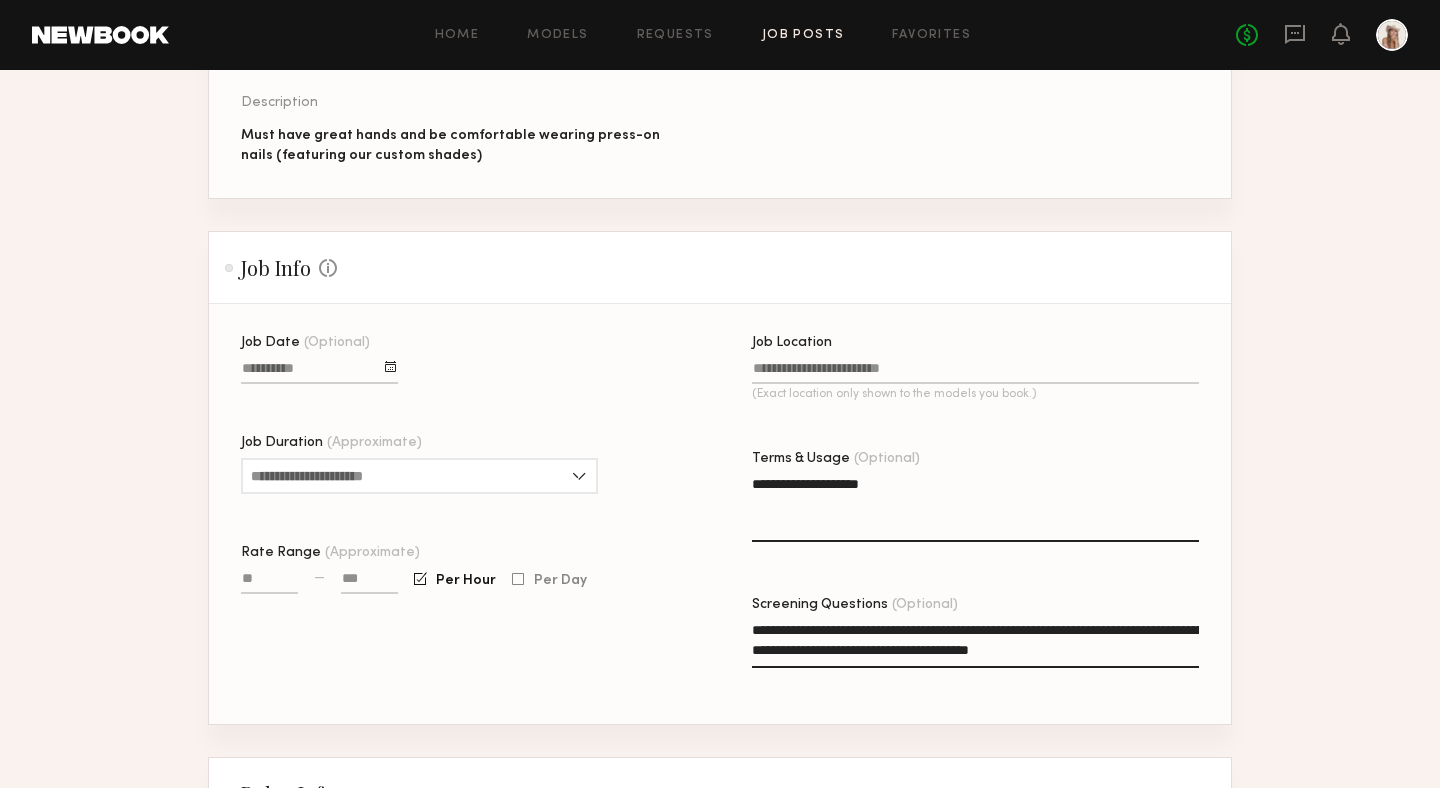 click 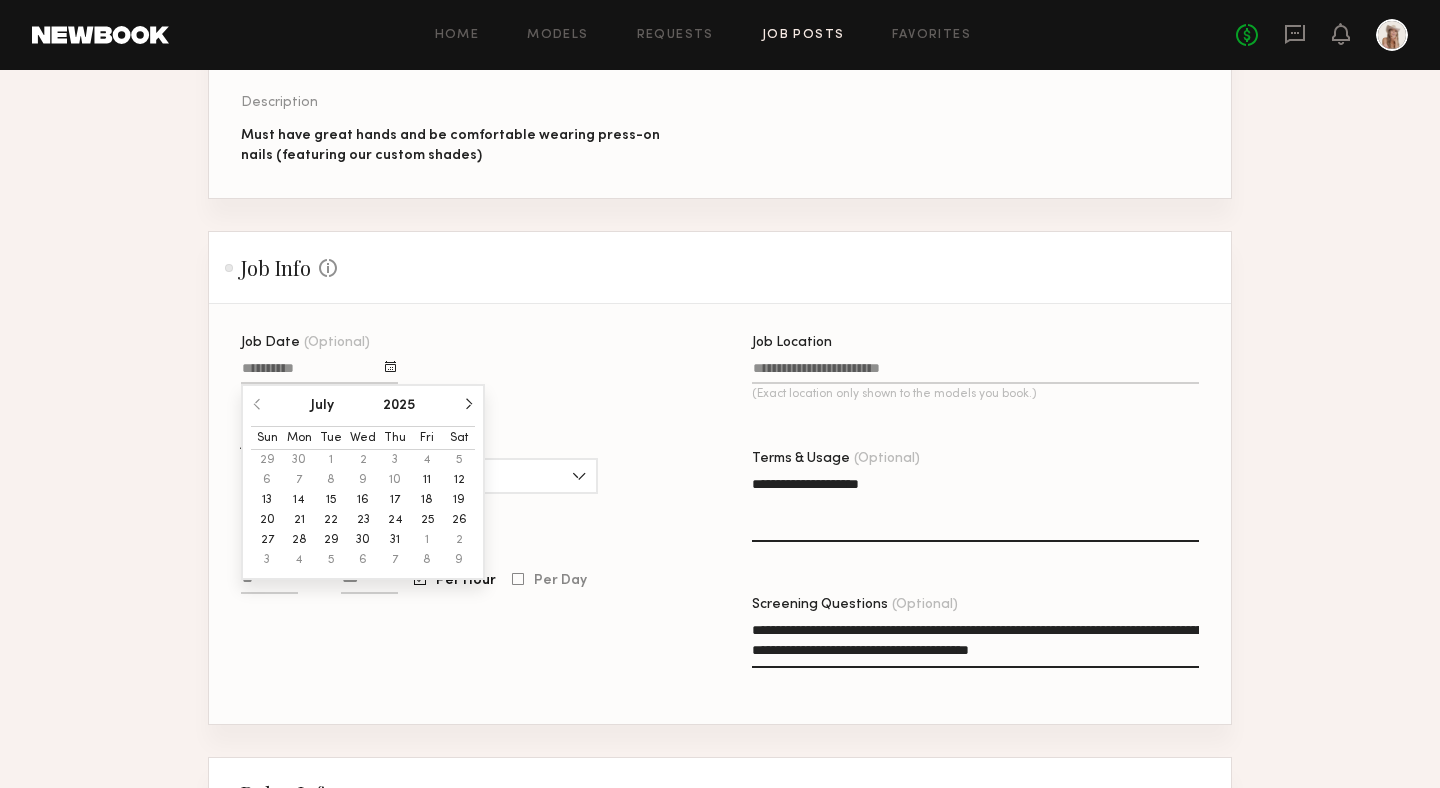 click on "21" 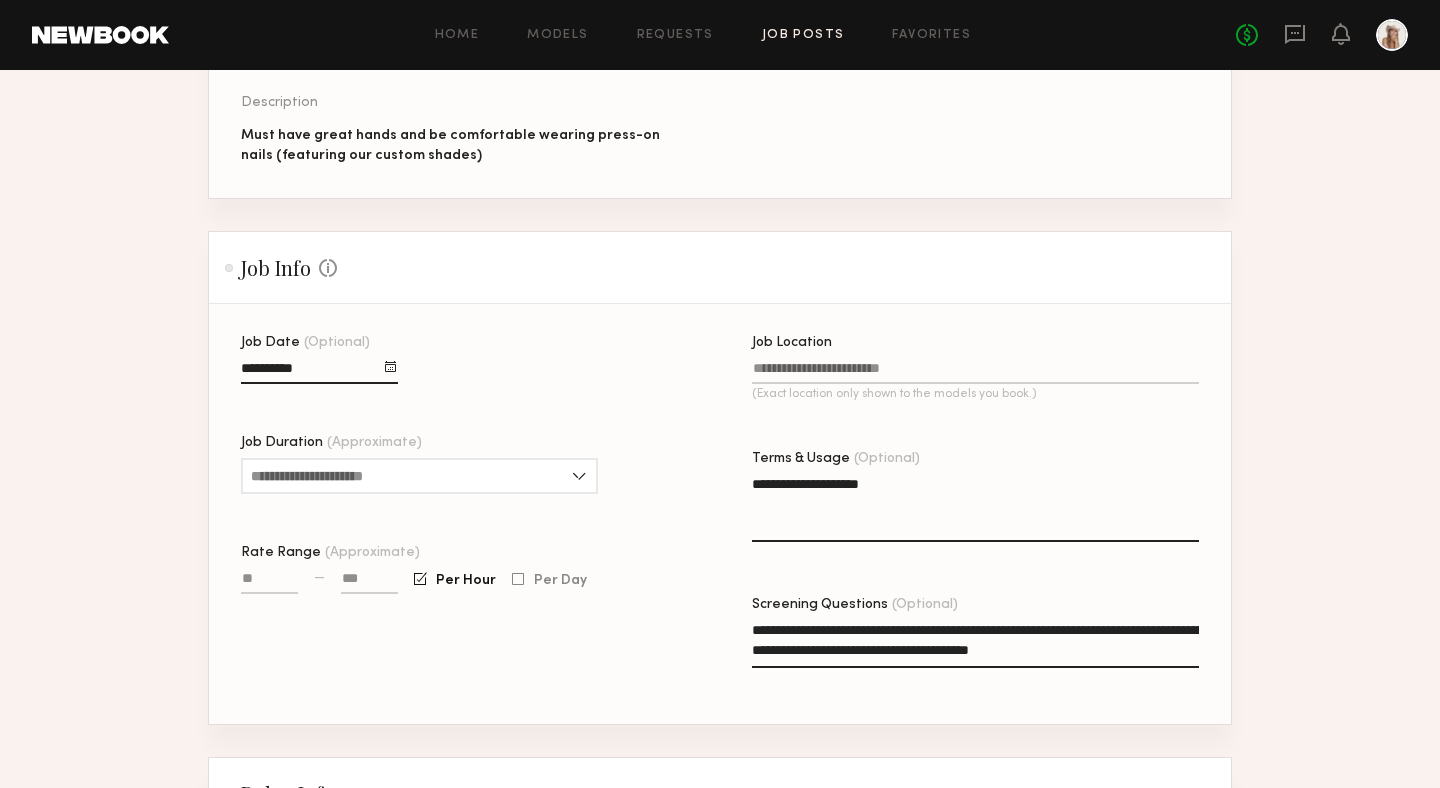 click on "**********" 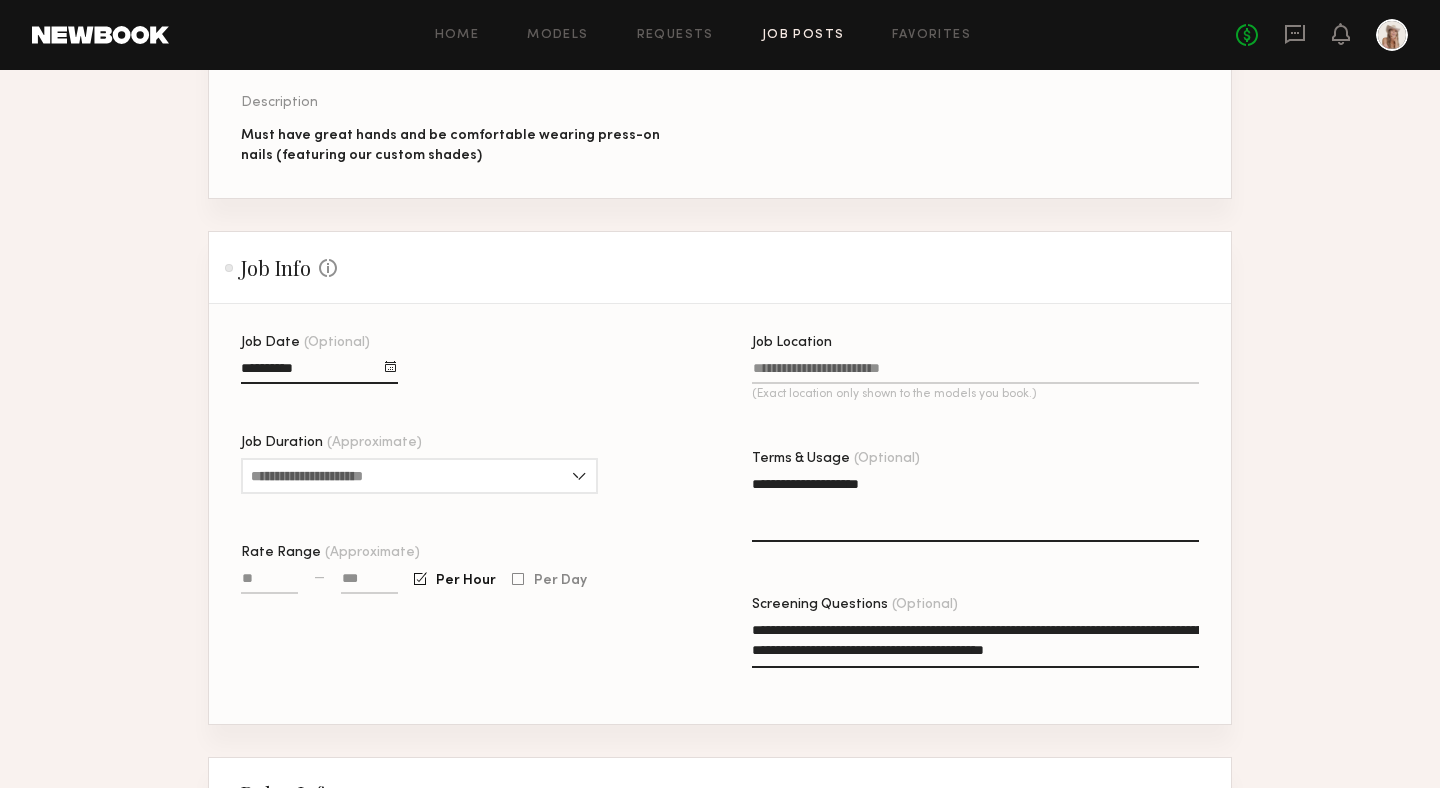 click on "**********" 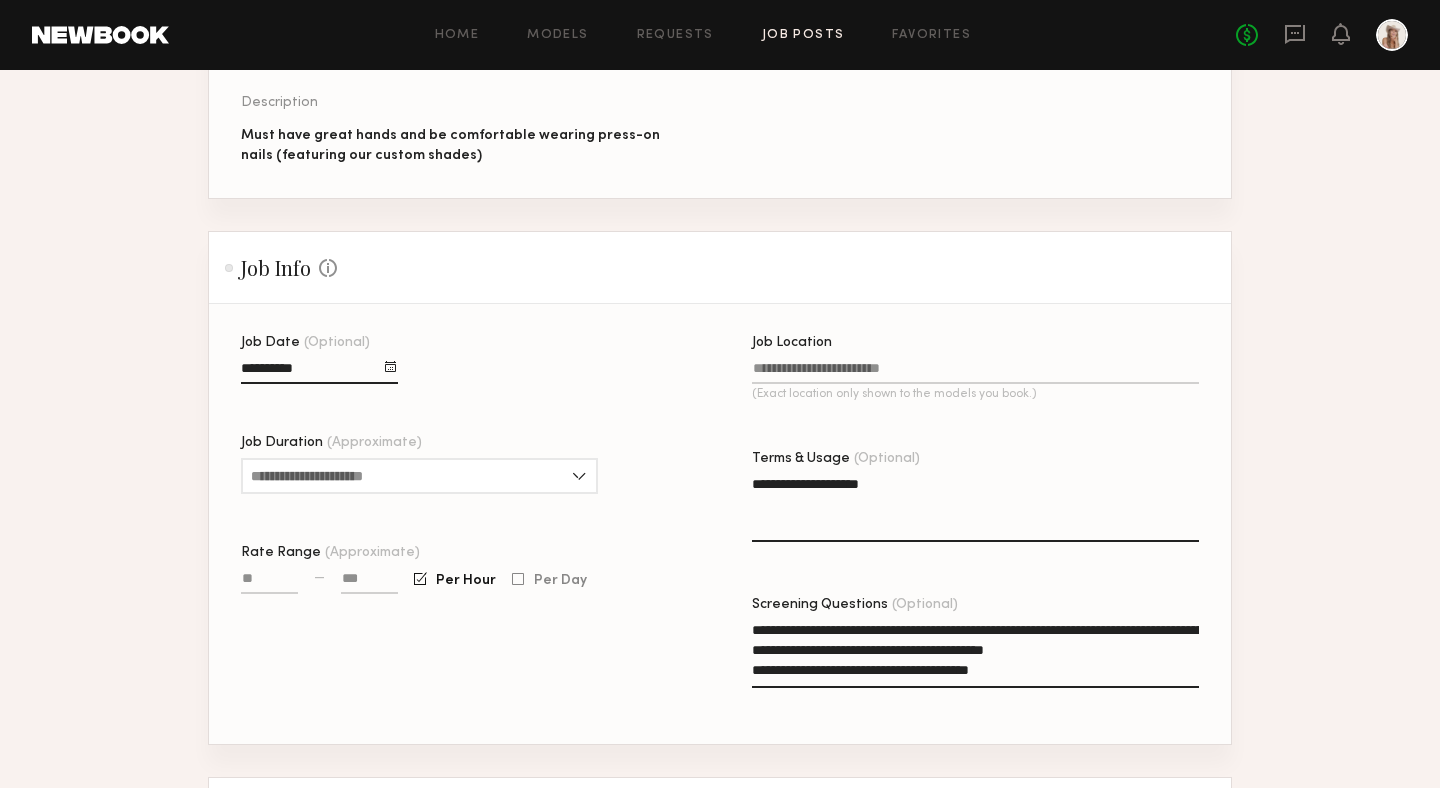 type on "**********" 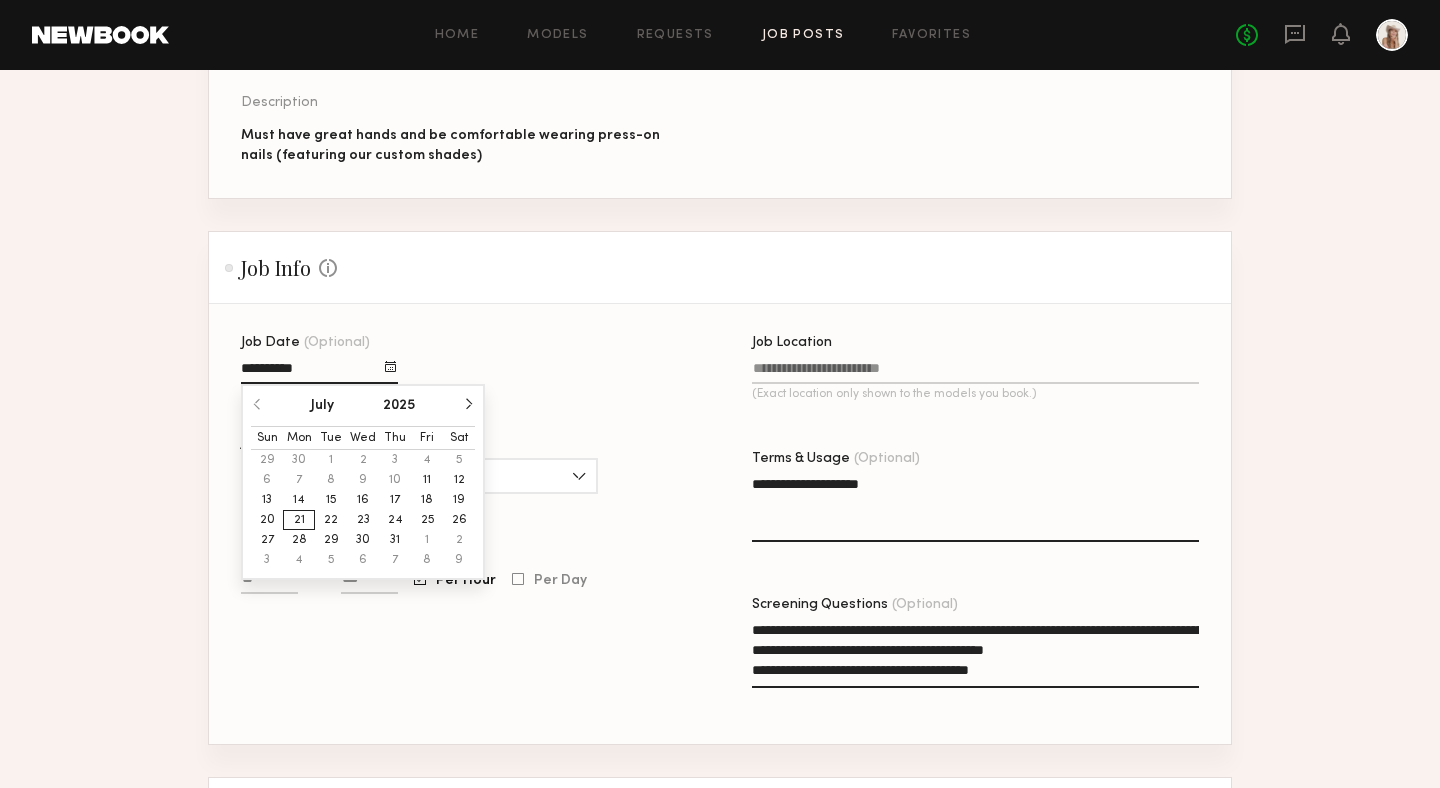 click on "23" 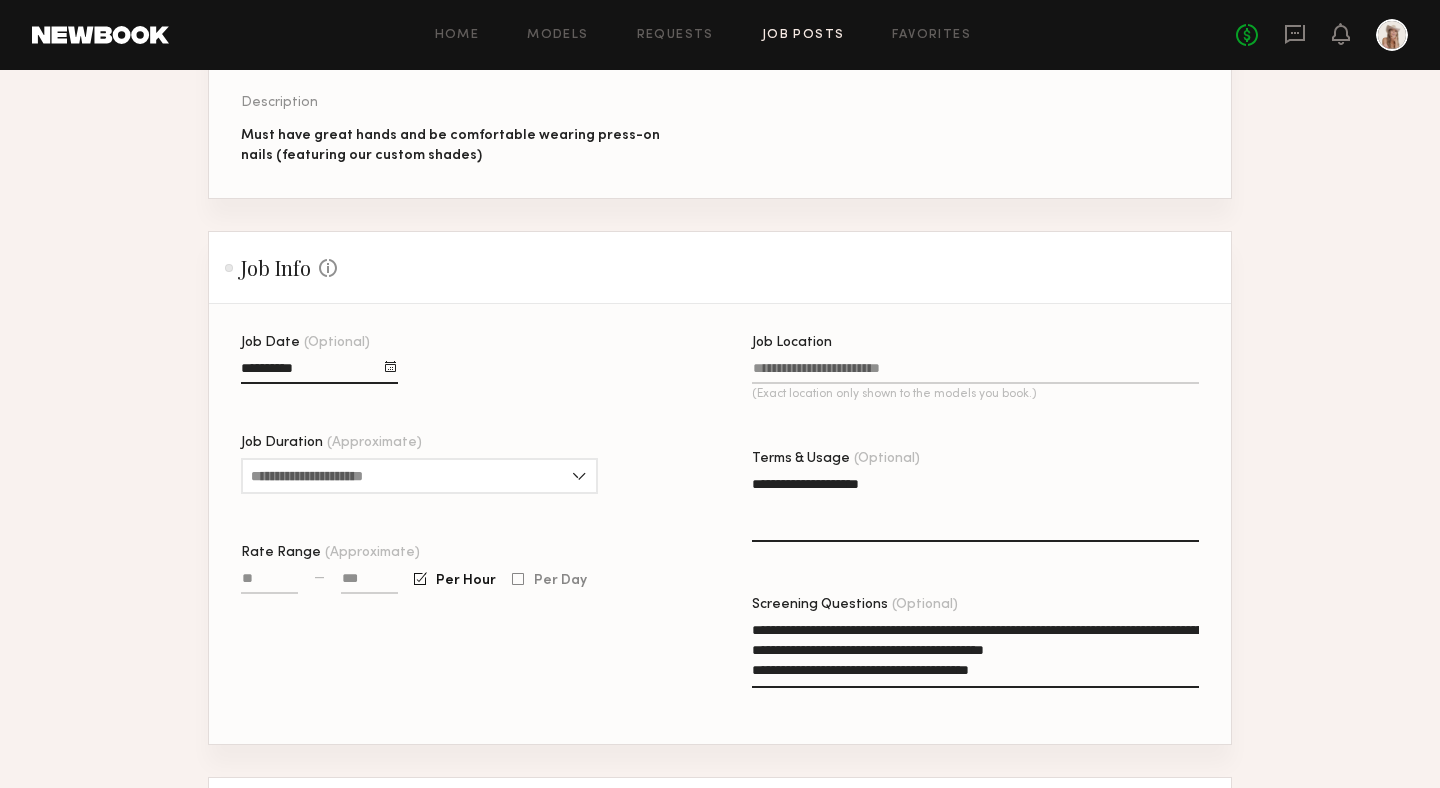 click on "Job Location (Exact location only shown to the models you book.)" 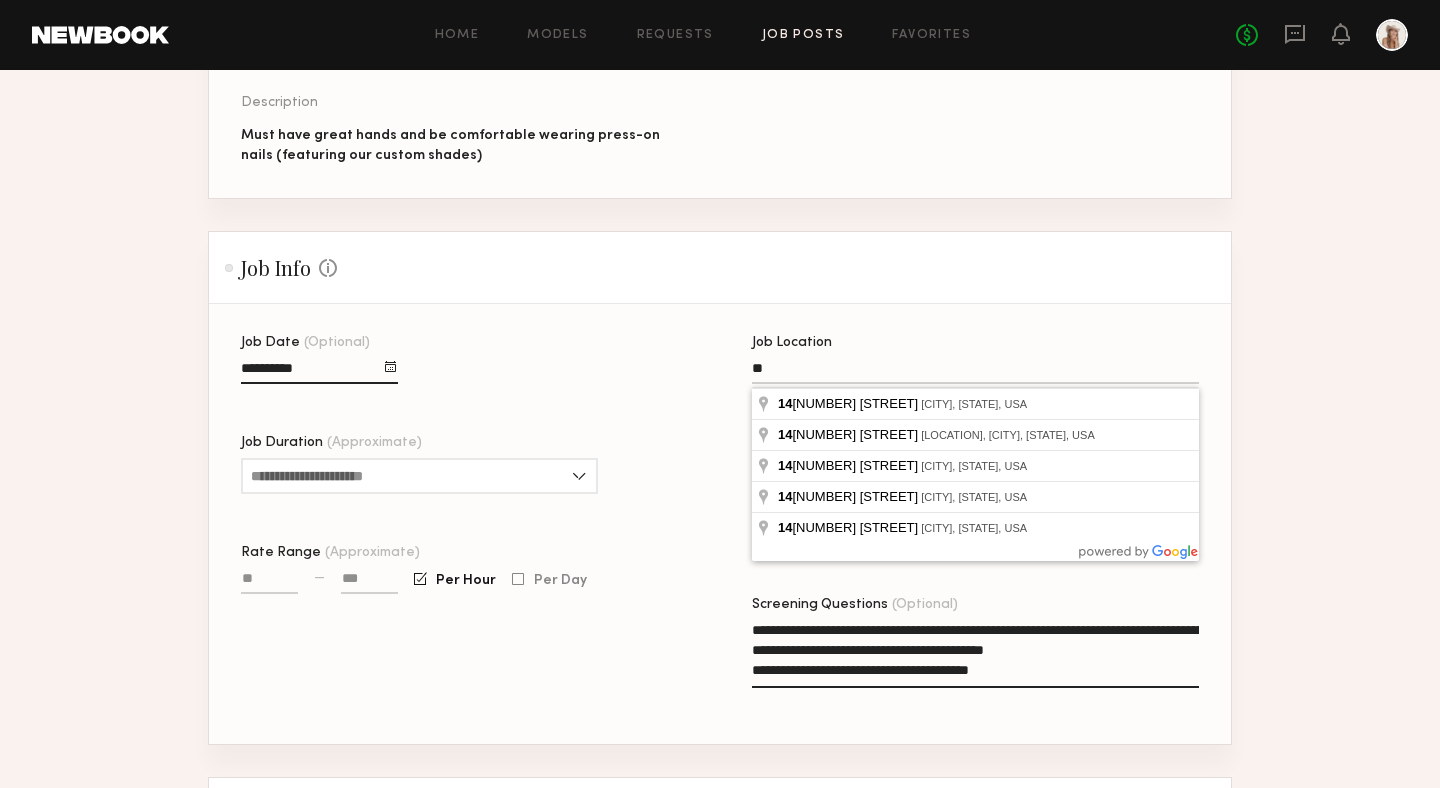 type on "*" 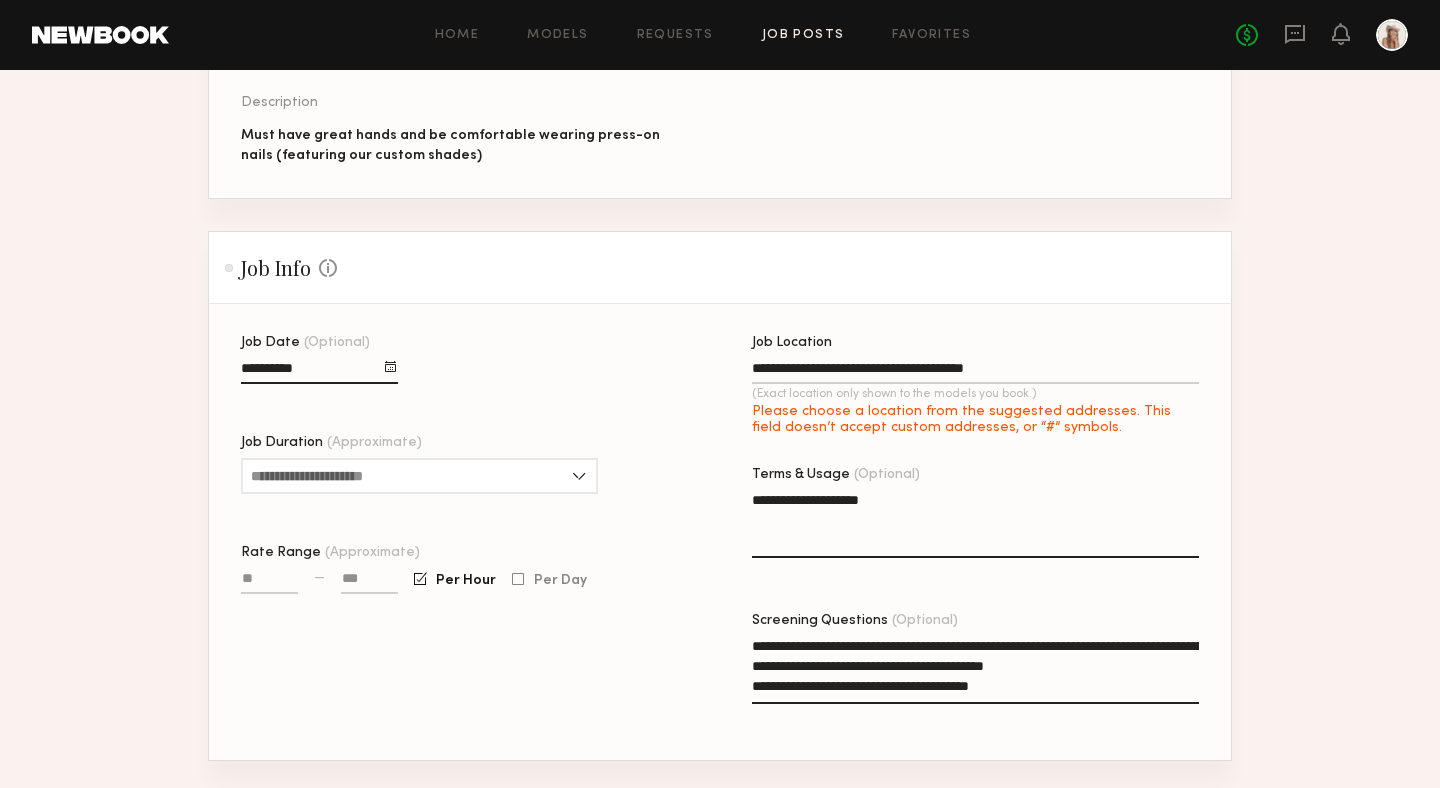 type on "**********" 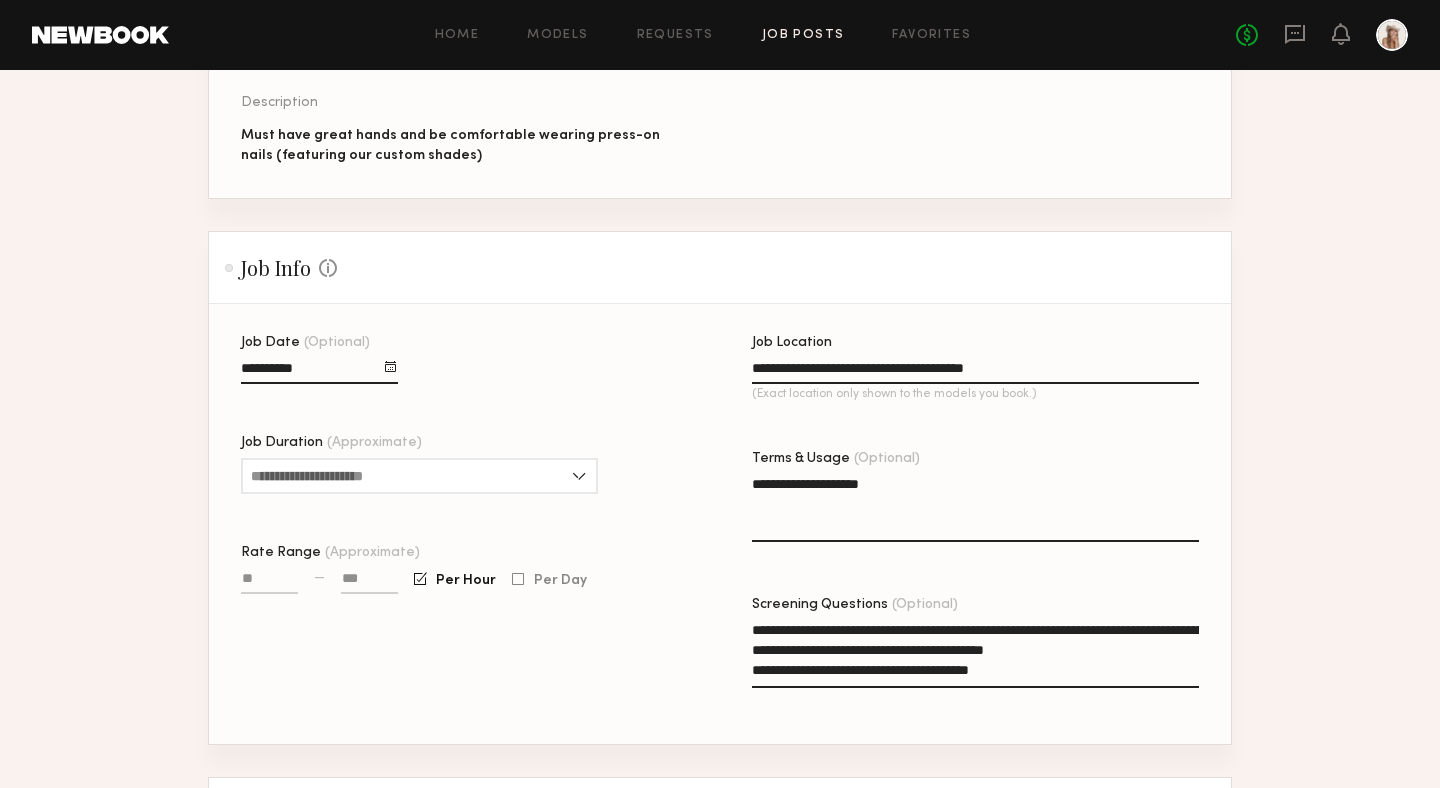 drag, startPoint x: 1041, startPoint y: 676, endPoint x: 747, endPoint y: 681, distance: 294.0425 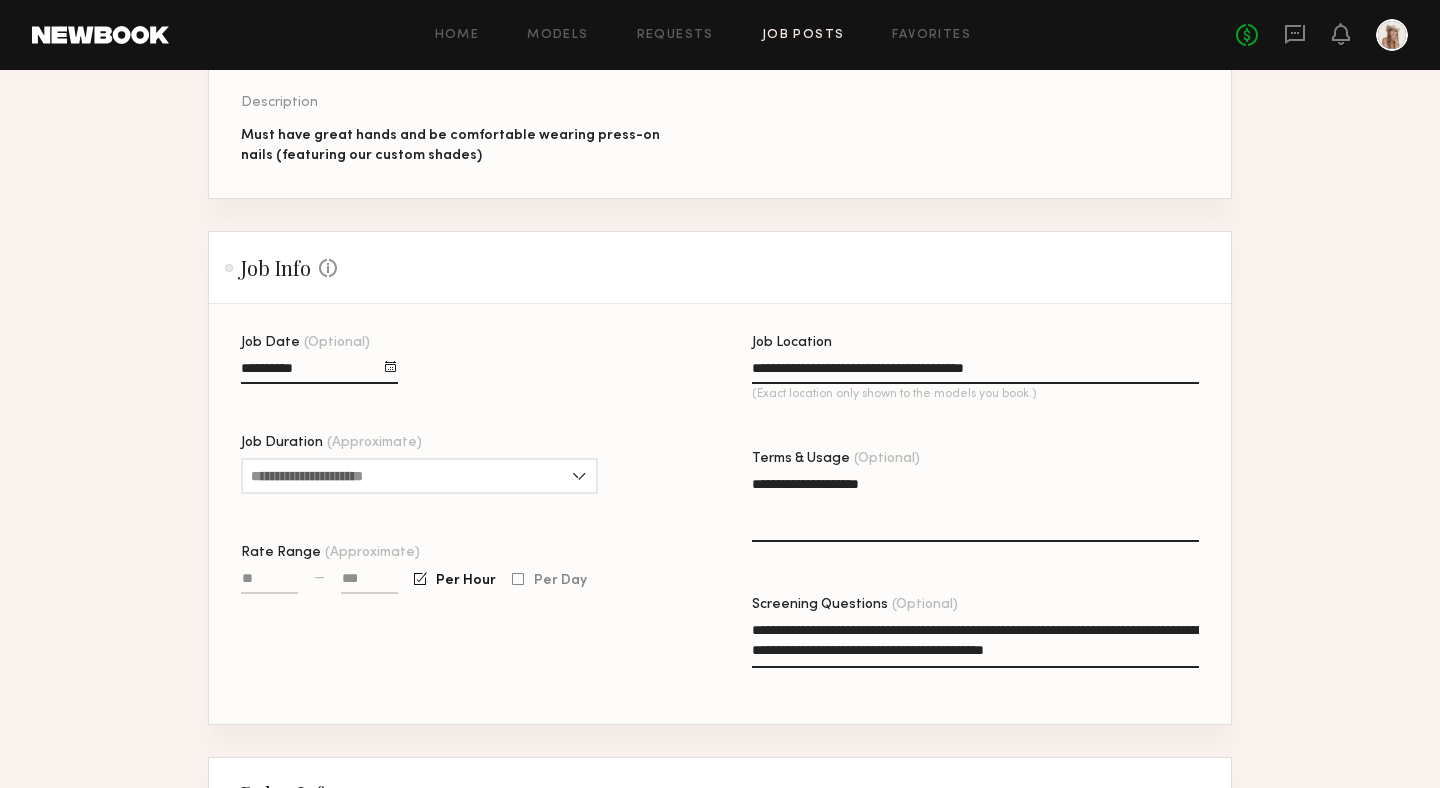 type on "**********" 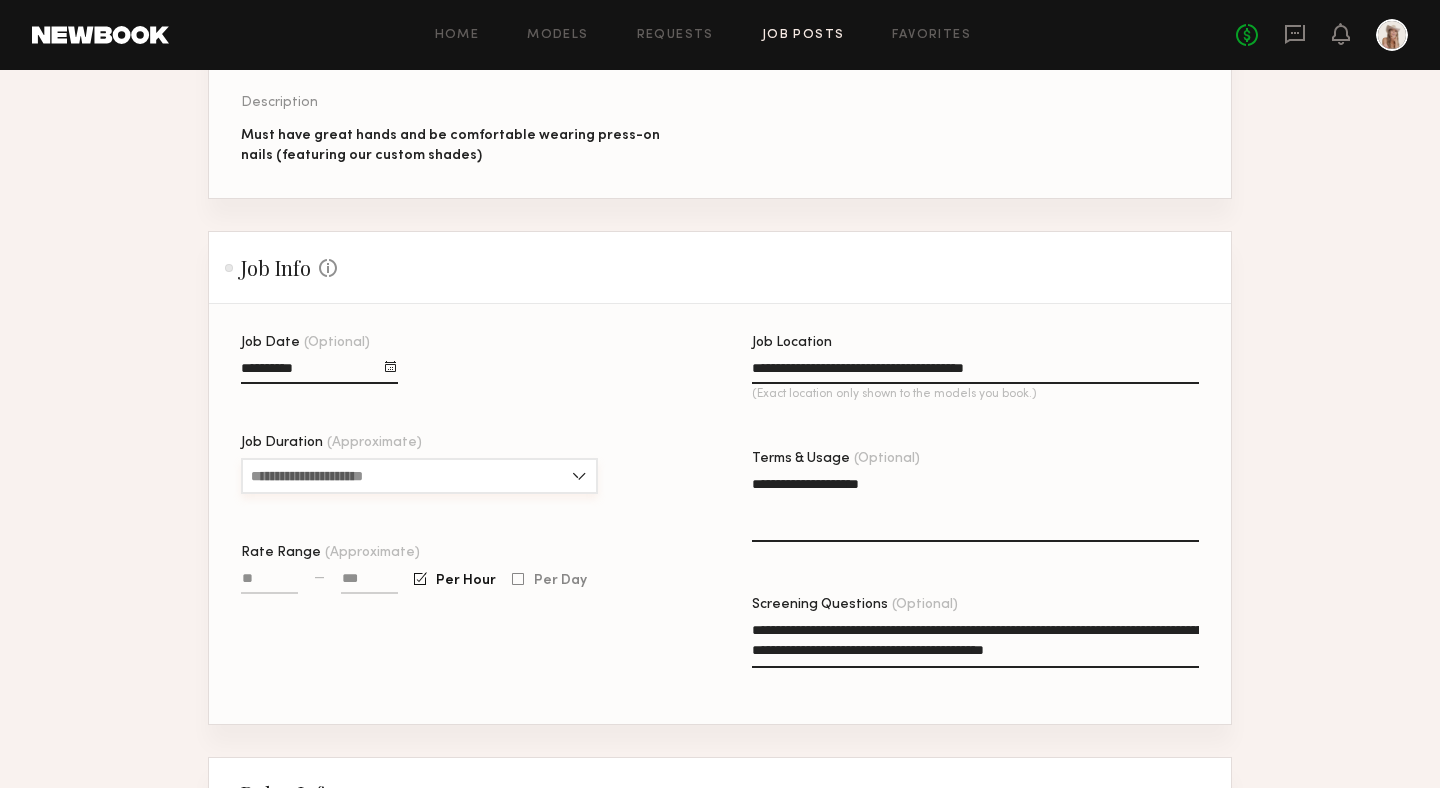 click on "Job Duration (Approximate)" at bounding box center [419, 476] 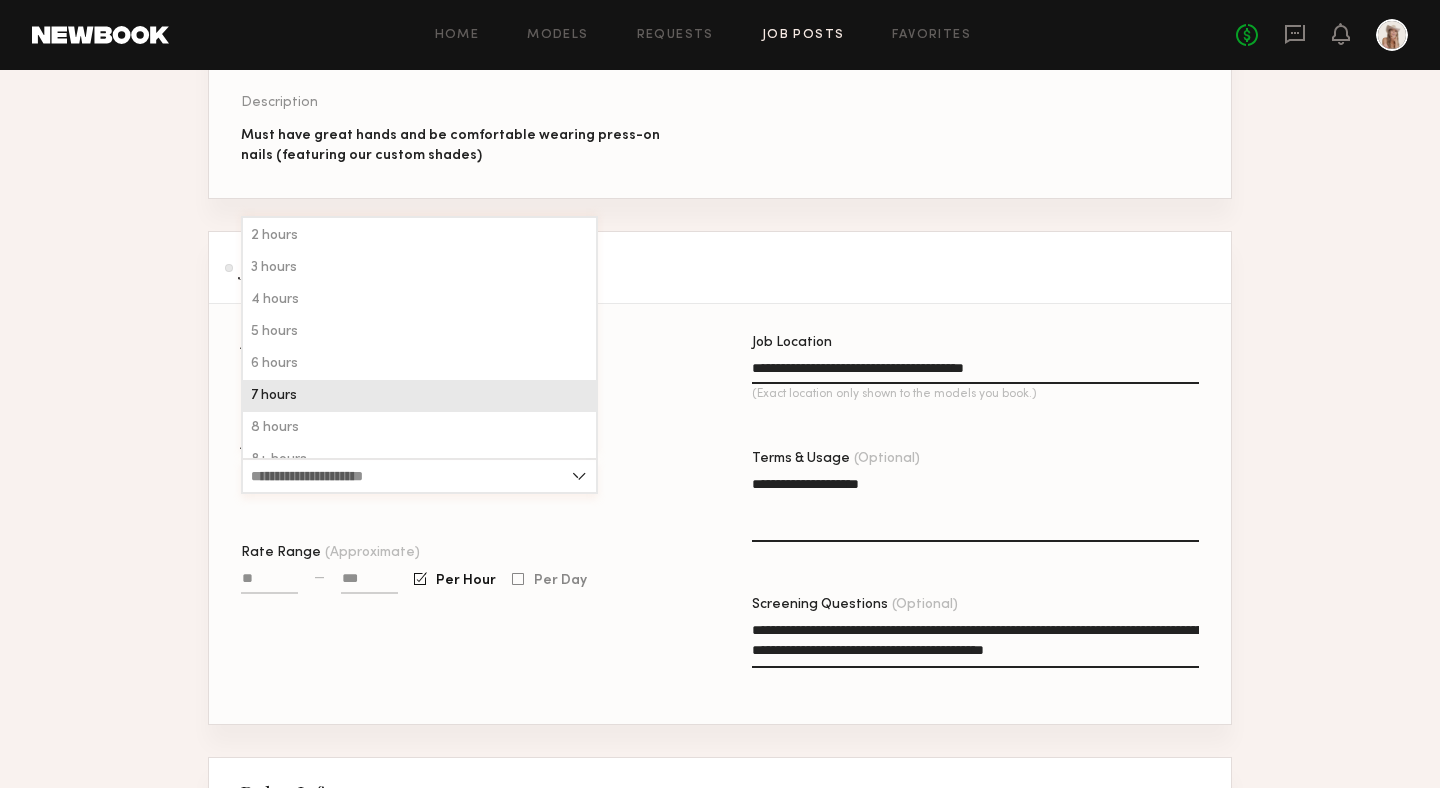 scroll, scrollTop: 33, scrollLeft: 0, axis: vertical 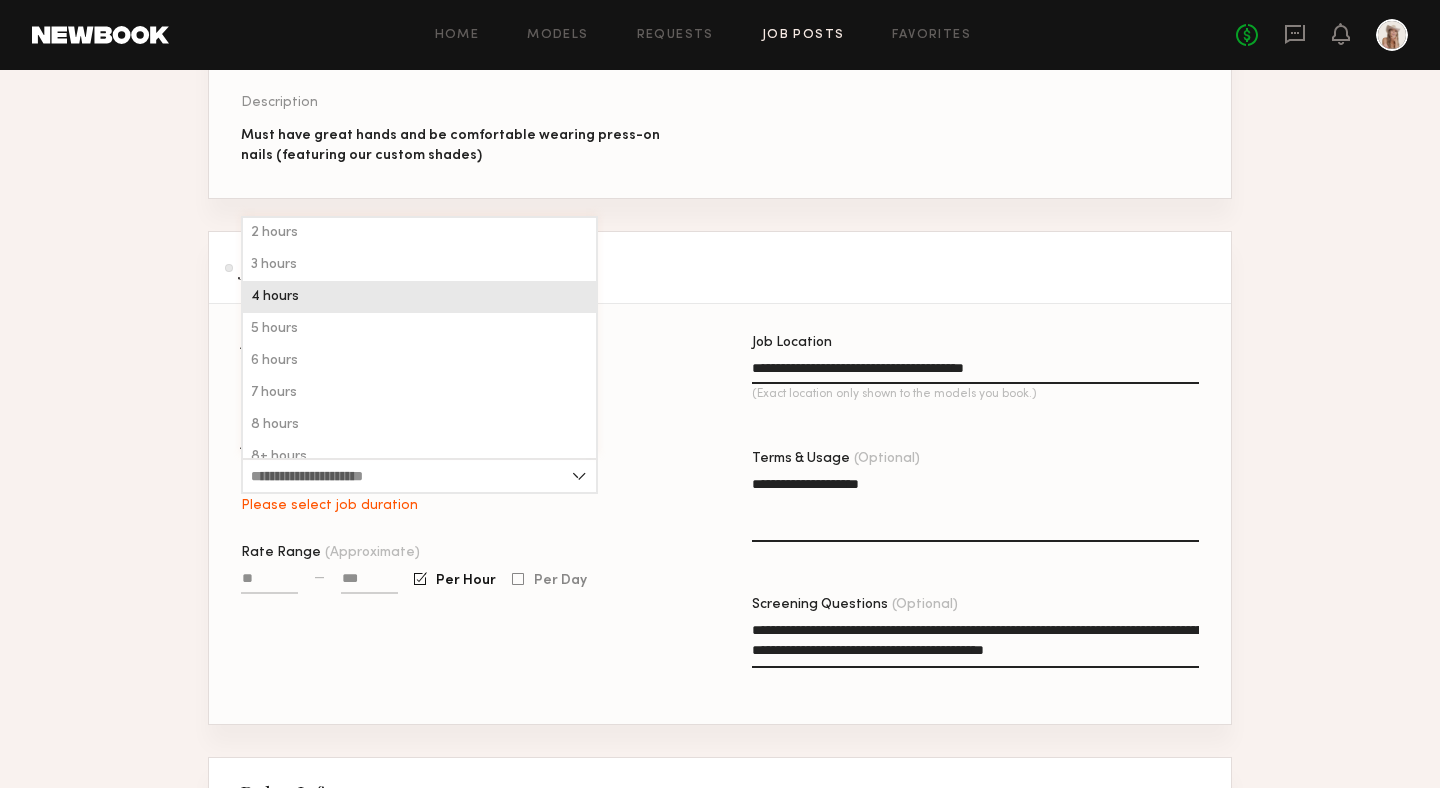 click on "4 hours" 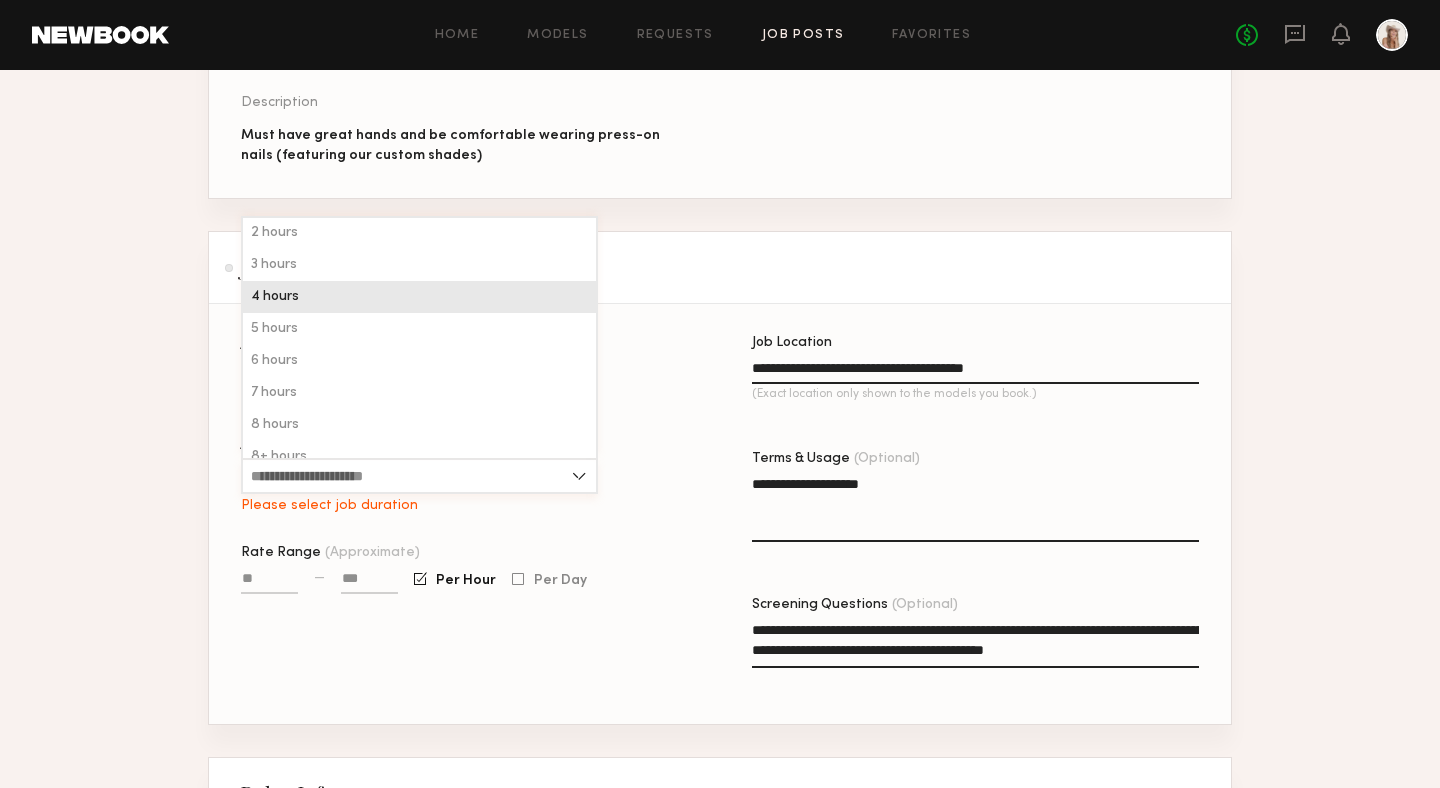 type on "*******" 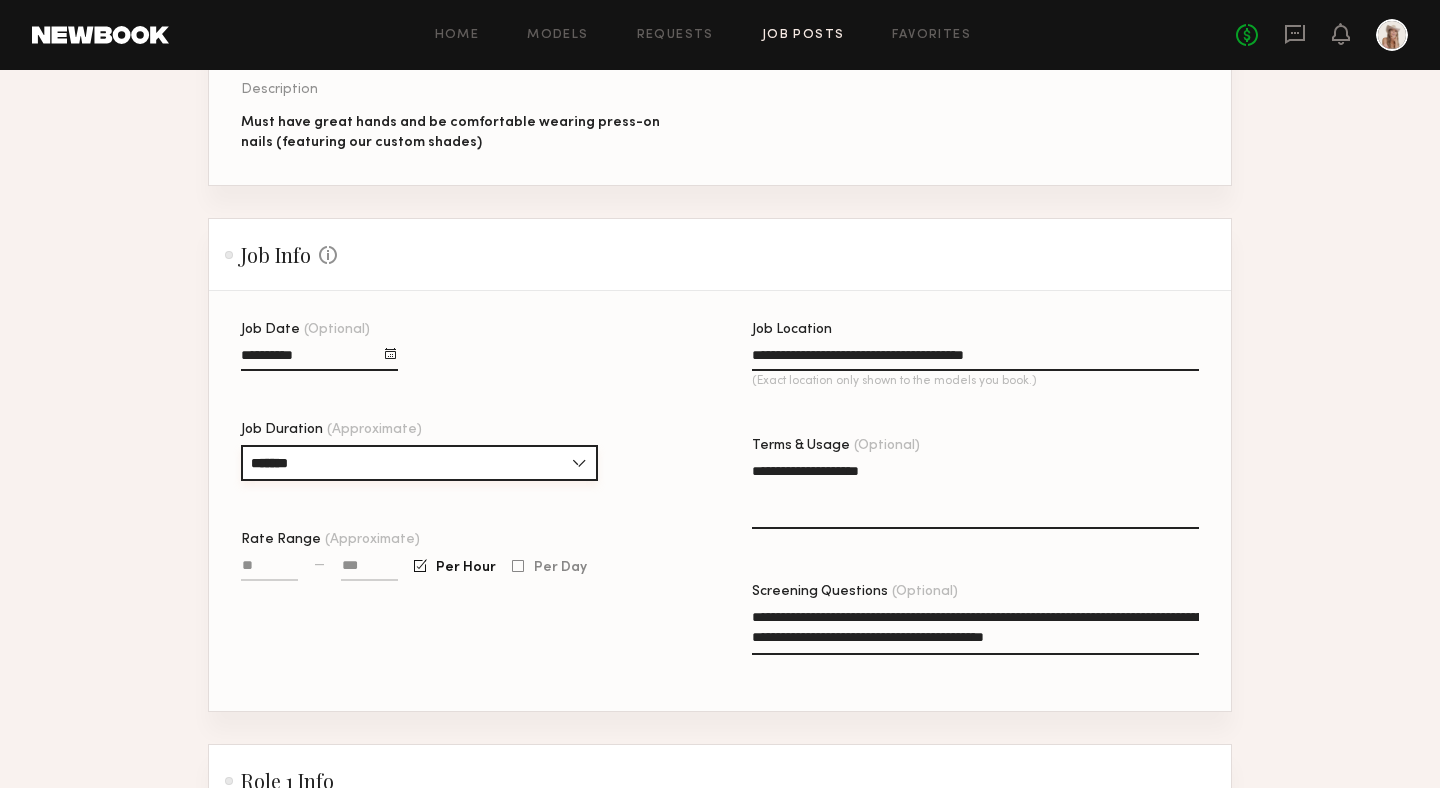 scroll, scrollTop: 331, scrollLeft: 0, axis: vertical 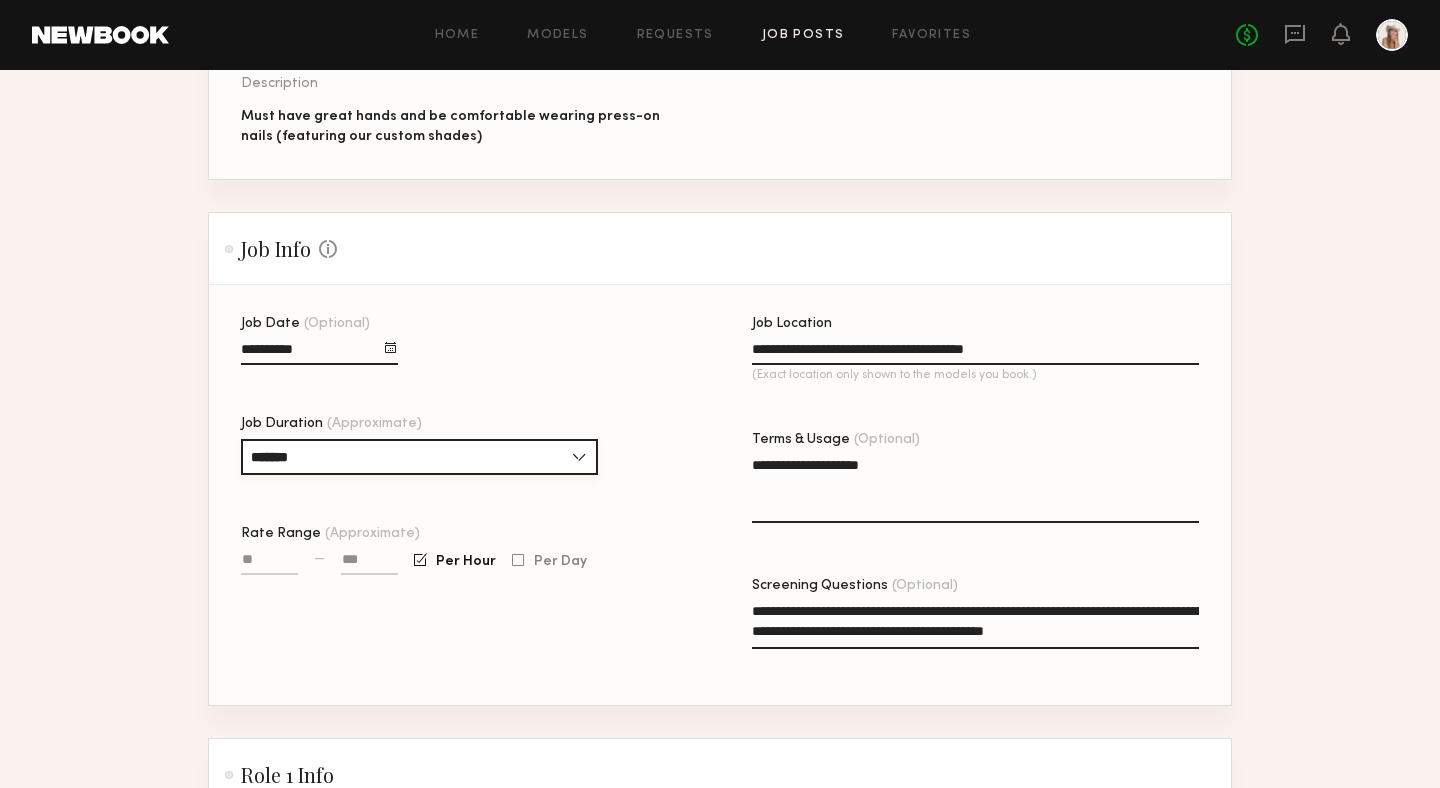 click on "*******" at bounding box center (419, 457) 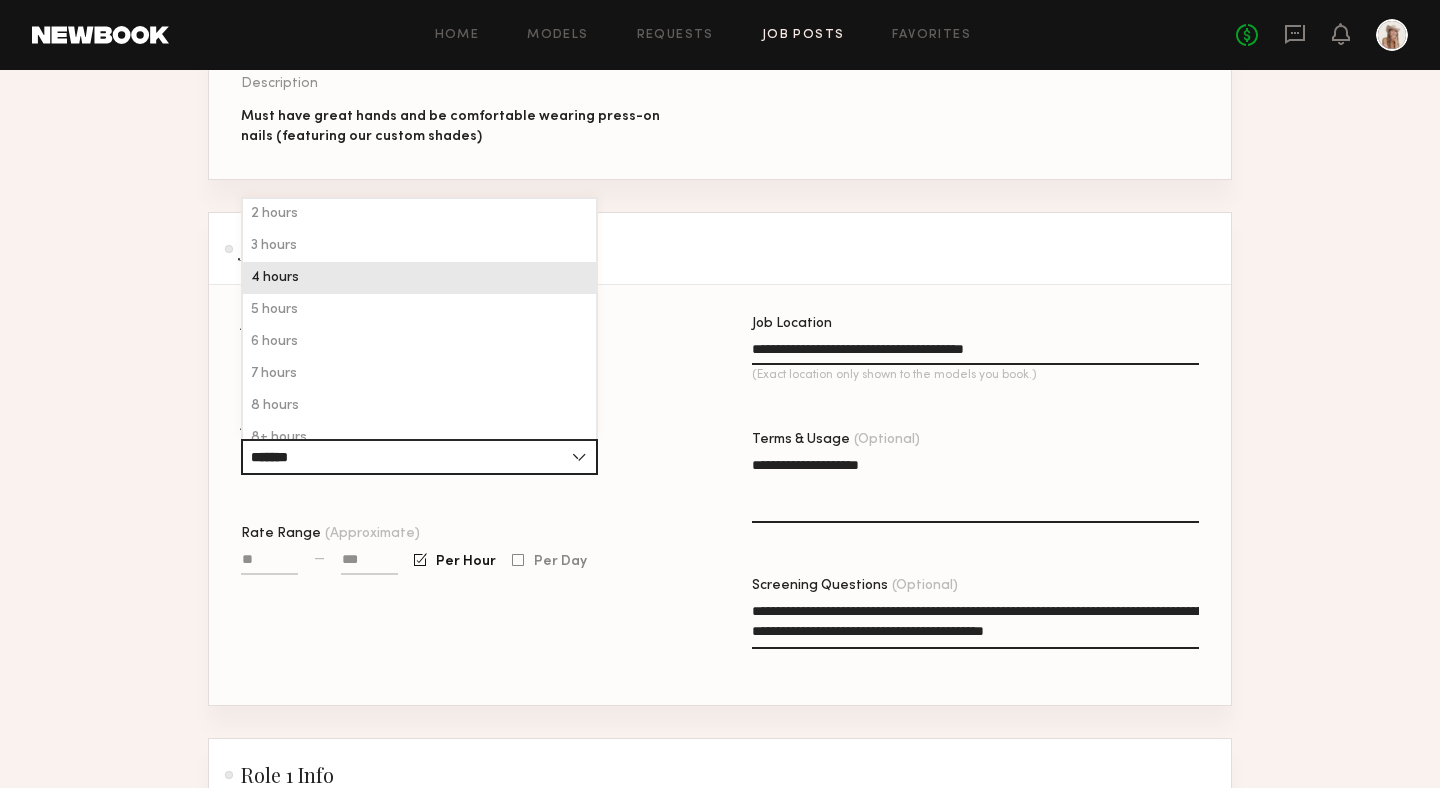 click on "4 hours" 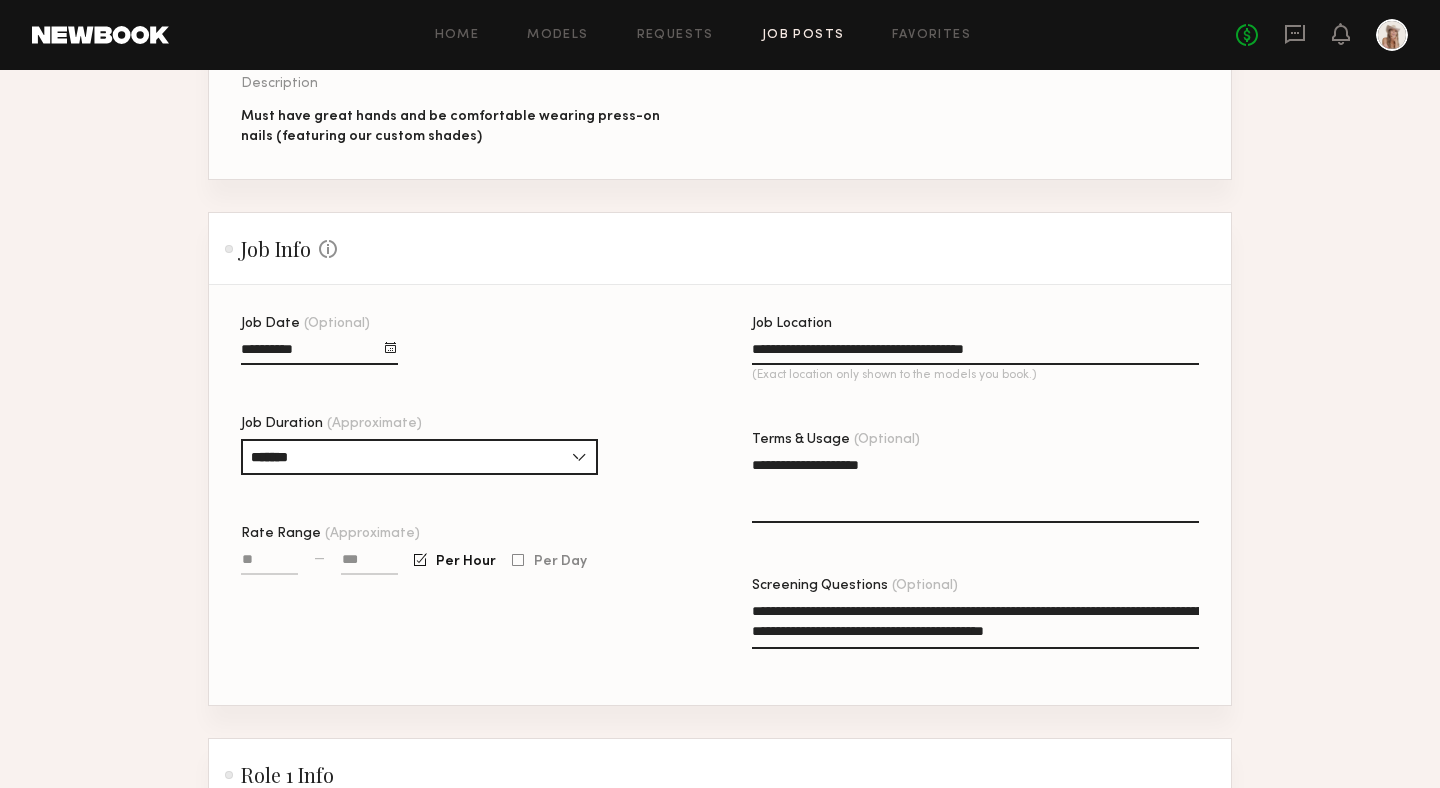 click on "**********" 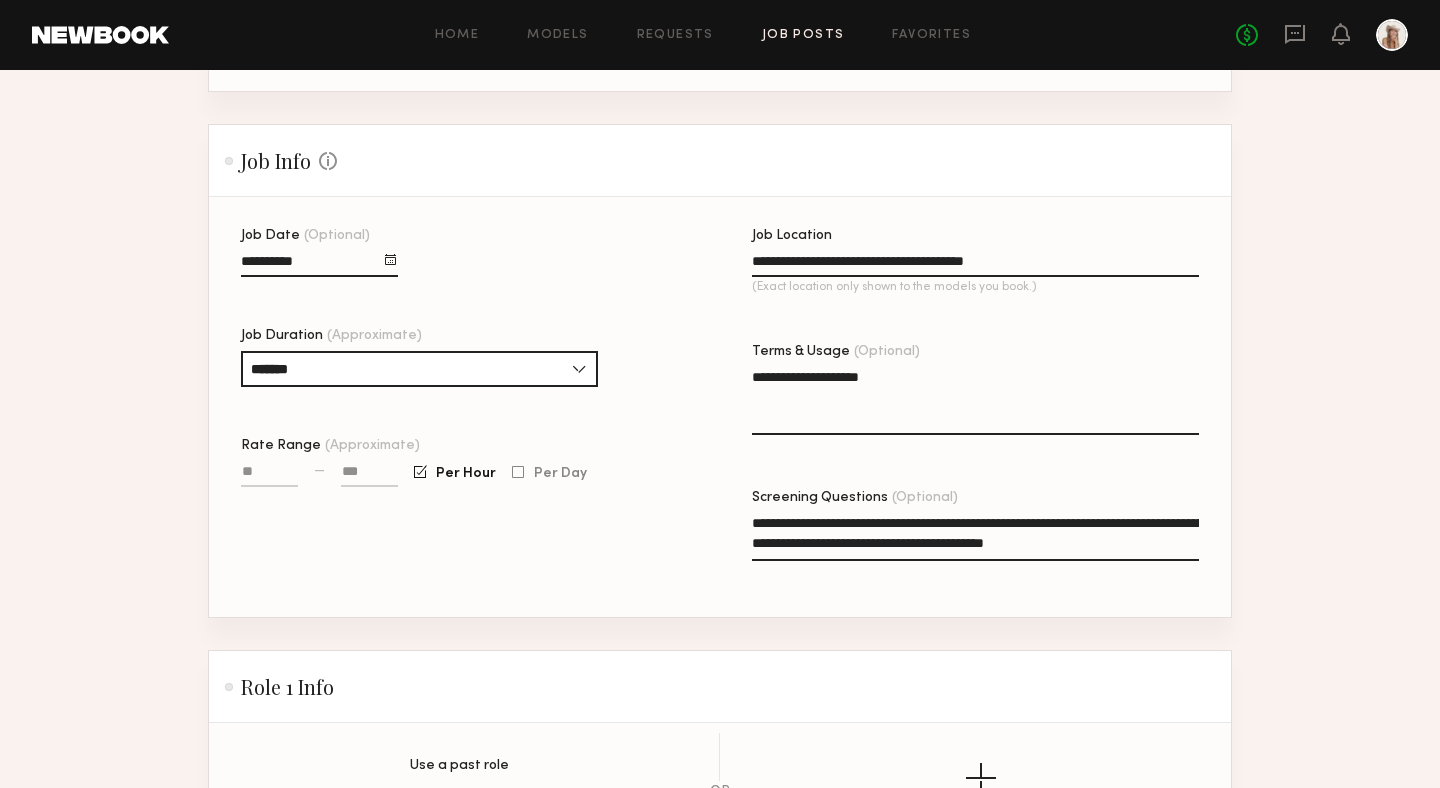 scroll, scrollTop: 423, scrollLeft: 0, axis: vertical 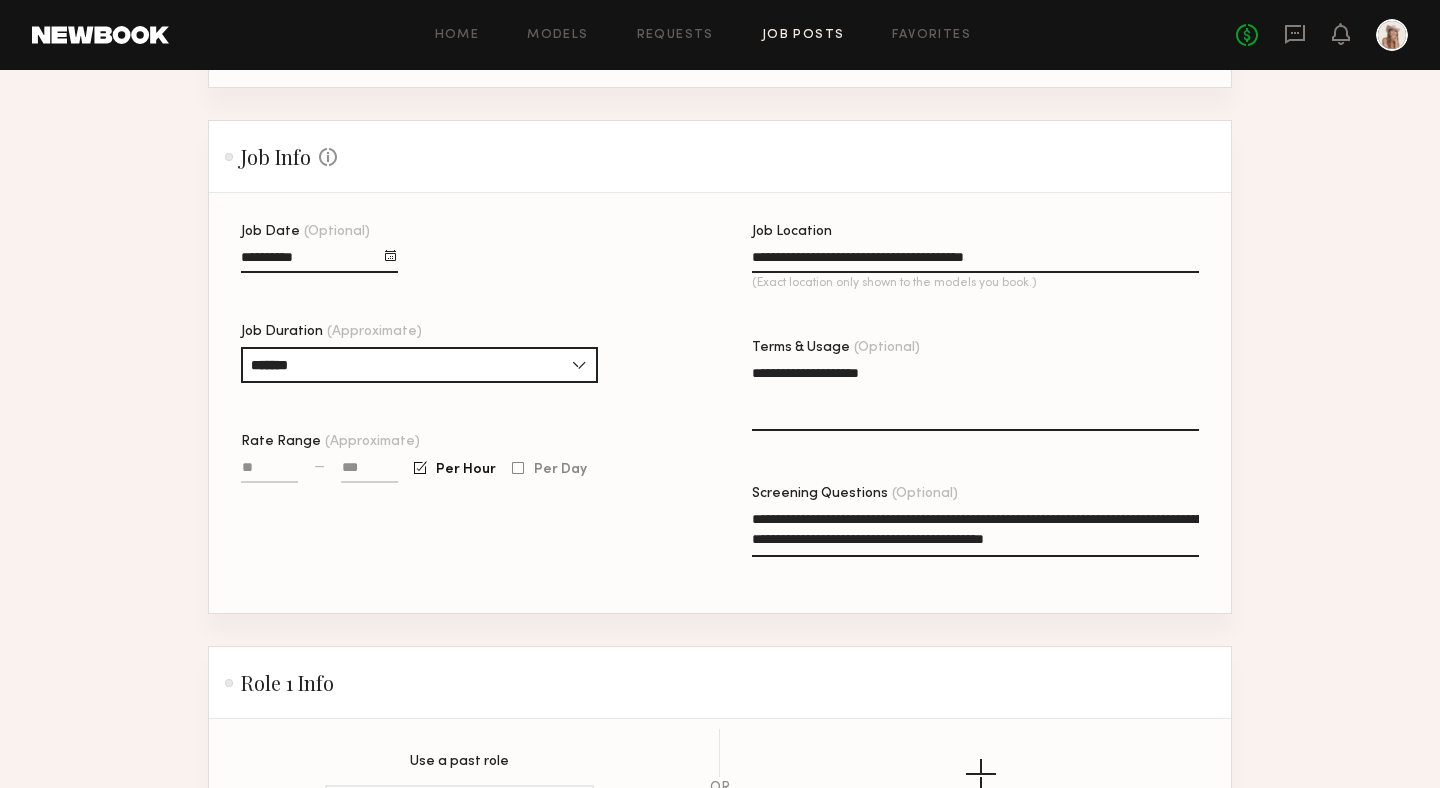 click on "**********" 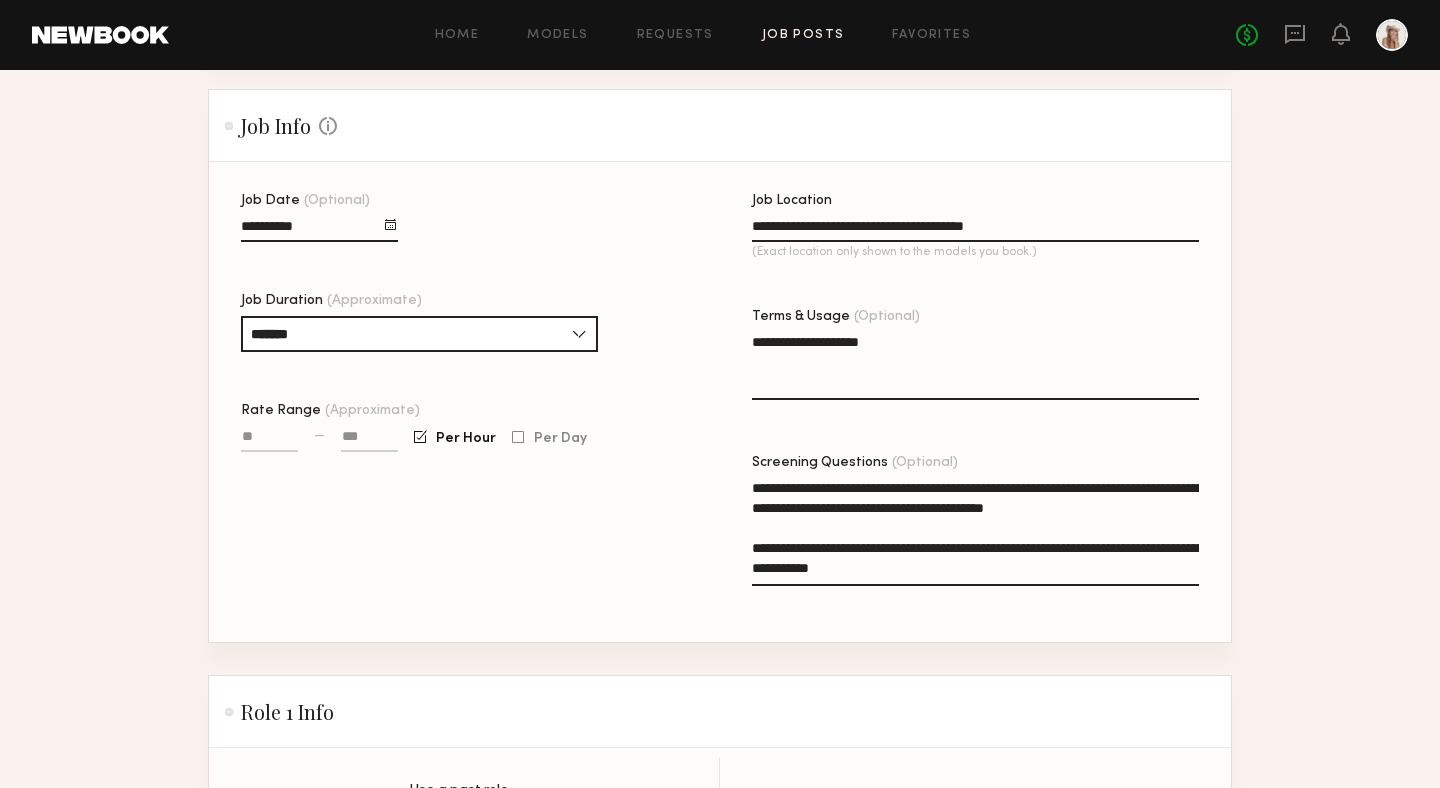 click on "**********" 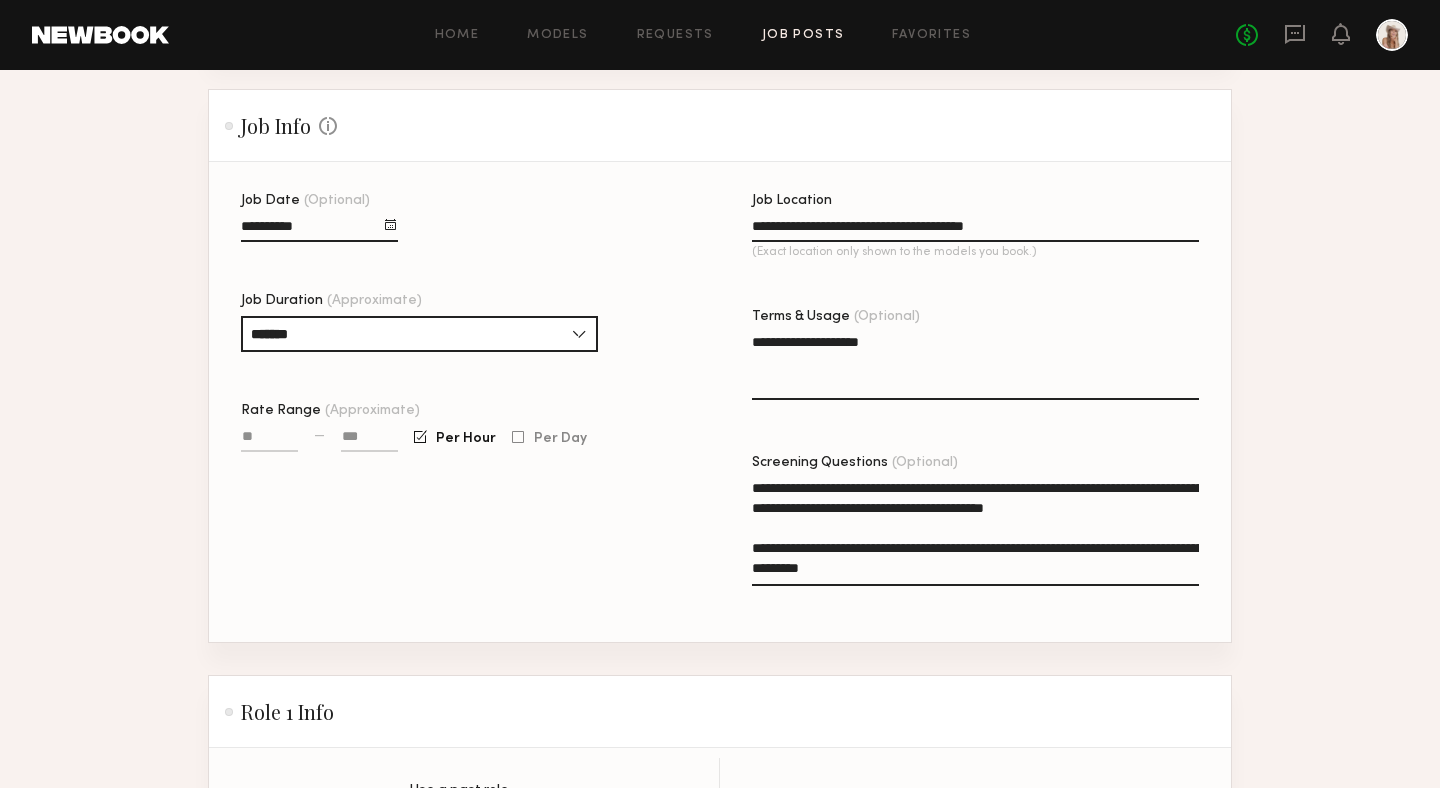 click on "**********" 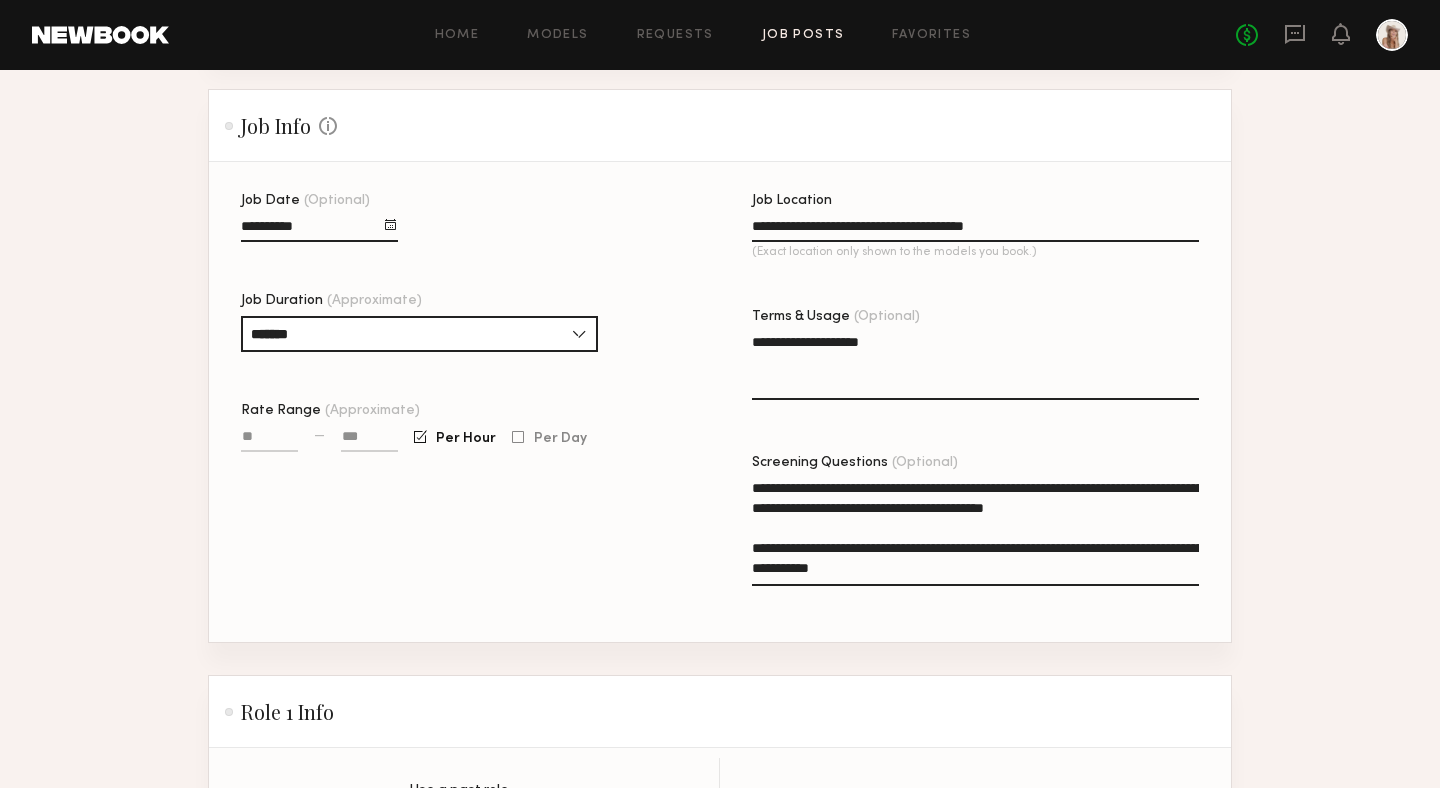 scroll, scrollTop: 488, scrollLeft: 0, axis: vertical 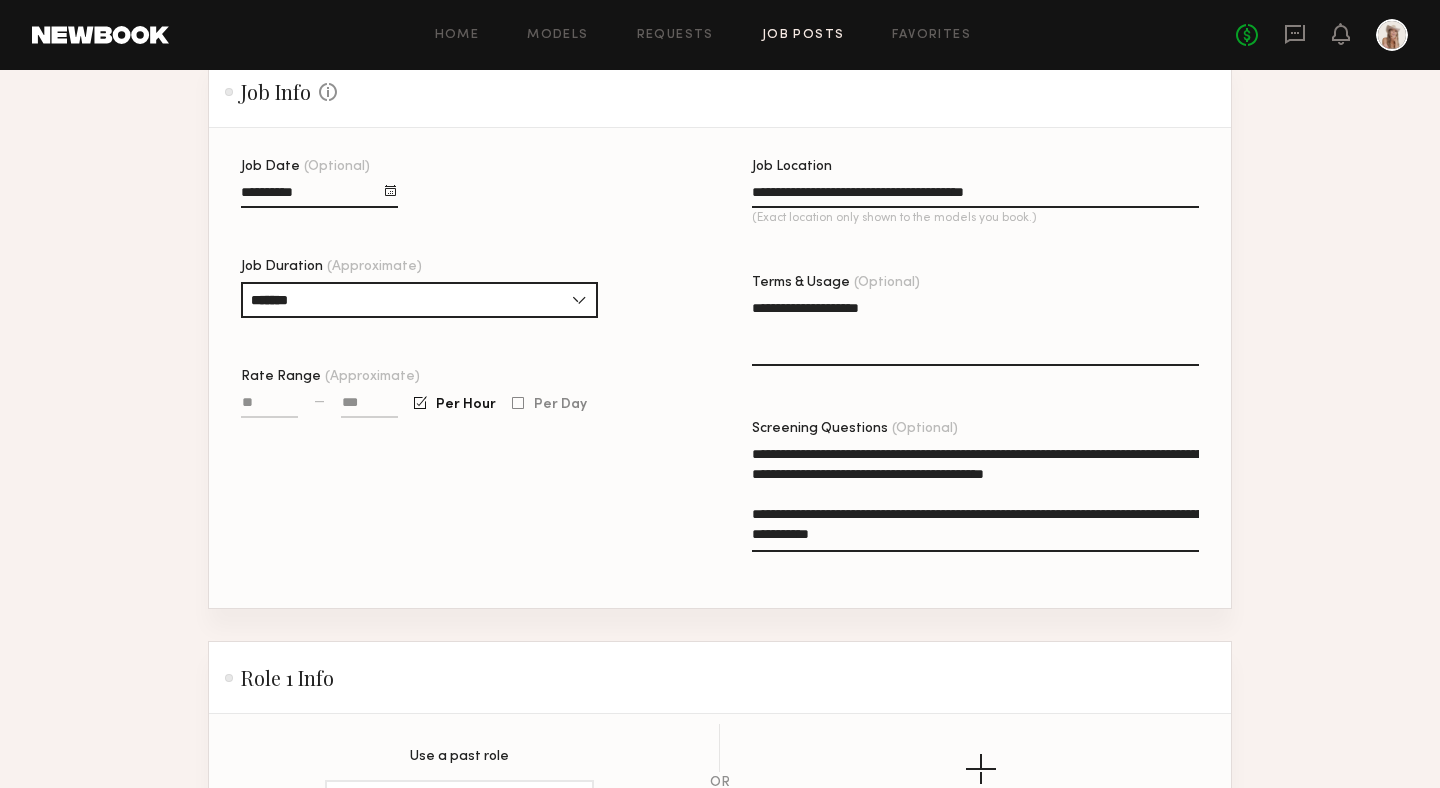 click on "**********" 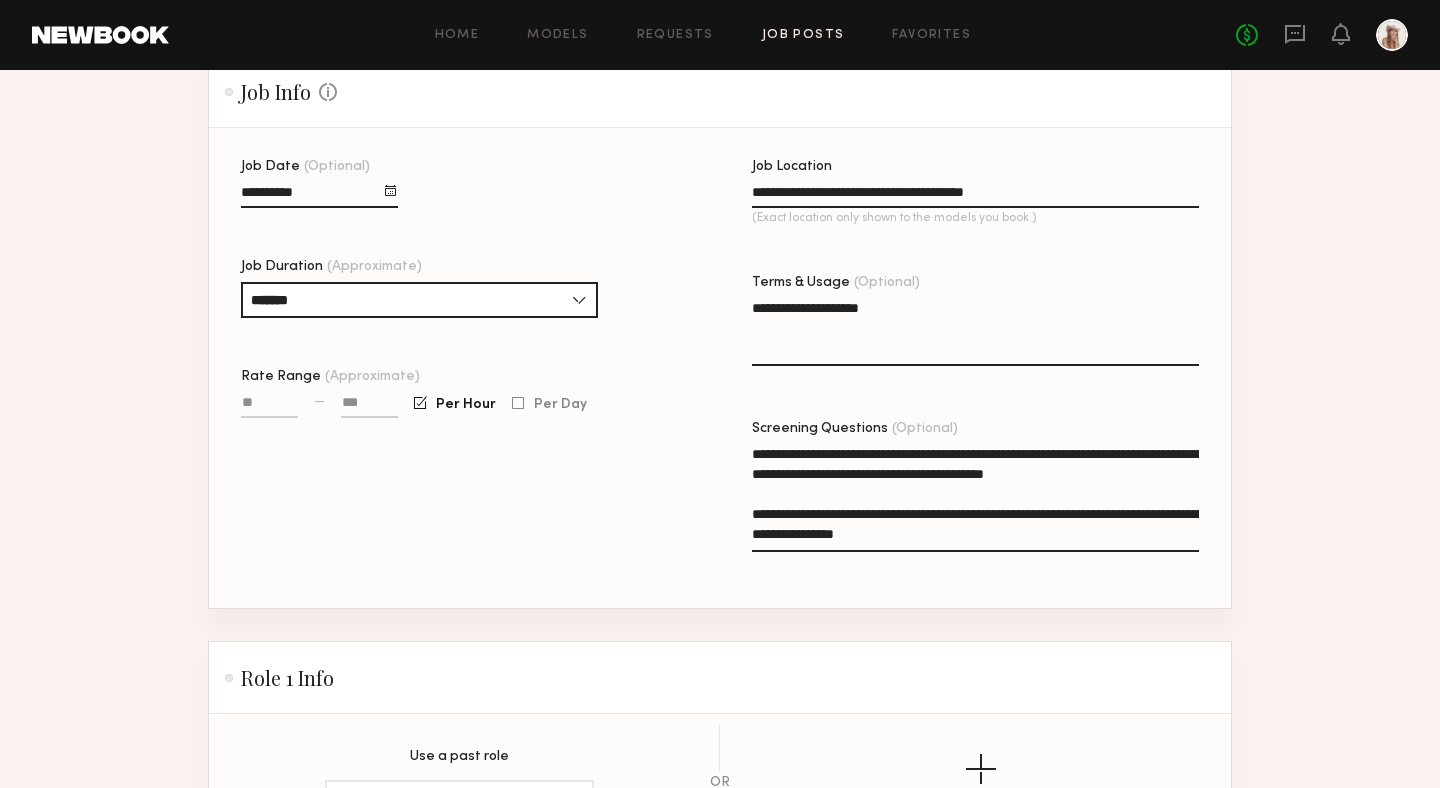 click on "**********" 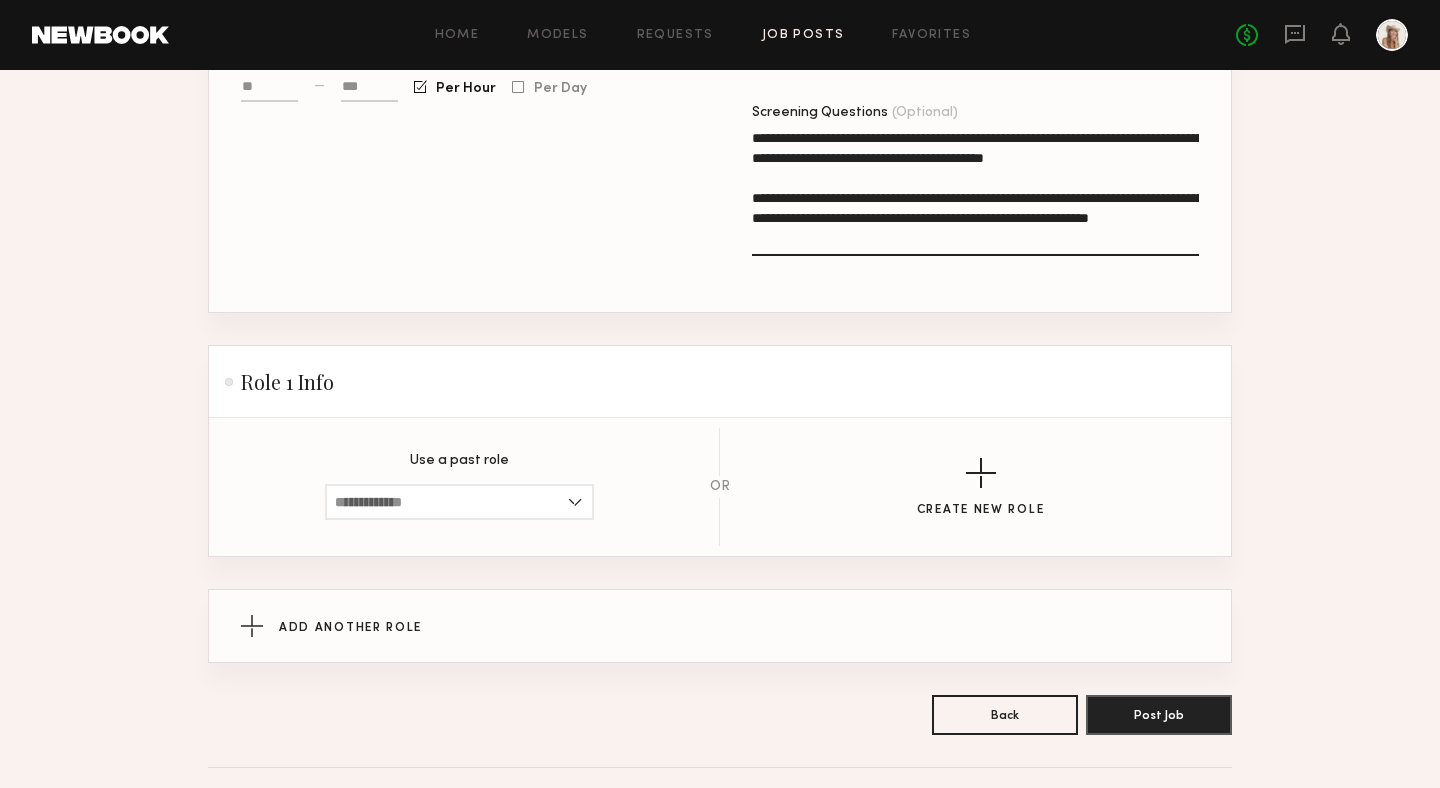 scroll, scrollTop: 554, scrollLeft: 0, axis: vertical 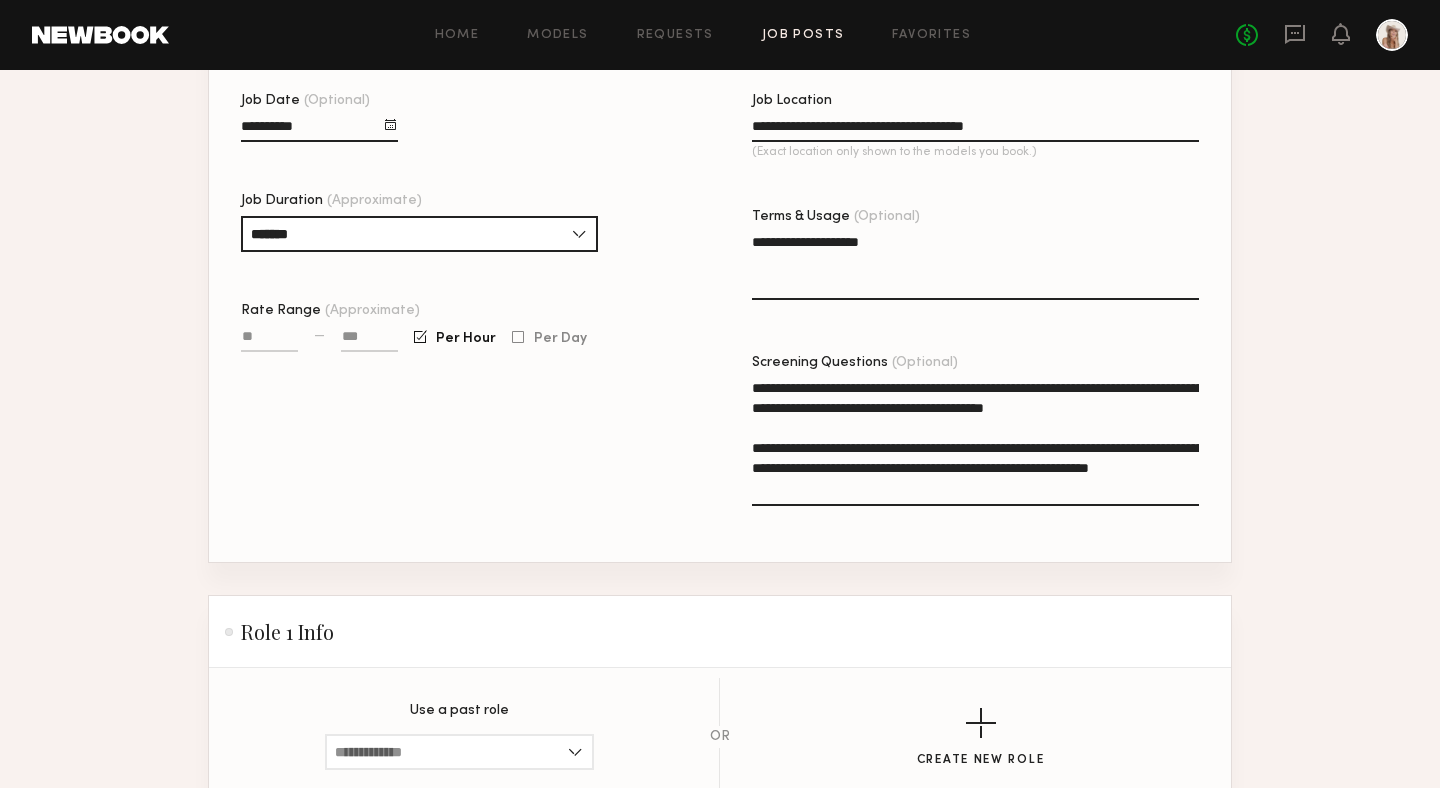 click on "**********" 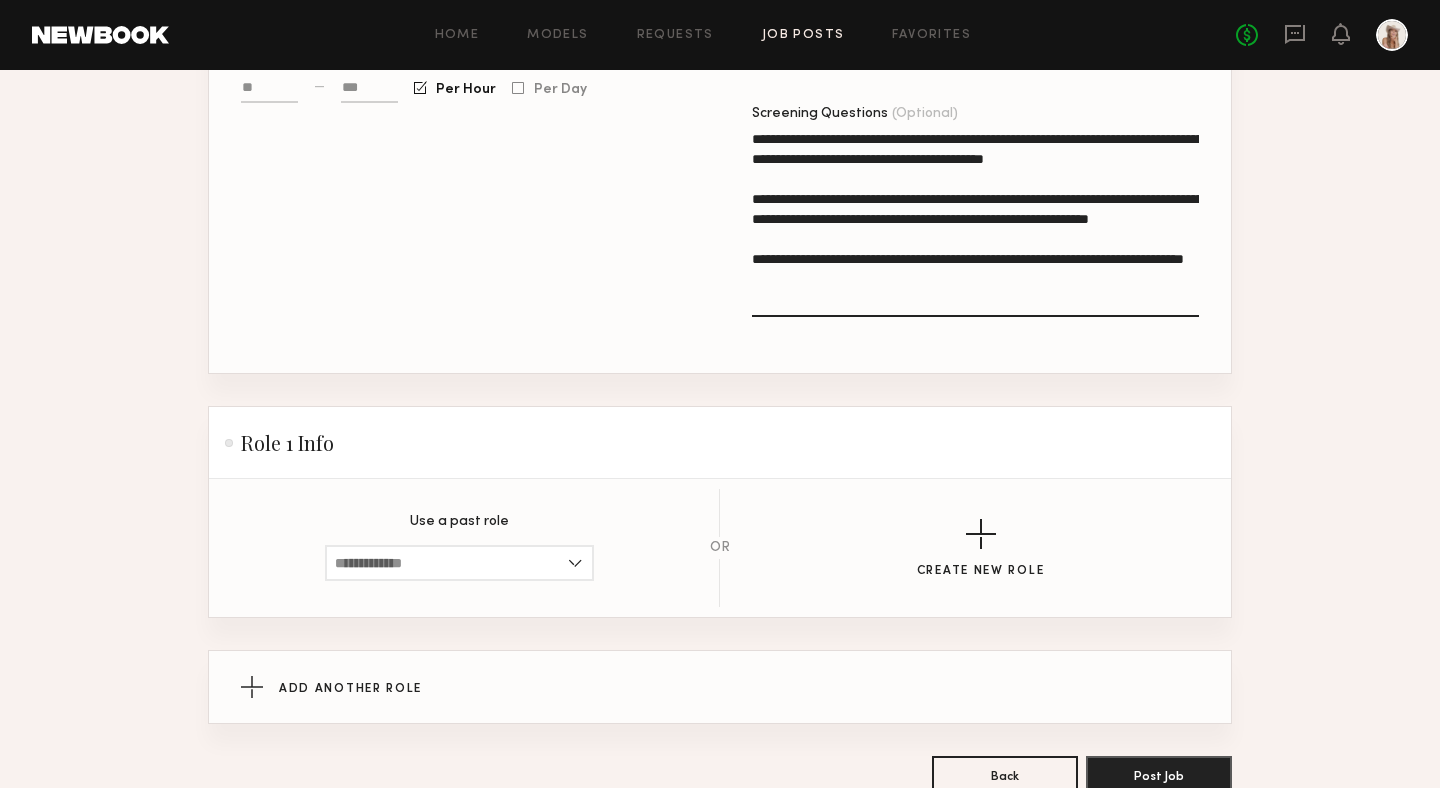 scroll, scrollTop: 892, scrollLeft: 0, axis: vertical 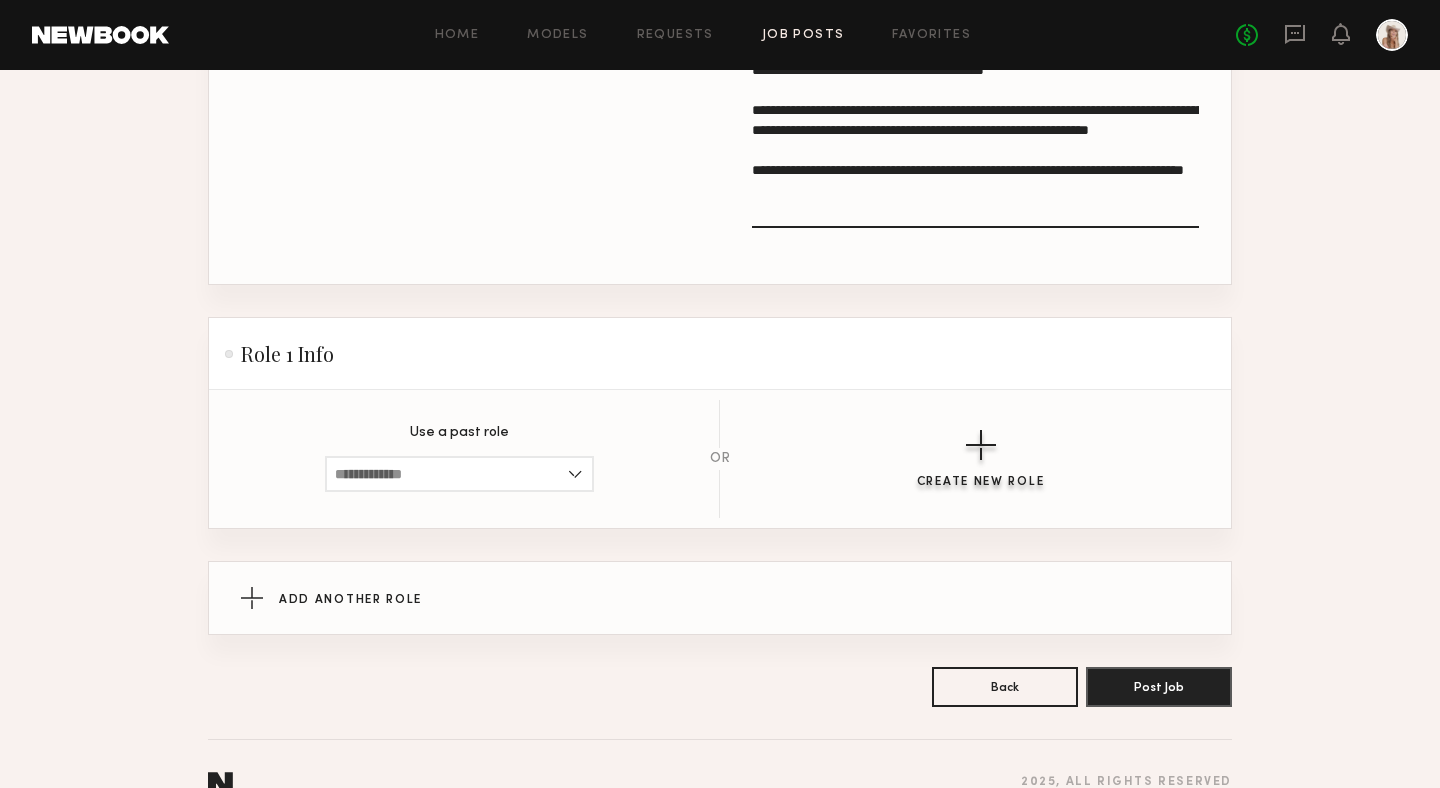 type on "**********" 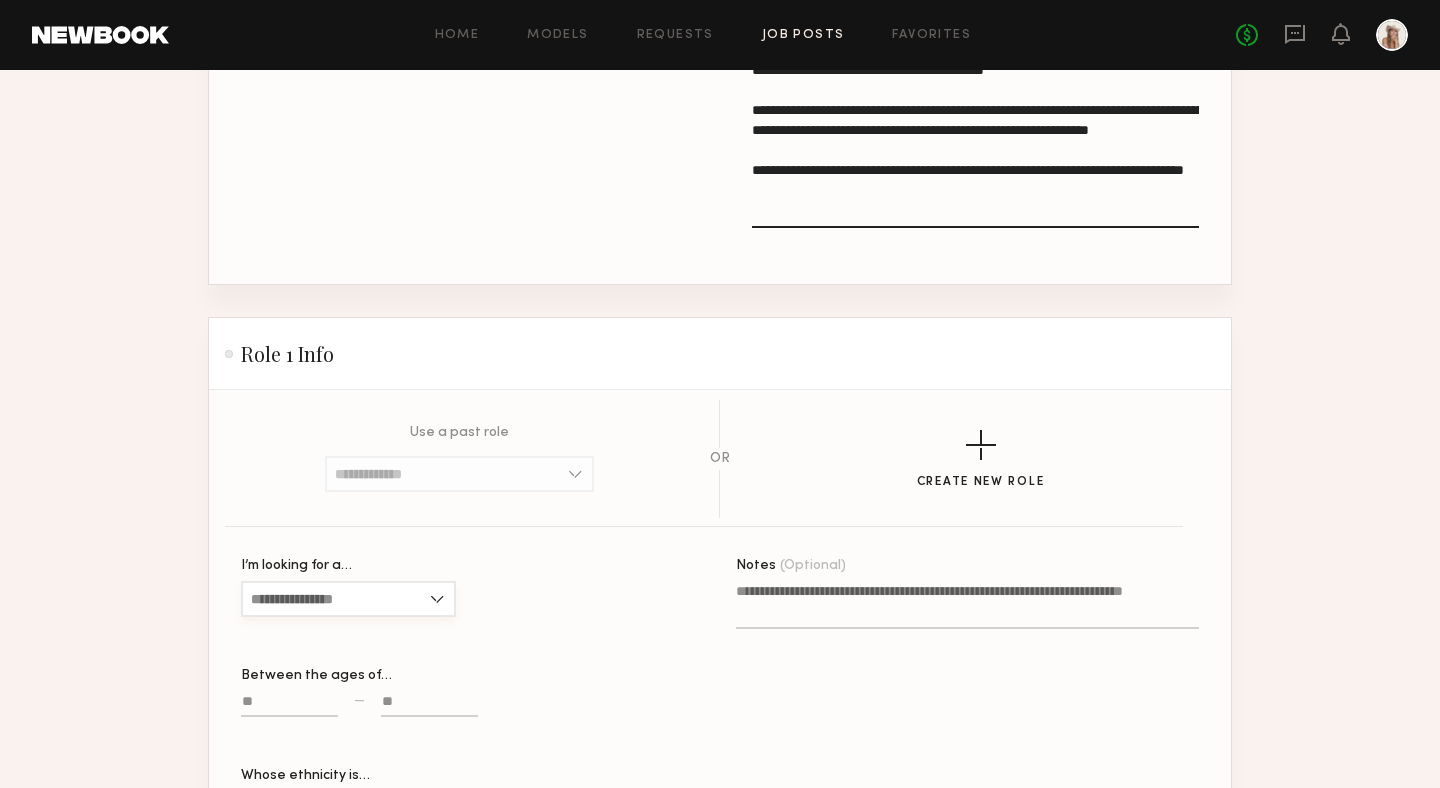 click on "I’m looking for a…" at bounding box center [348, 599] 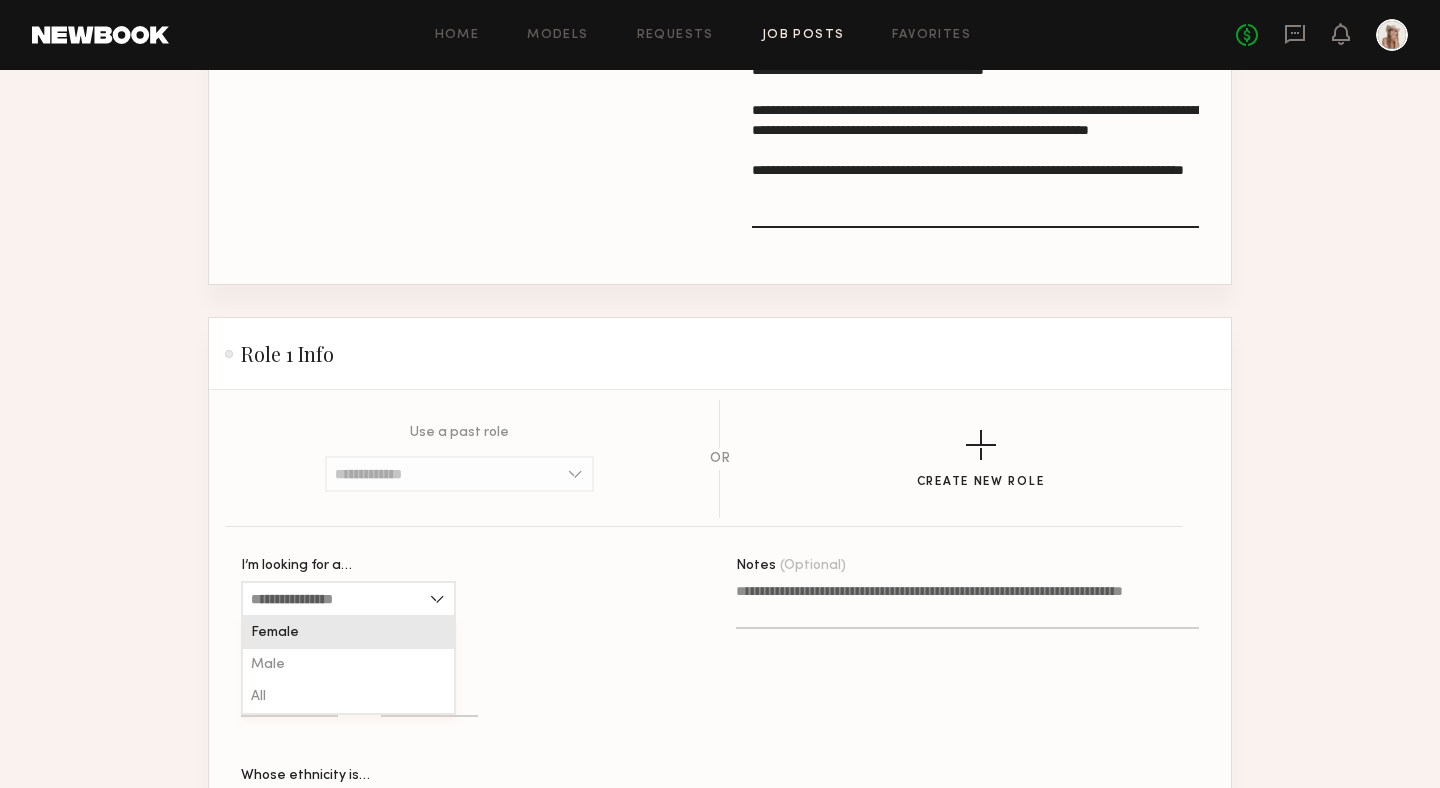 click on "Female" 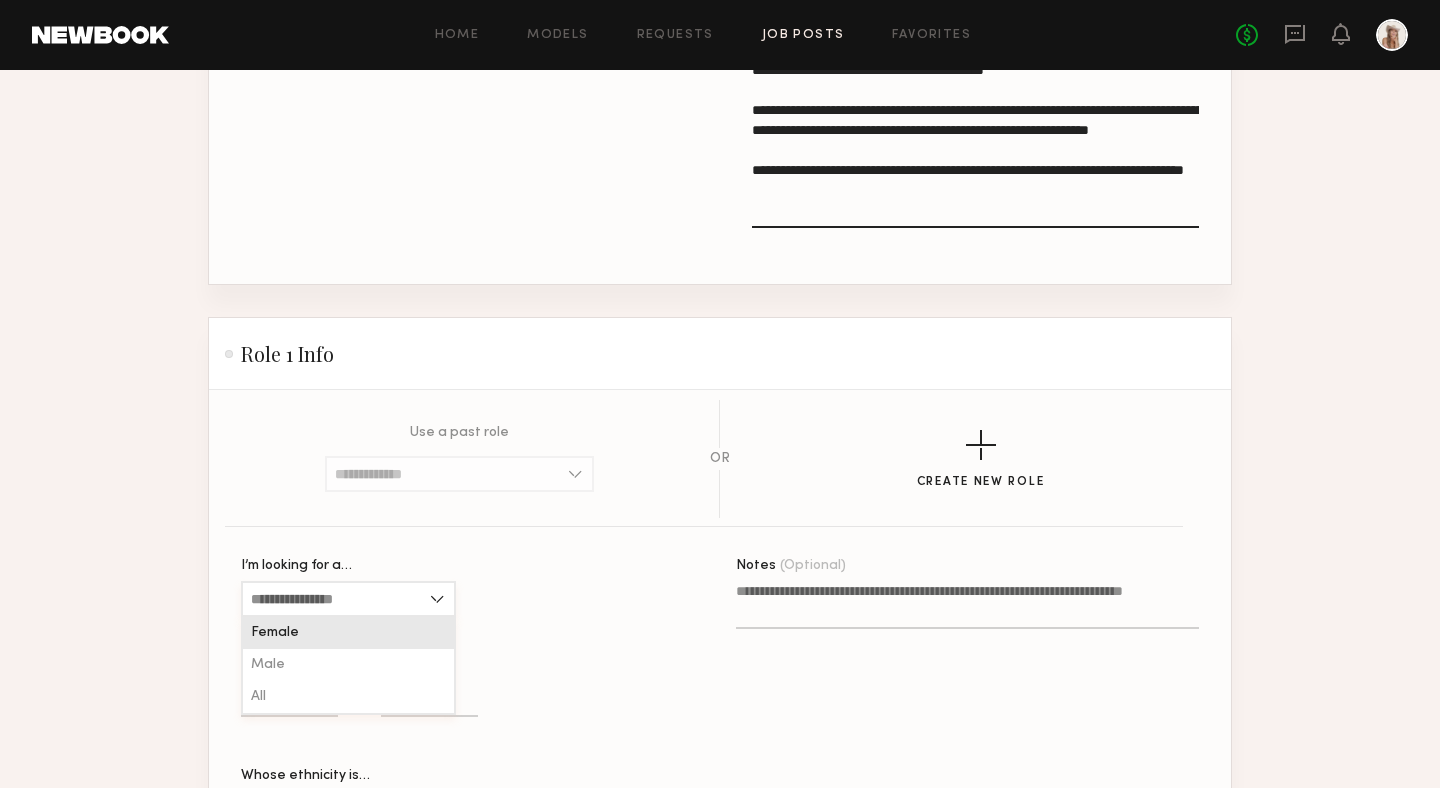 type on "******" 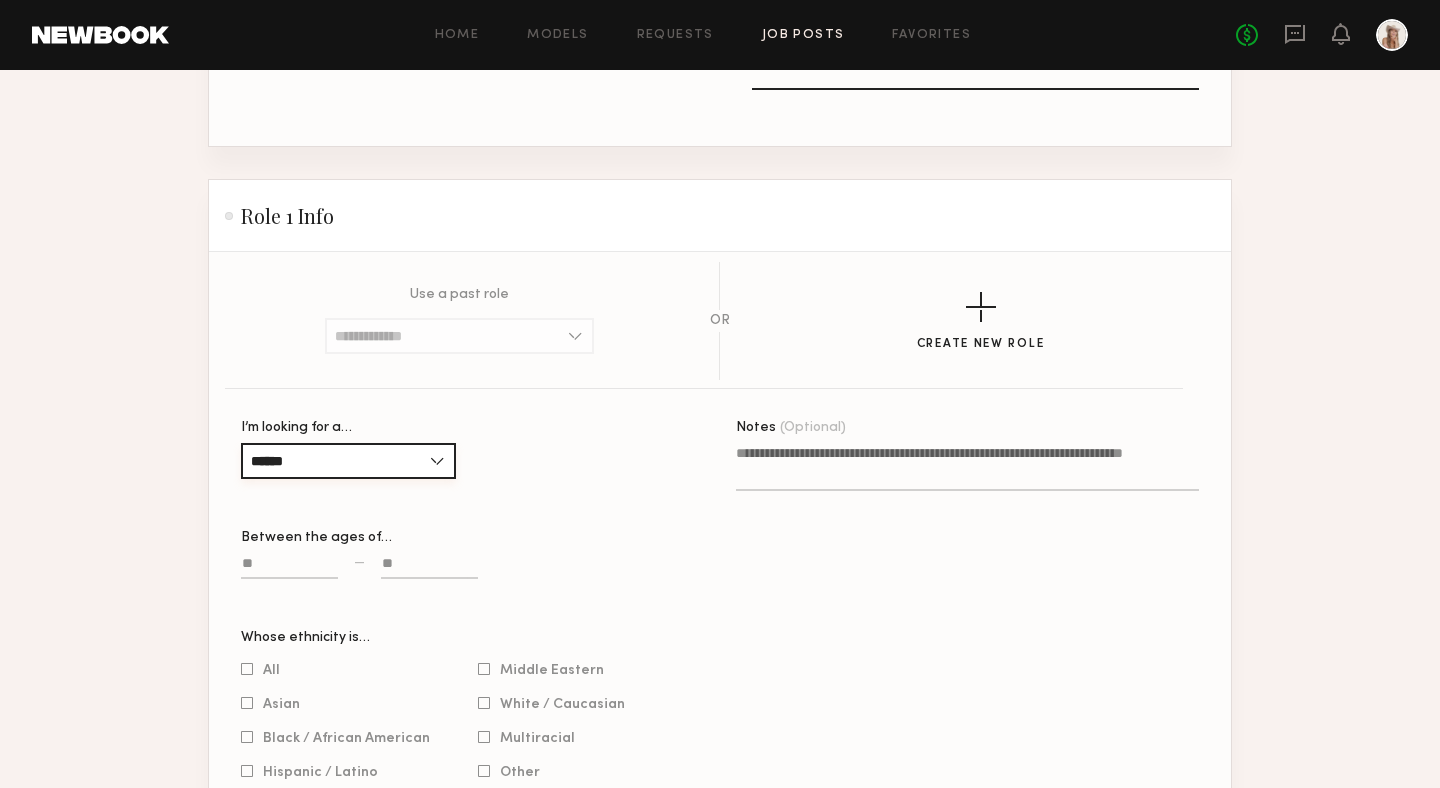 scroll, scrollTop: 1118, scrollLeft: 0, axis: vertical 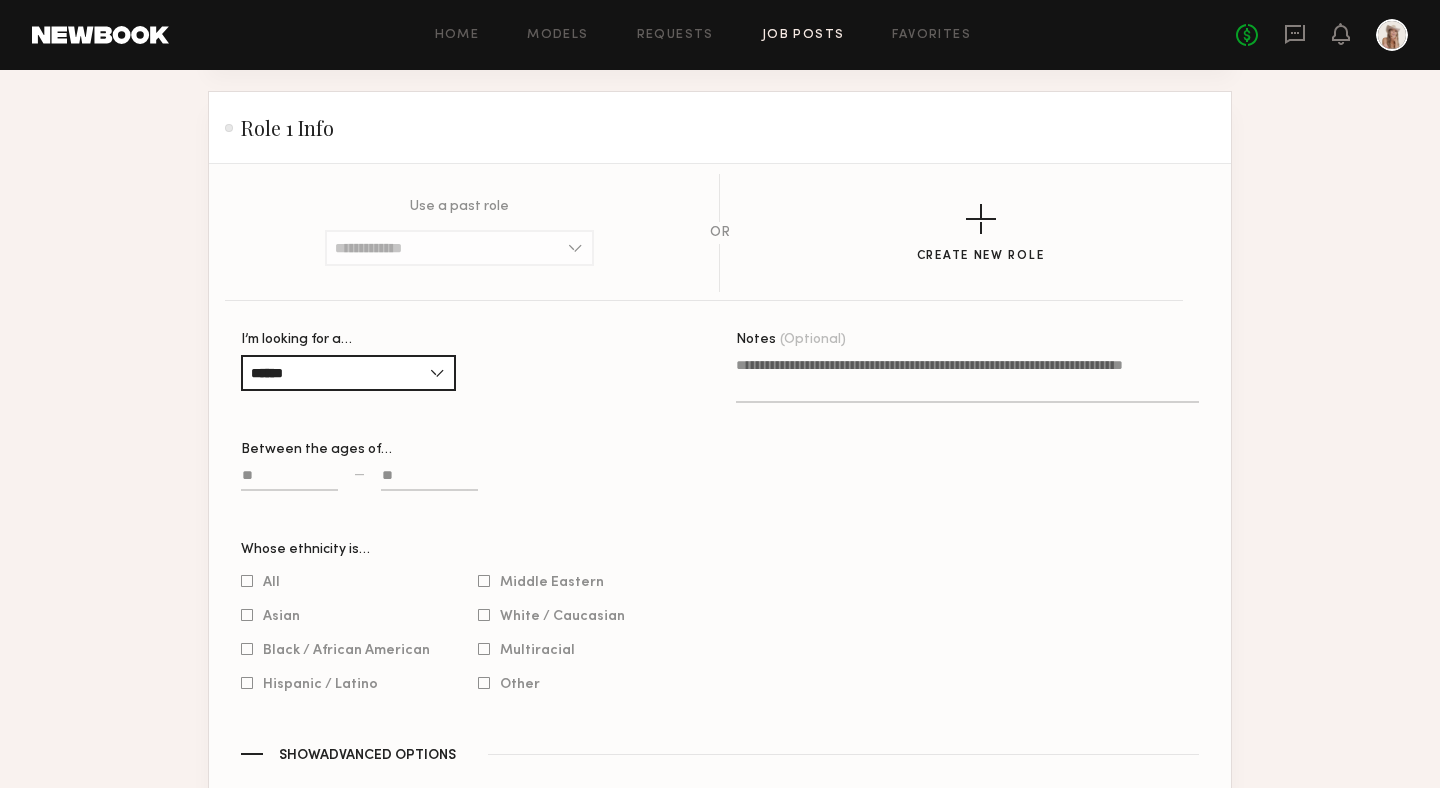 click 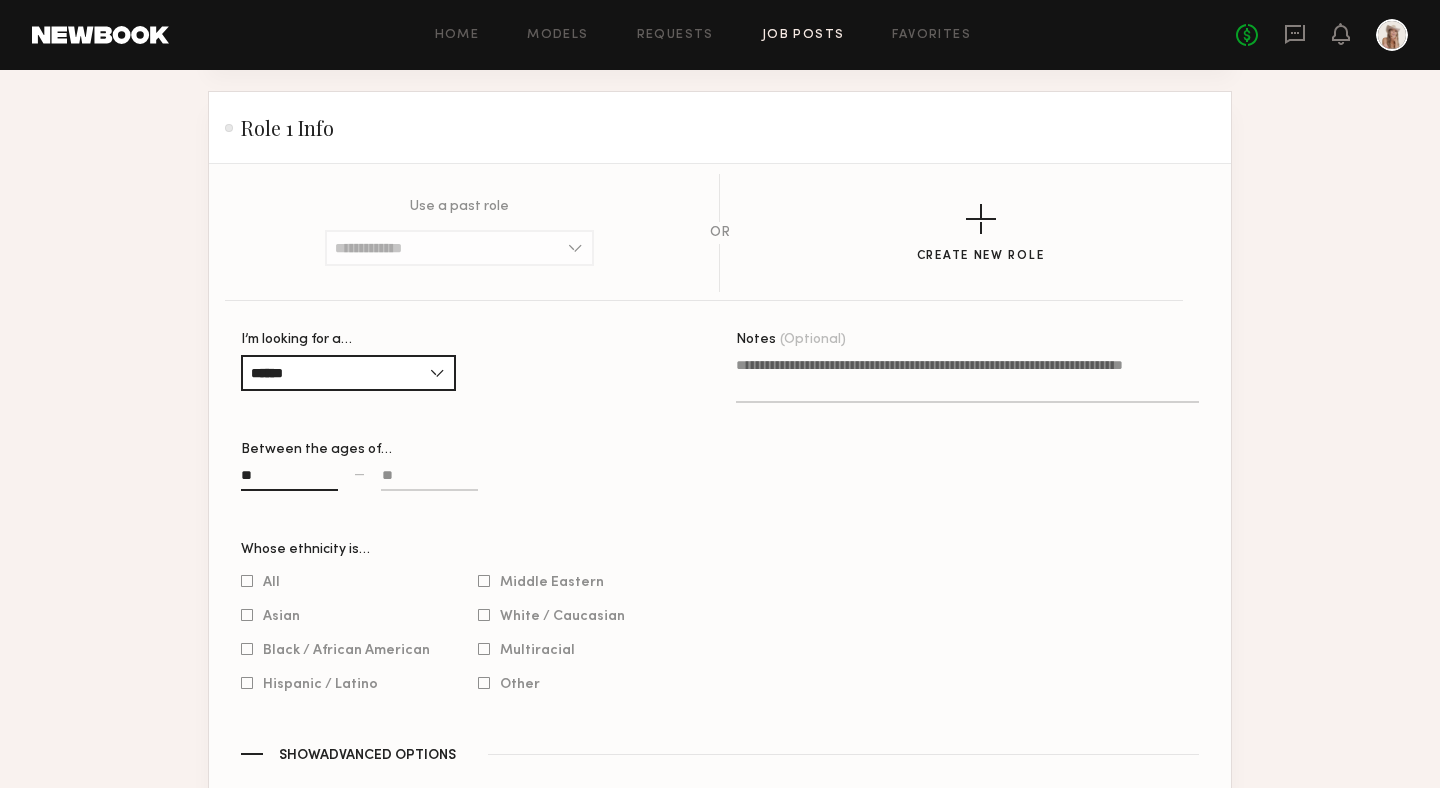type on "**" 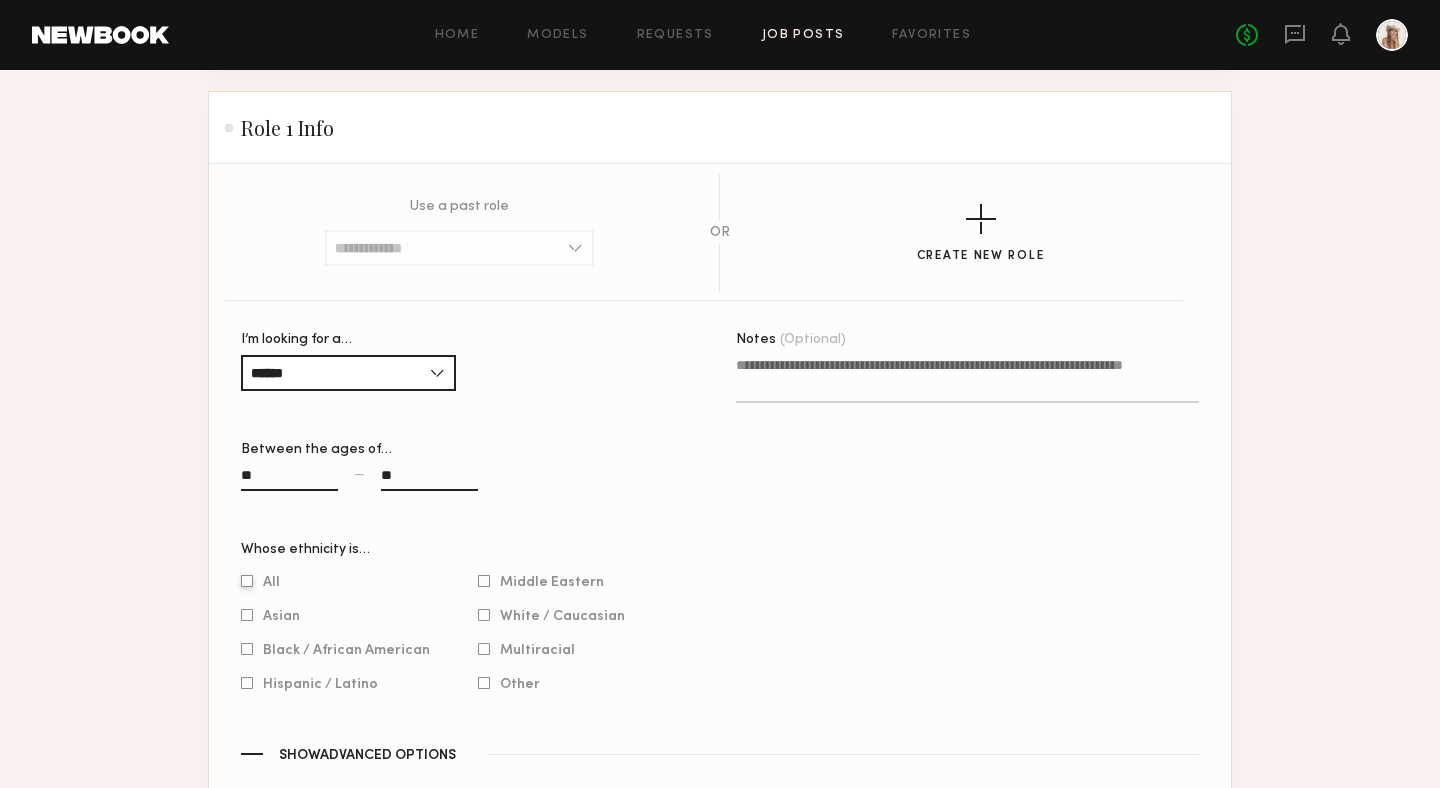 type on "**" 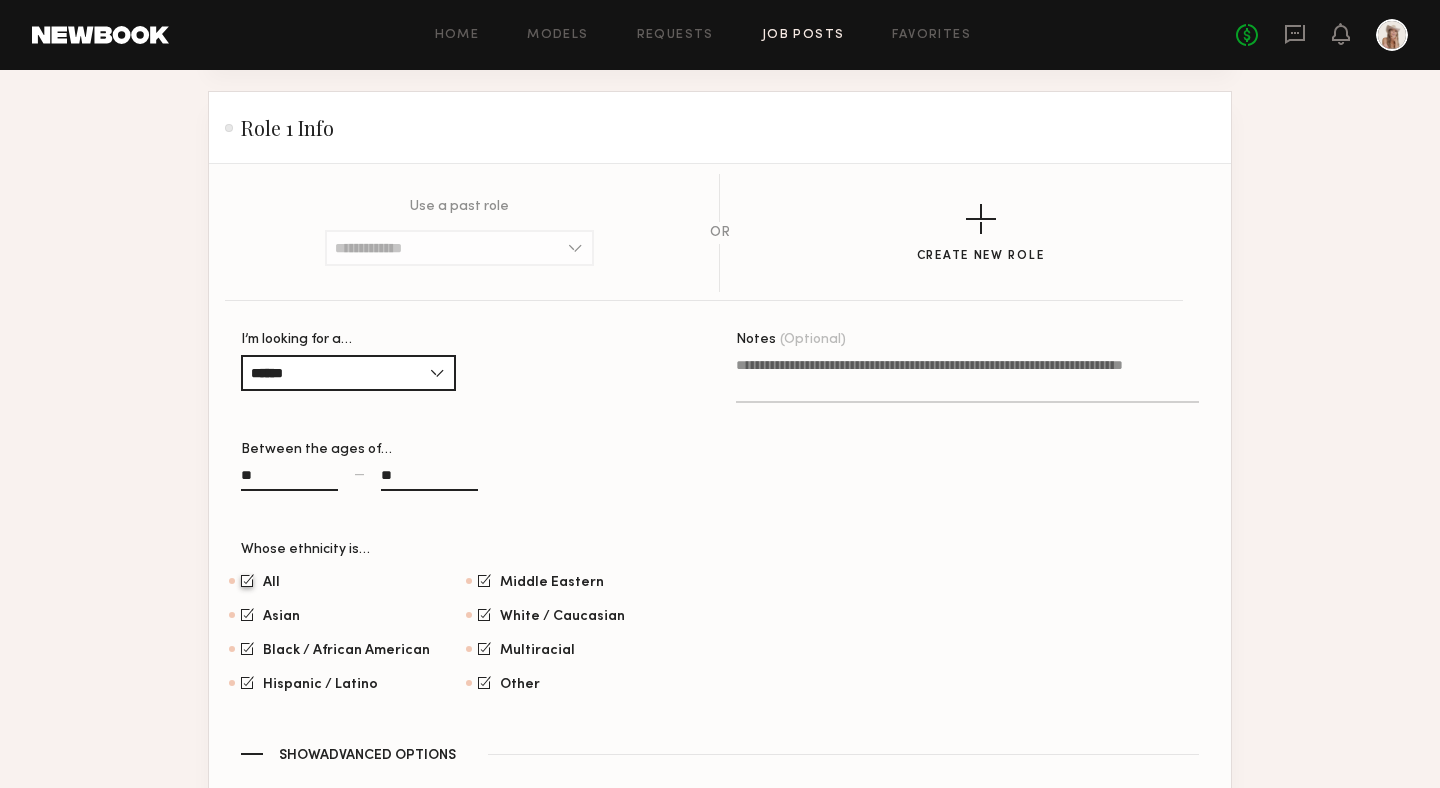 click on "Notes (Optional)" 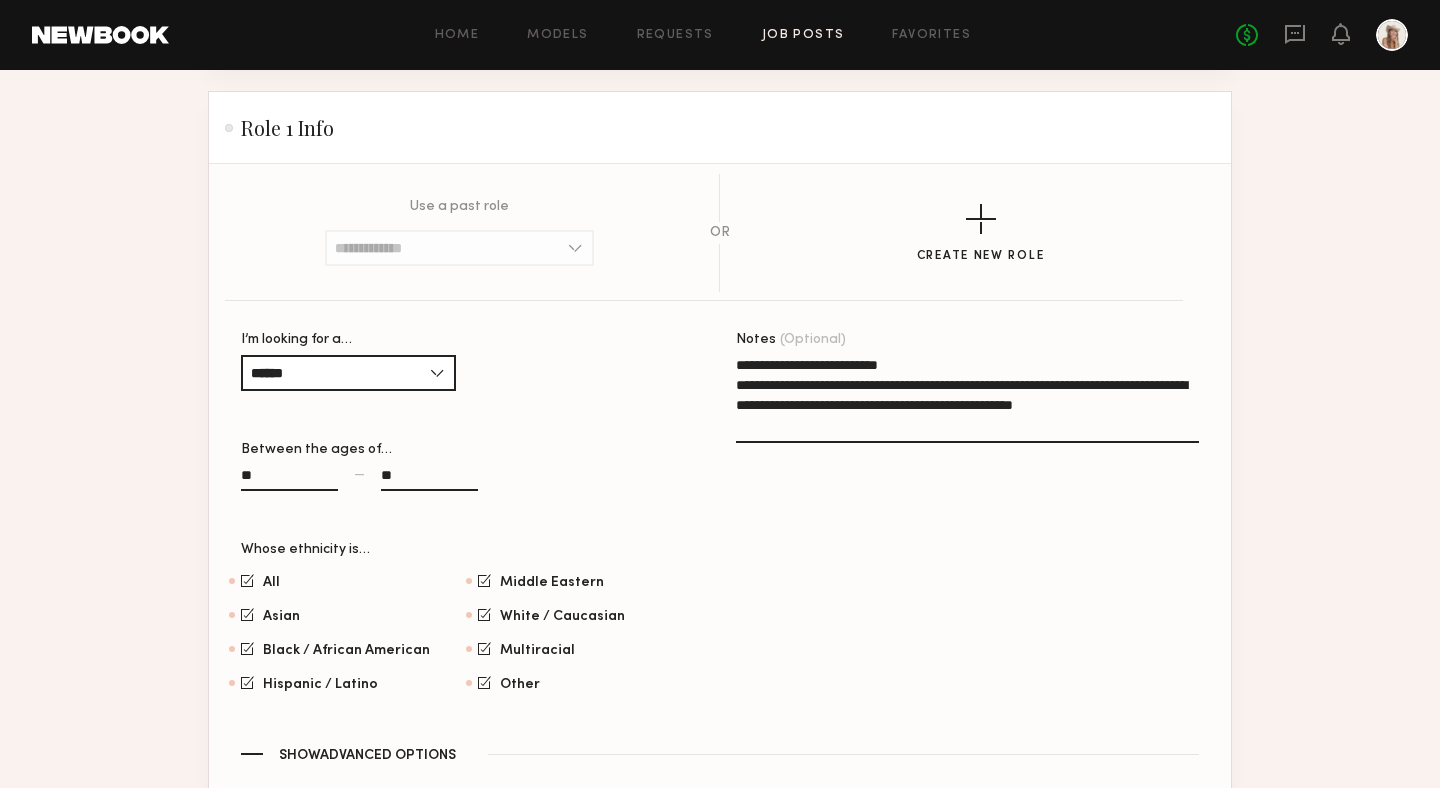 click on "**********" 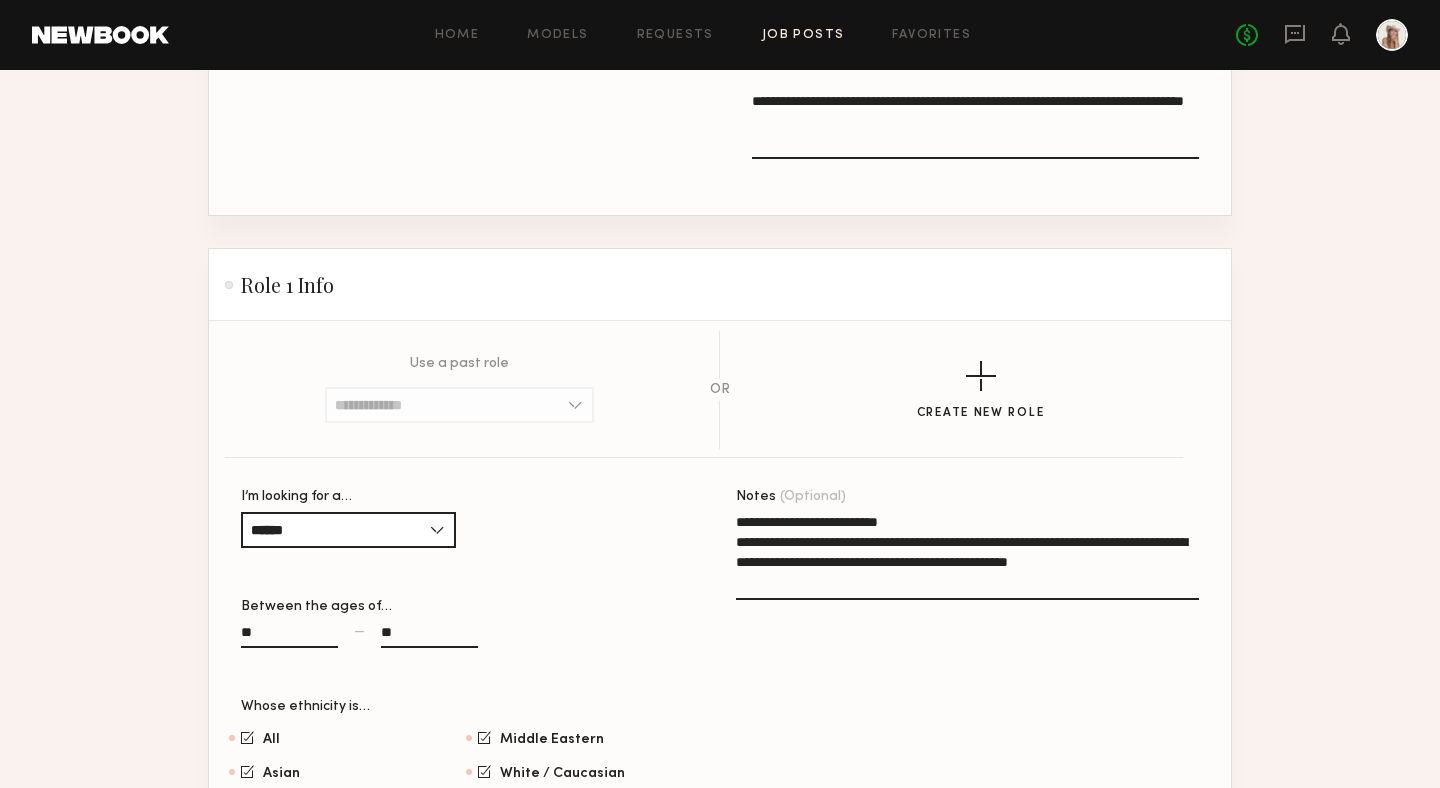 scroll, scrollTop: 1482, scrollLeft: 0, axis: vertical 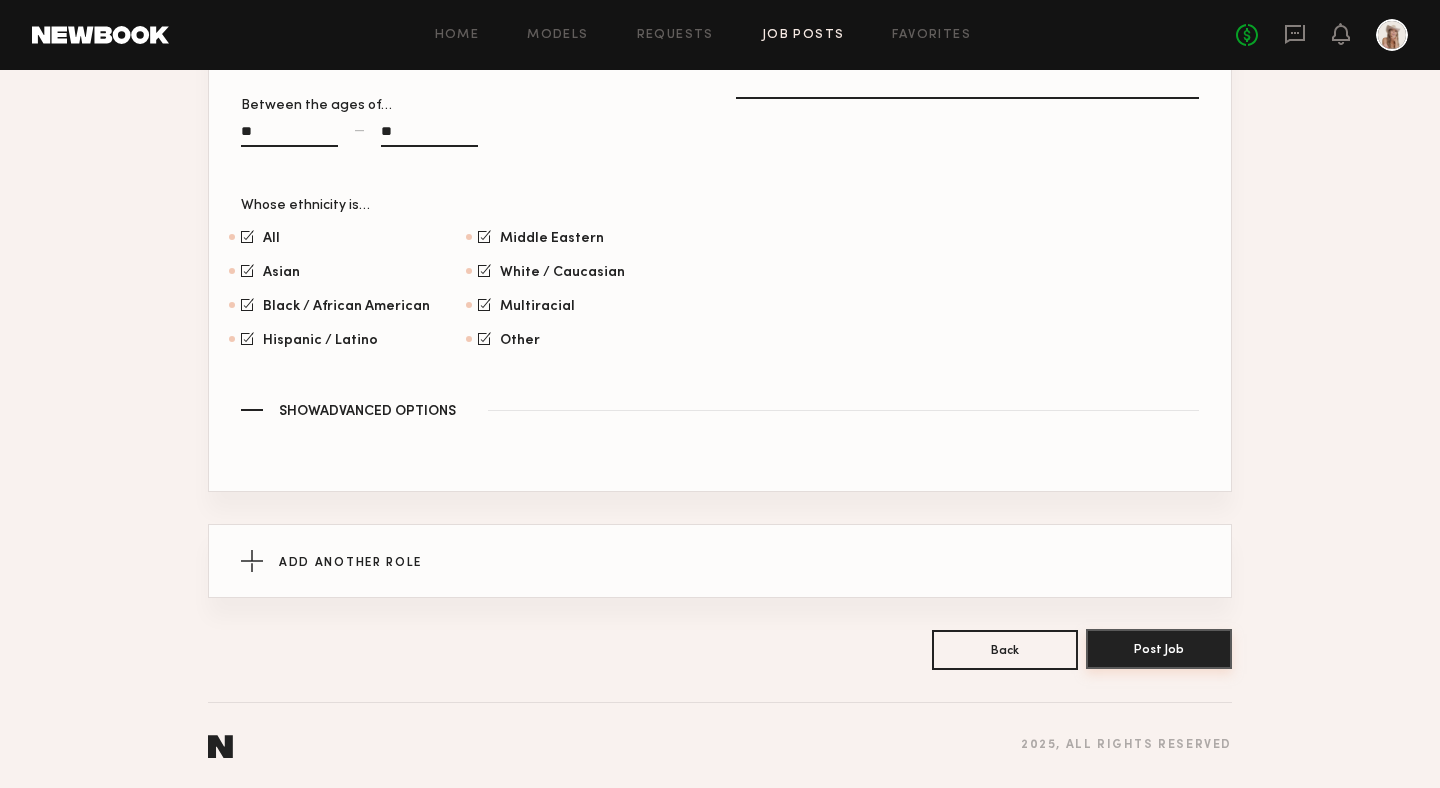 type on "**********" 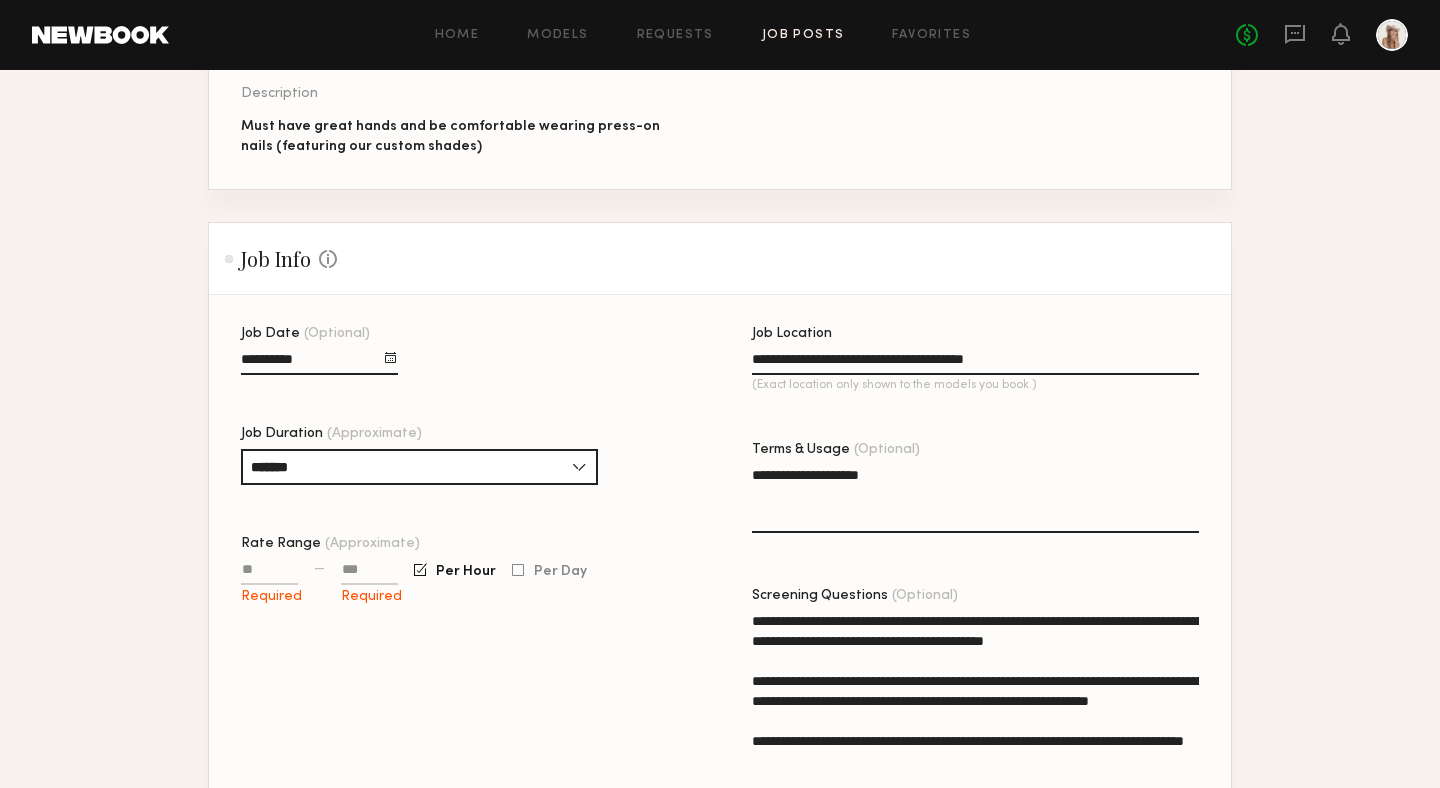 scroll, scrollTop: 485, scrollLeft: 0, axis: vertical 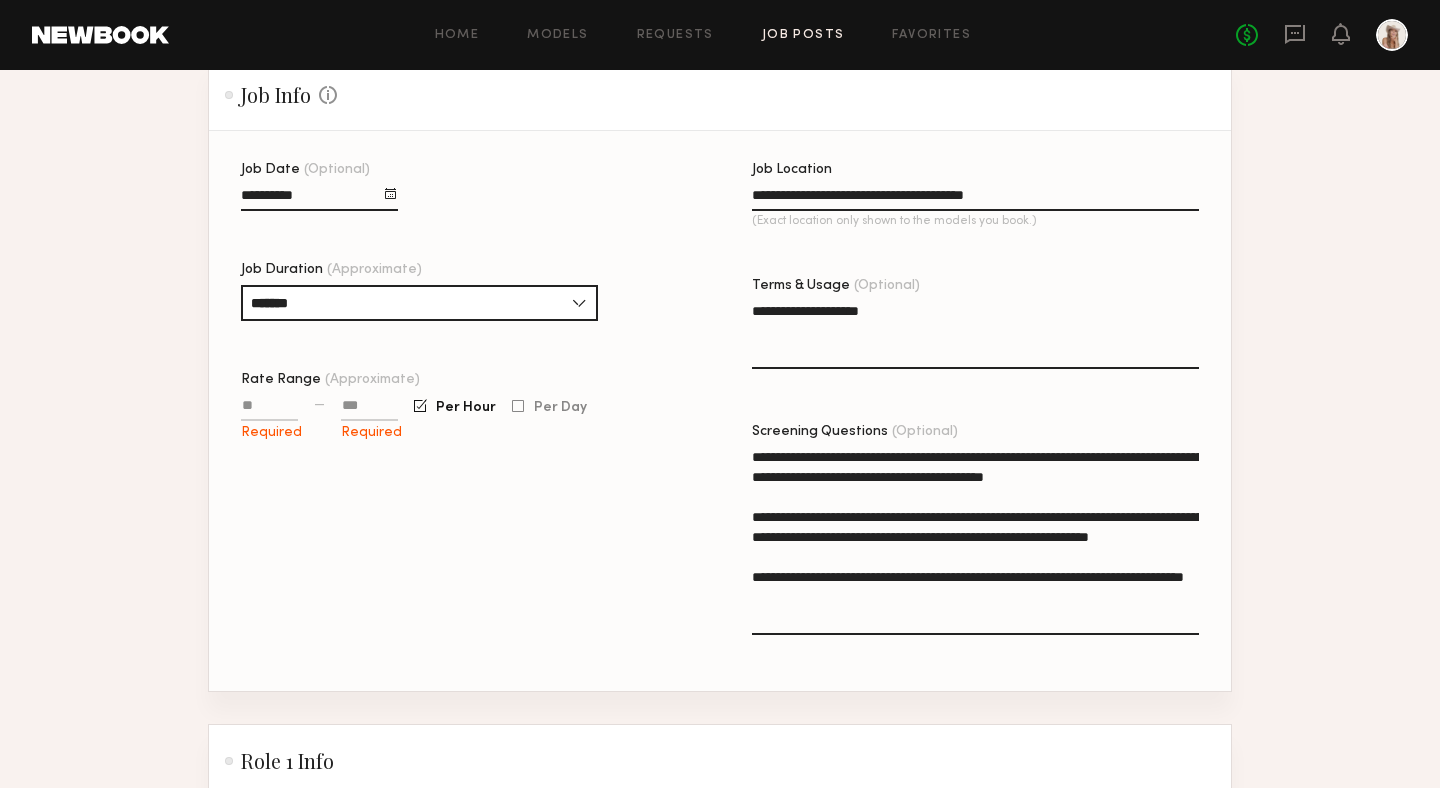 click on "Rate Range (Approximate)" at bounding box center (269, 409) 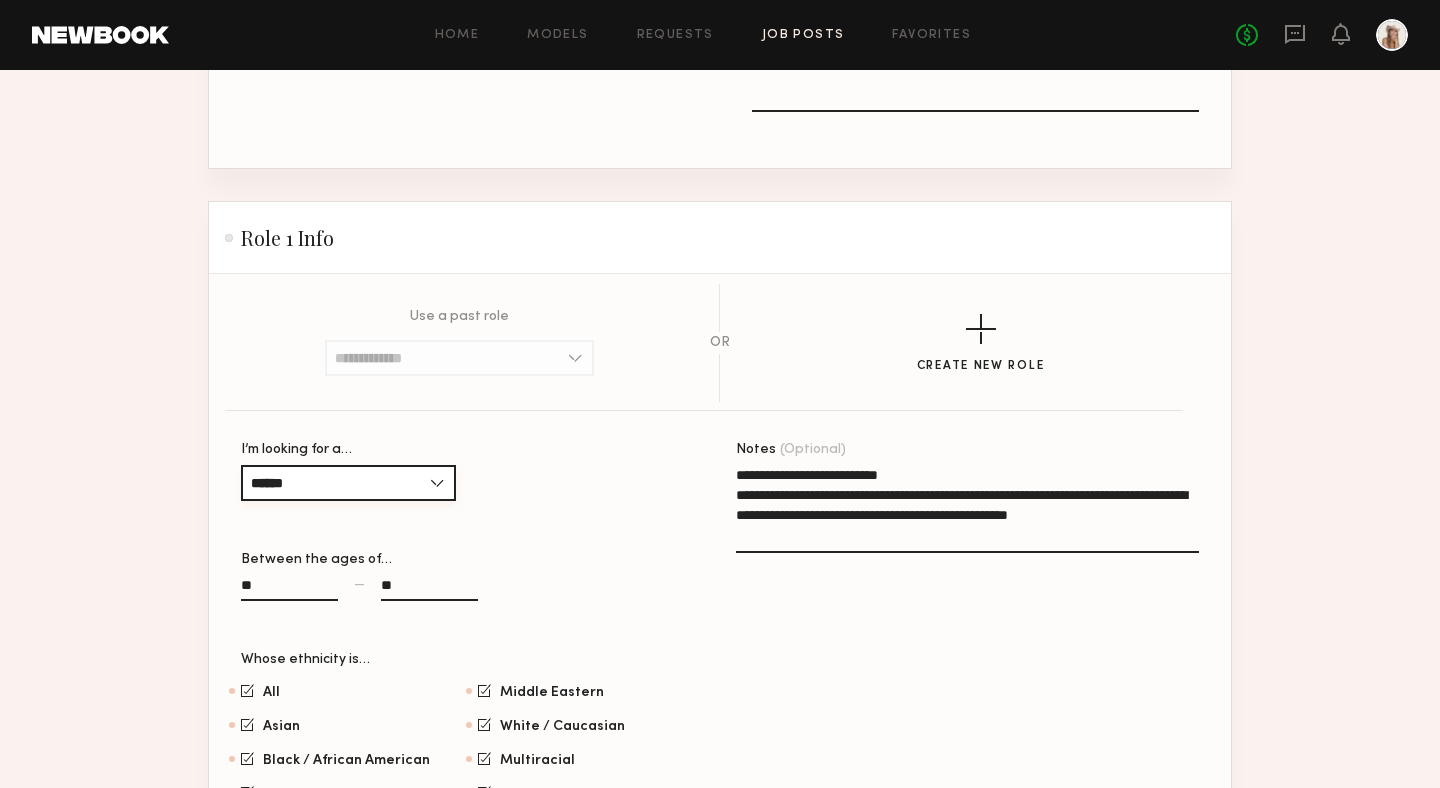 click on "******" at bounding box center (348, 483) 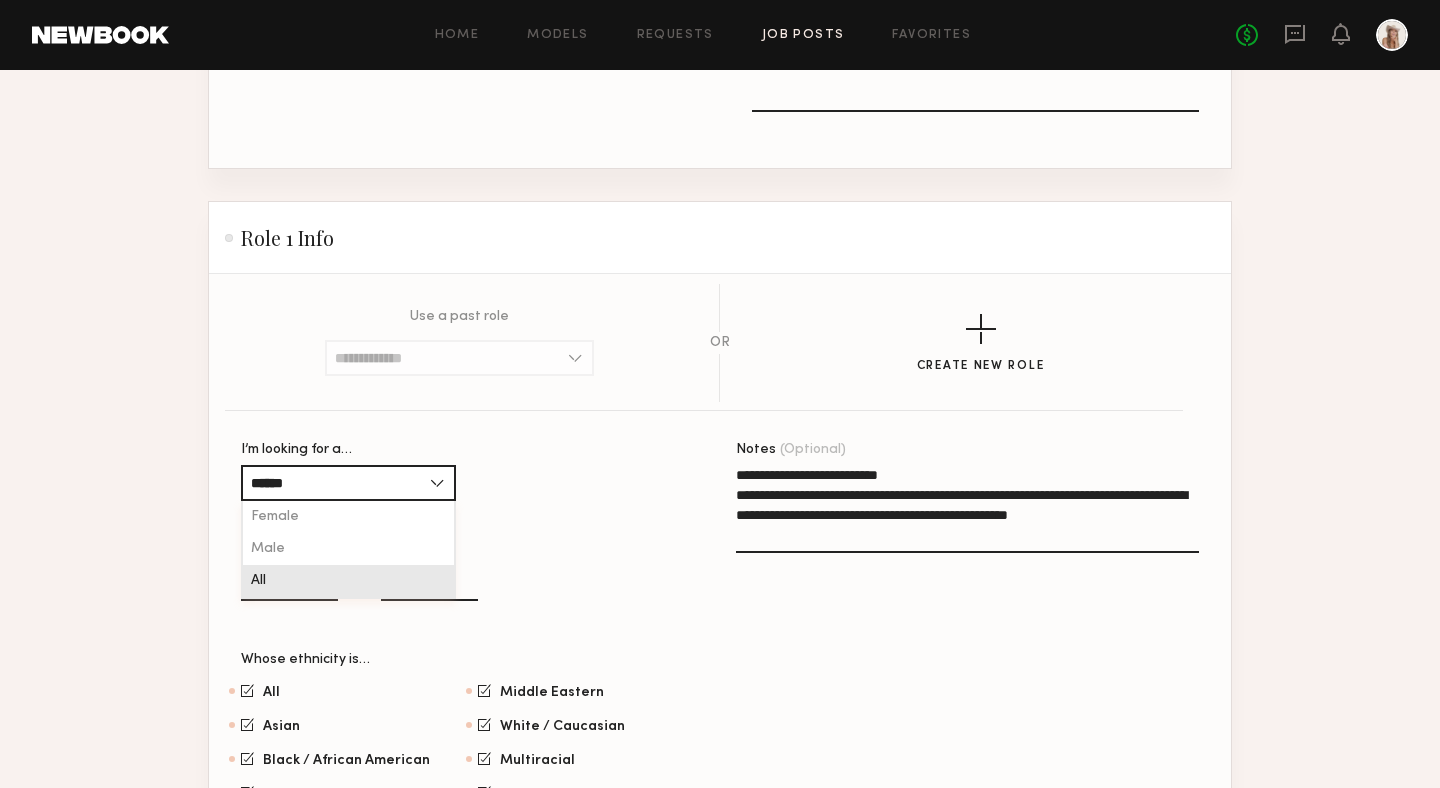 click on "All" 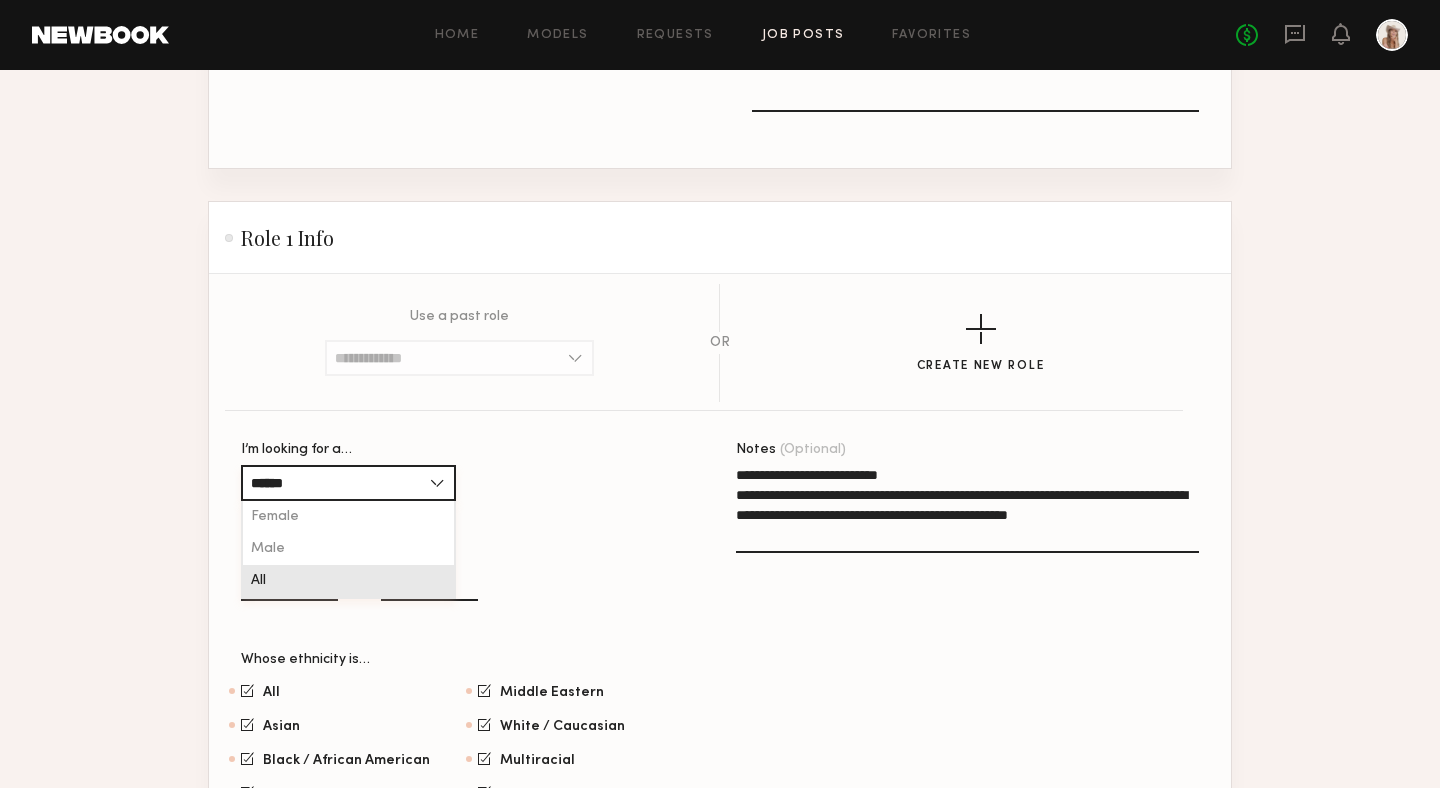 type on "***" 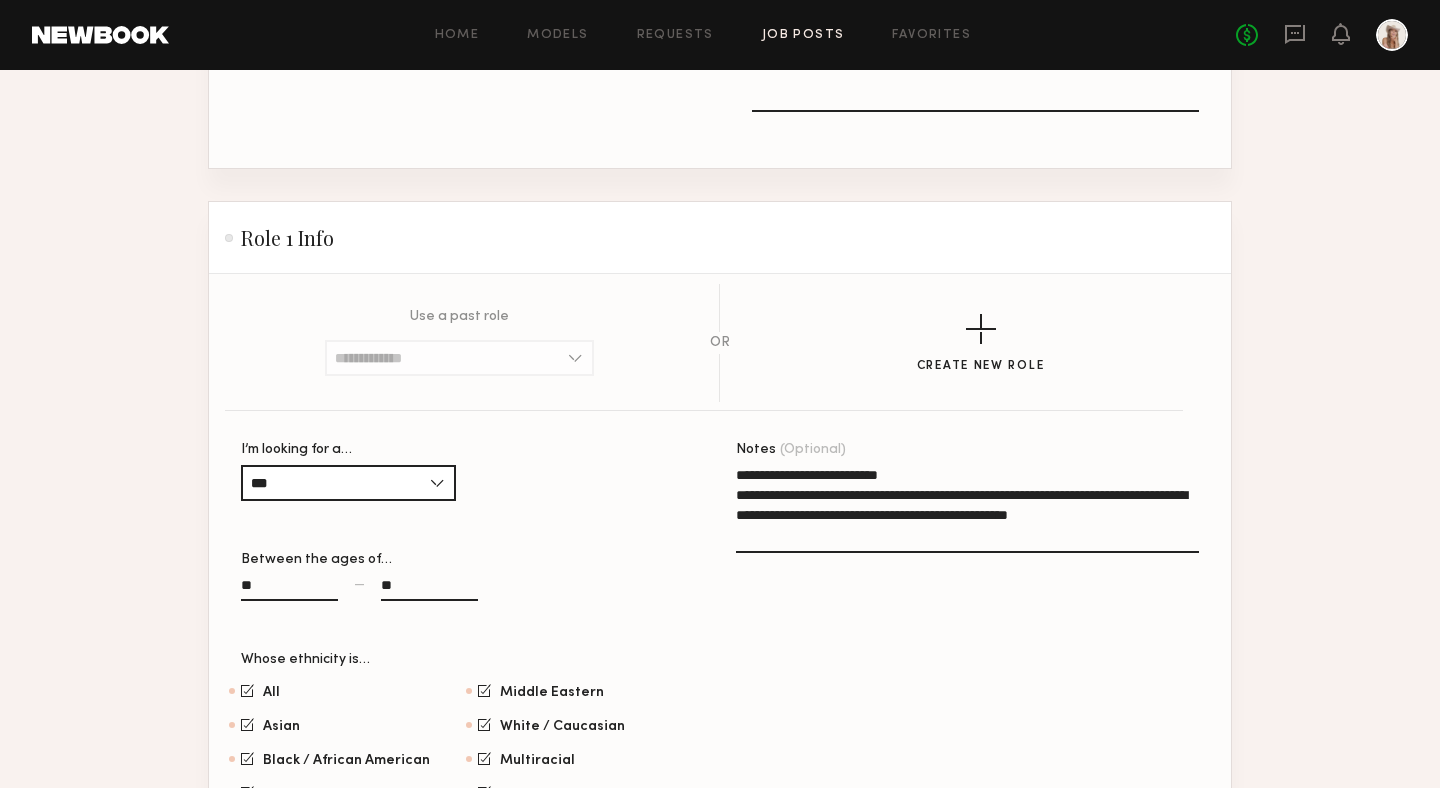 click on "I’m looking for a… *** Female Male All" 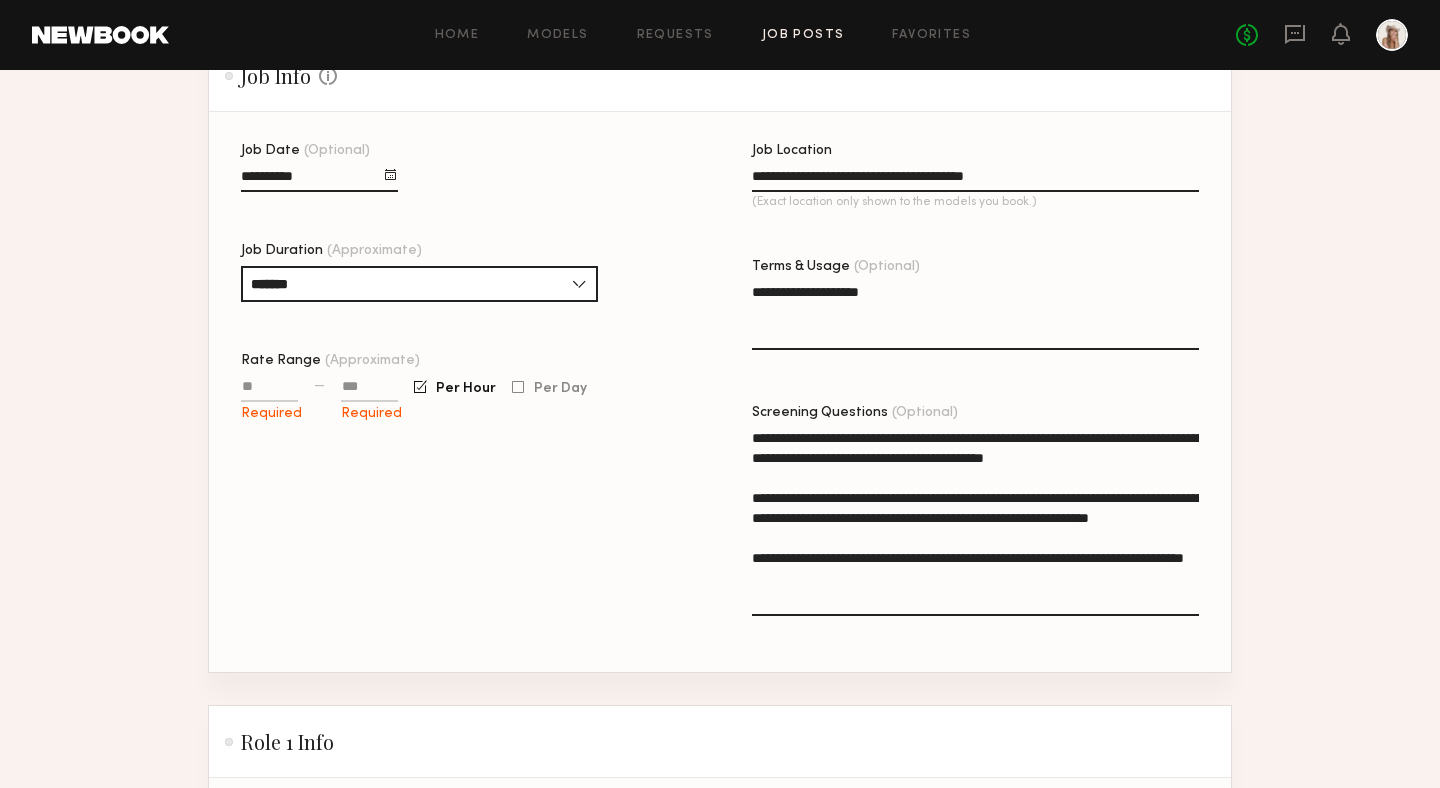 scroll, scrollTop: 350, scrollLeft: 0, axis: vertical 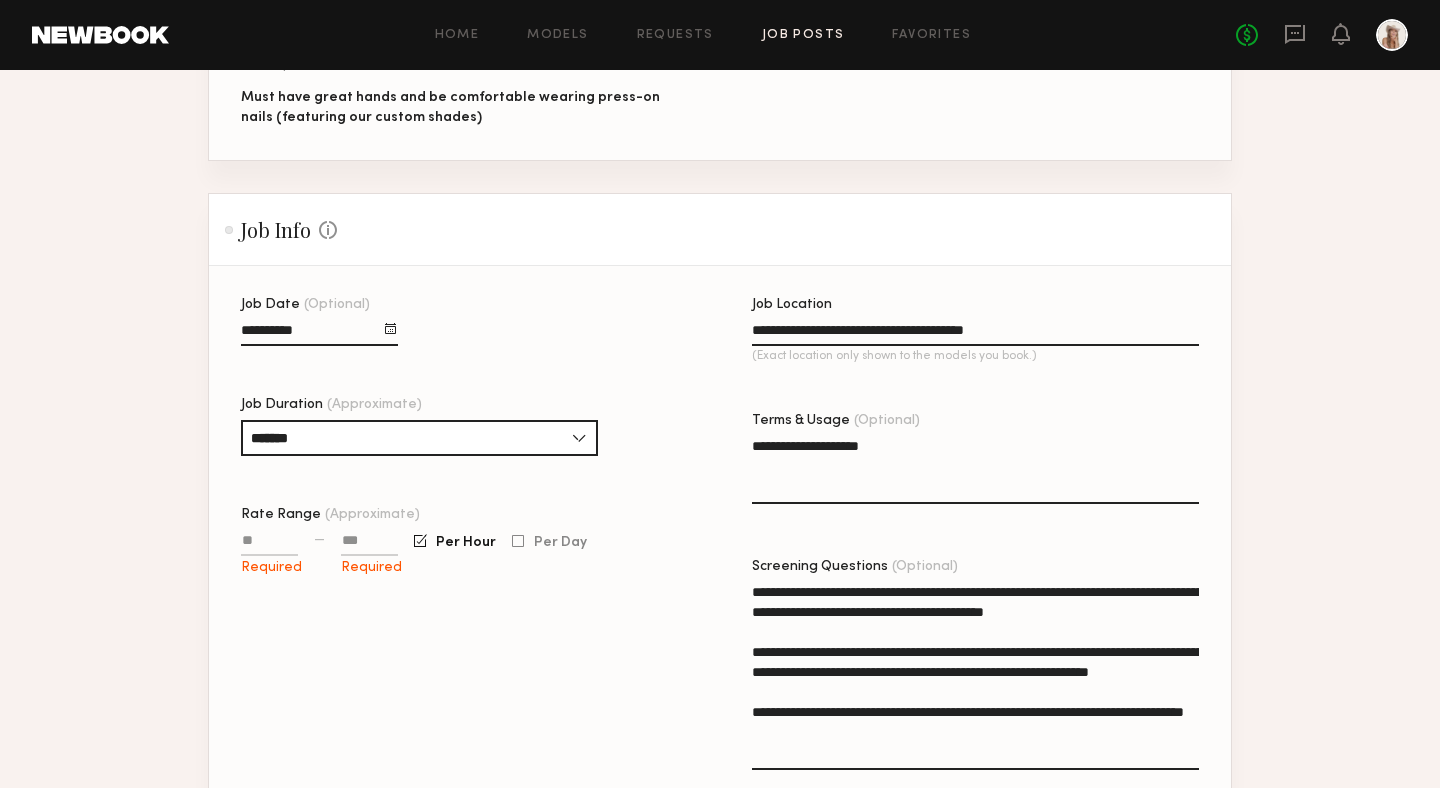 click on "Rate Range (Approximate)" at bounding box center [269, 544] 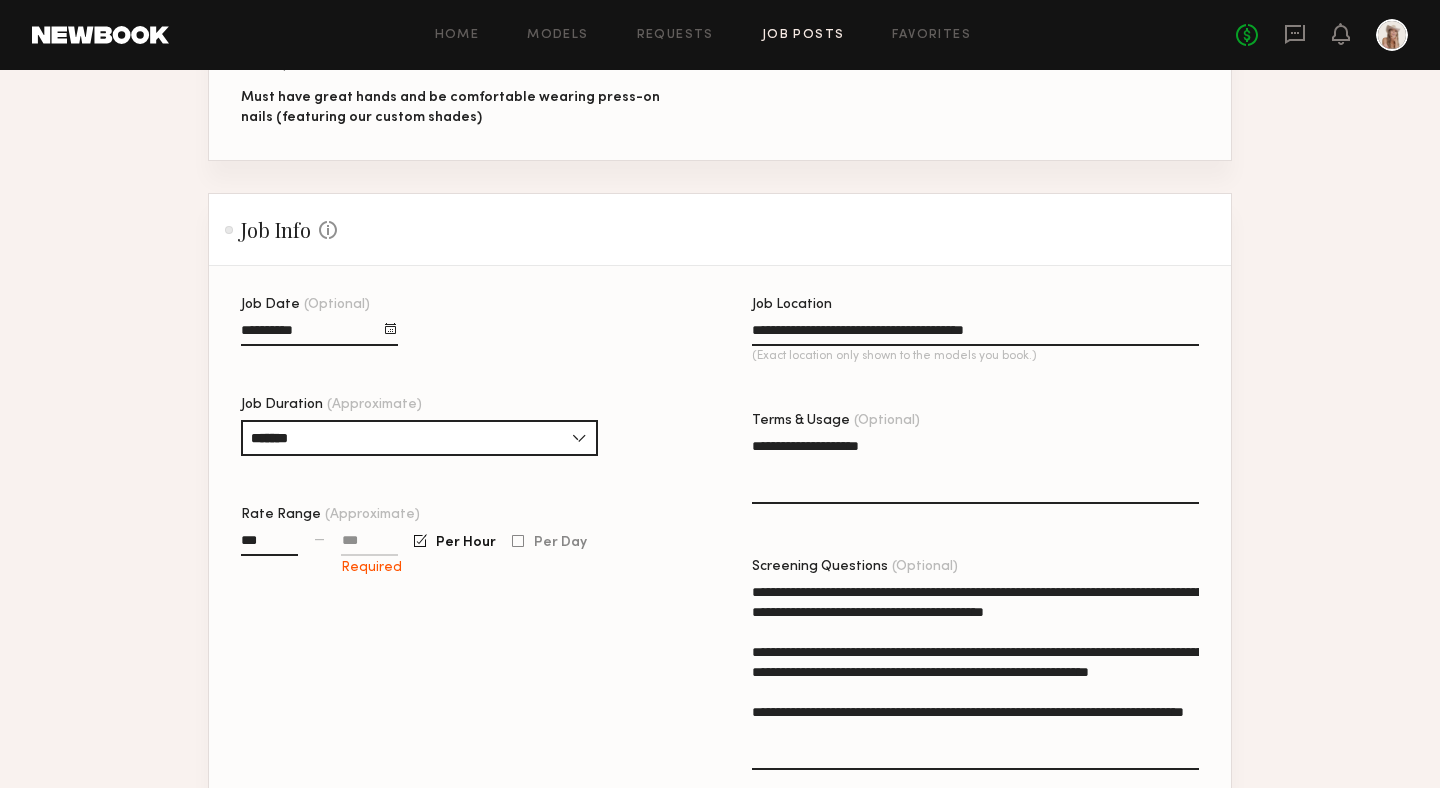 type on "**" 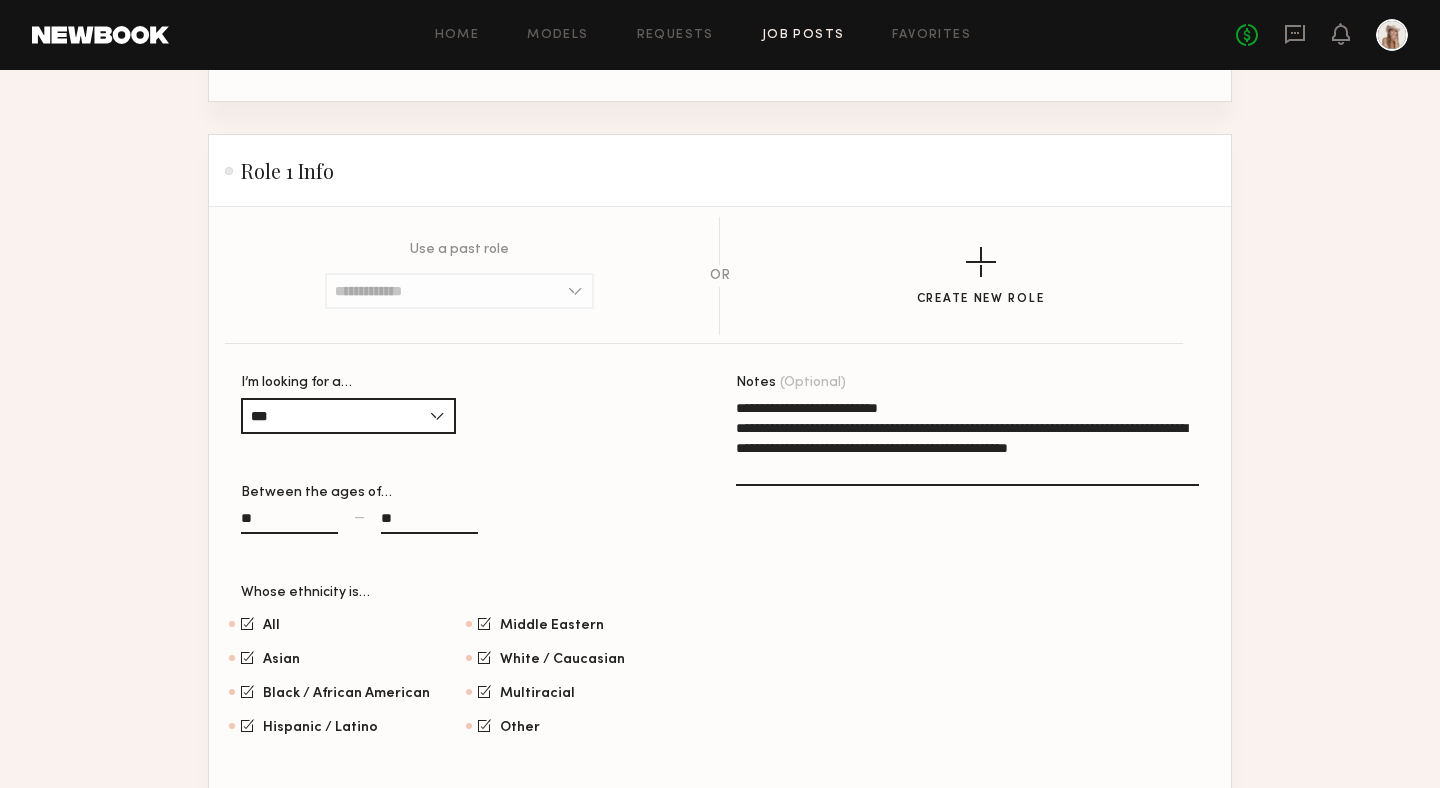 scroll, scrollTop: 1482, scrollLeft: 0, axis: vertical 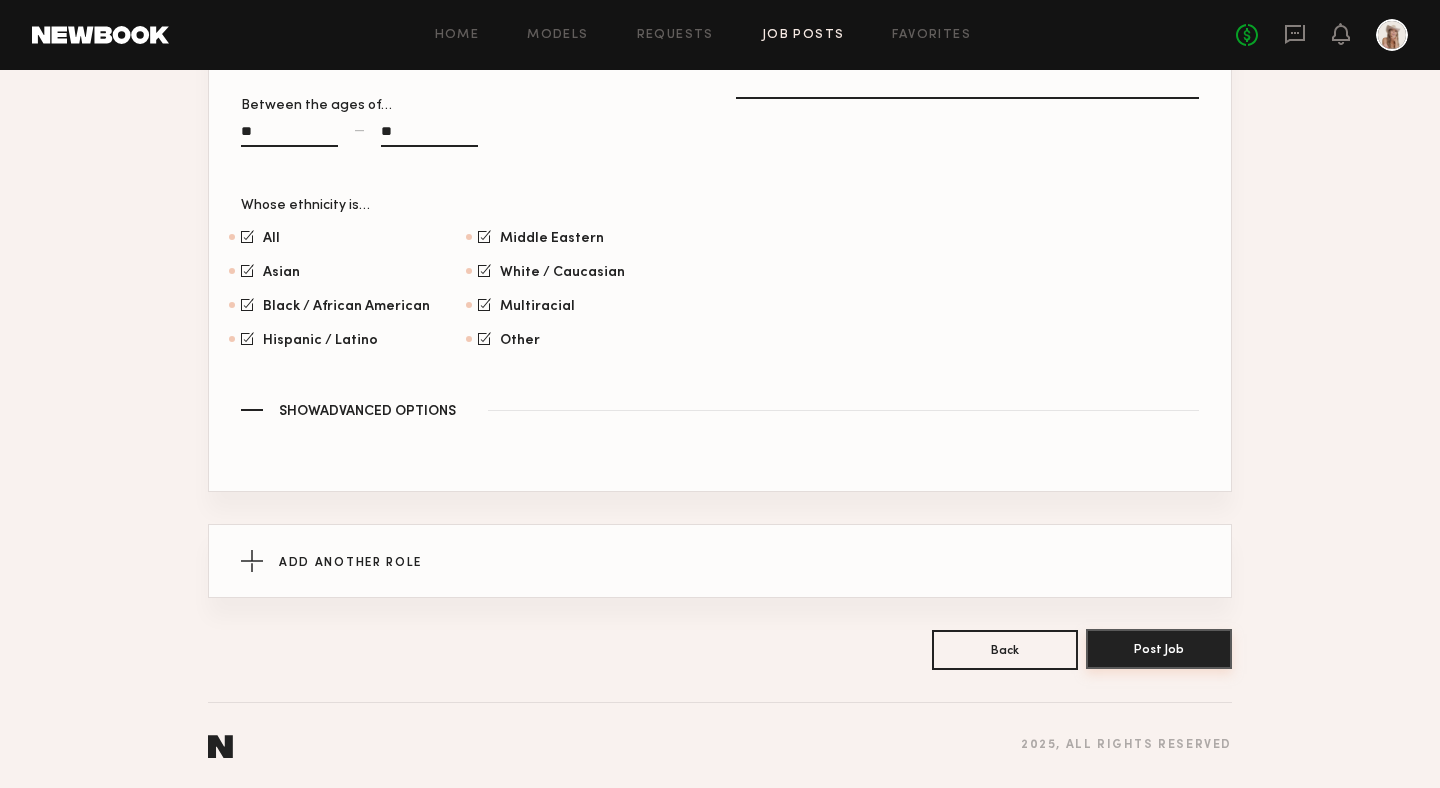 type on "****" 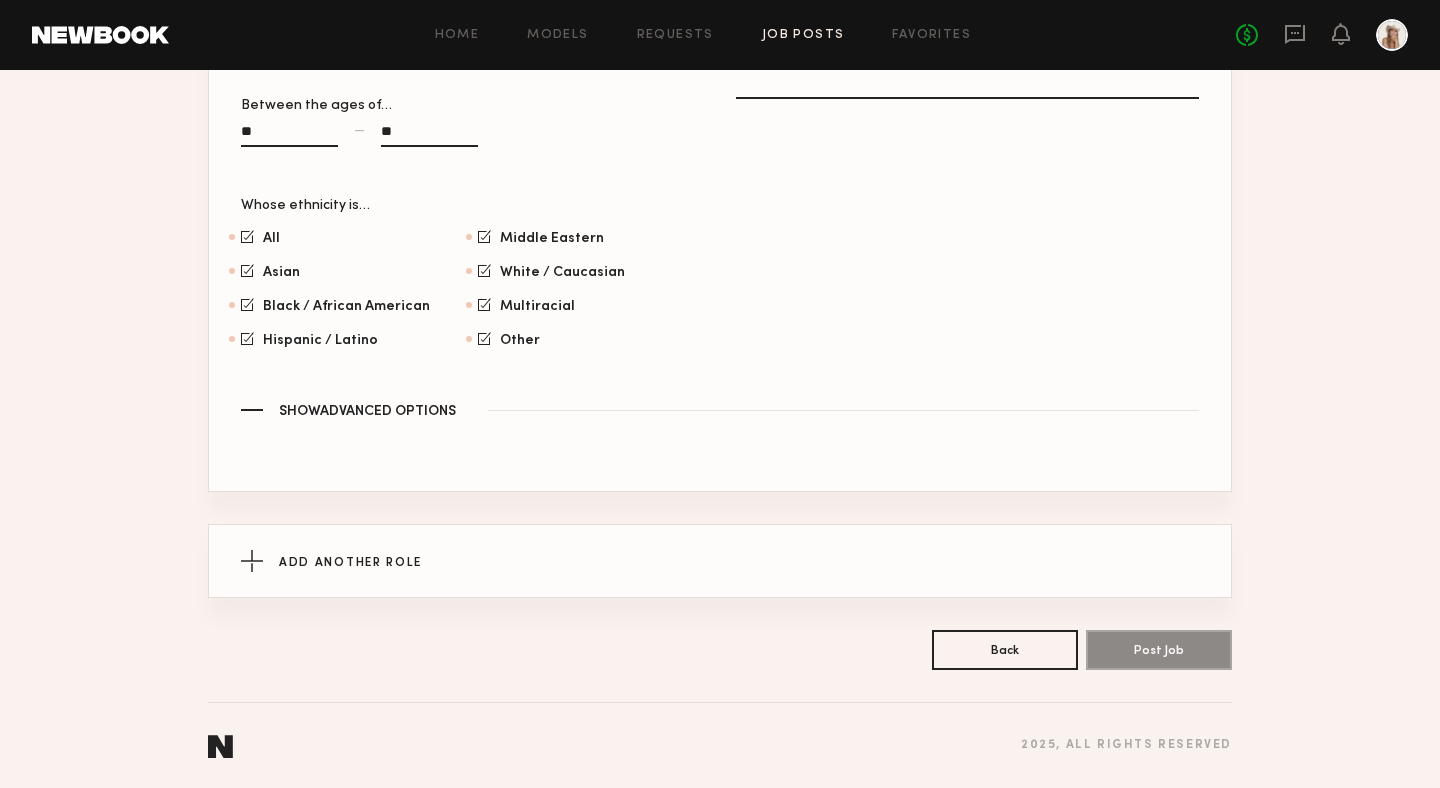 scroll, scrollTop: 0, scrollLeft: 0, axis: both 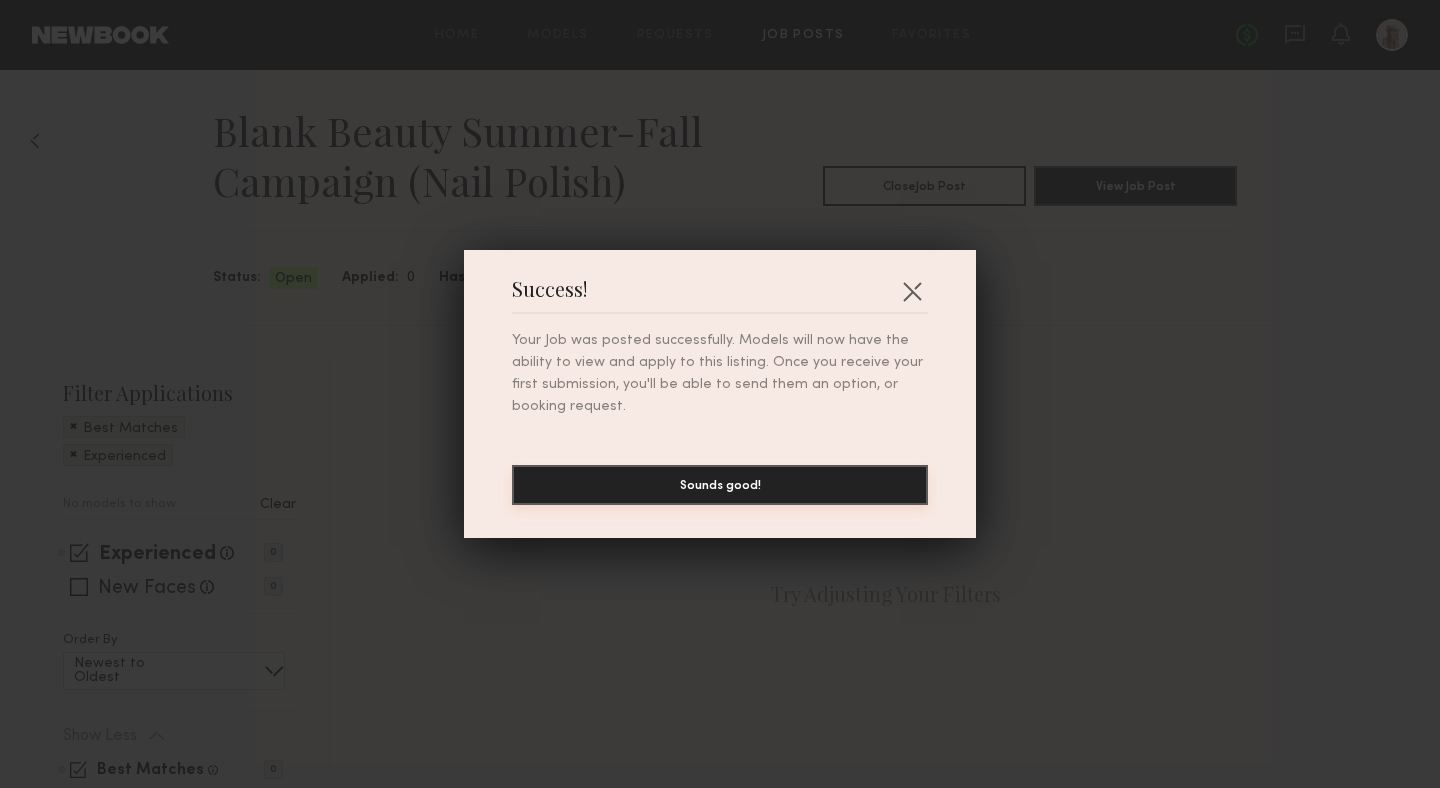 click on "Sounds good!" at bounding box center [720, 485] 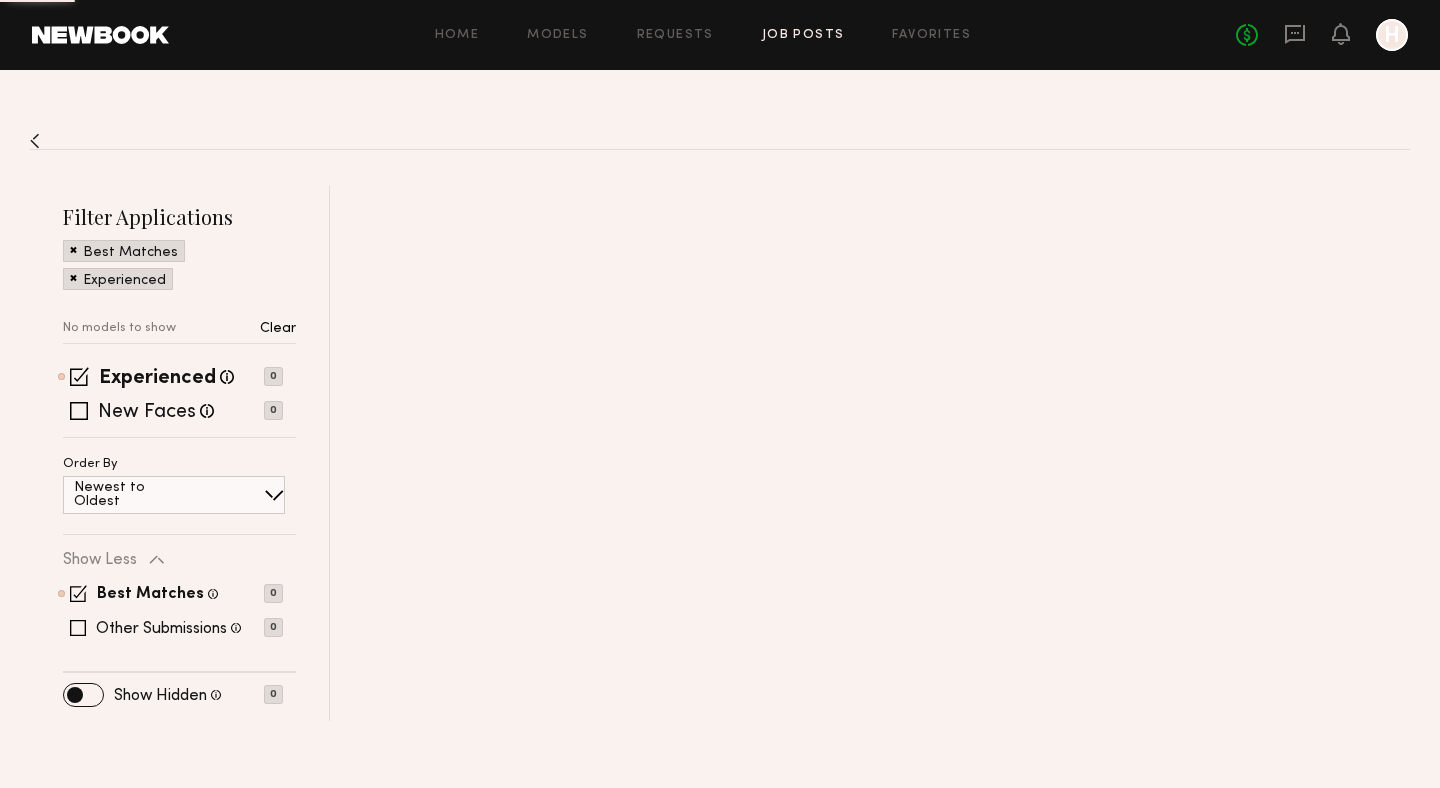 scroll, scrollTop: 0, scrollLeft: 0, axis: both 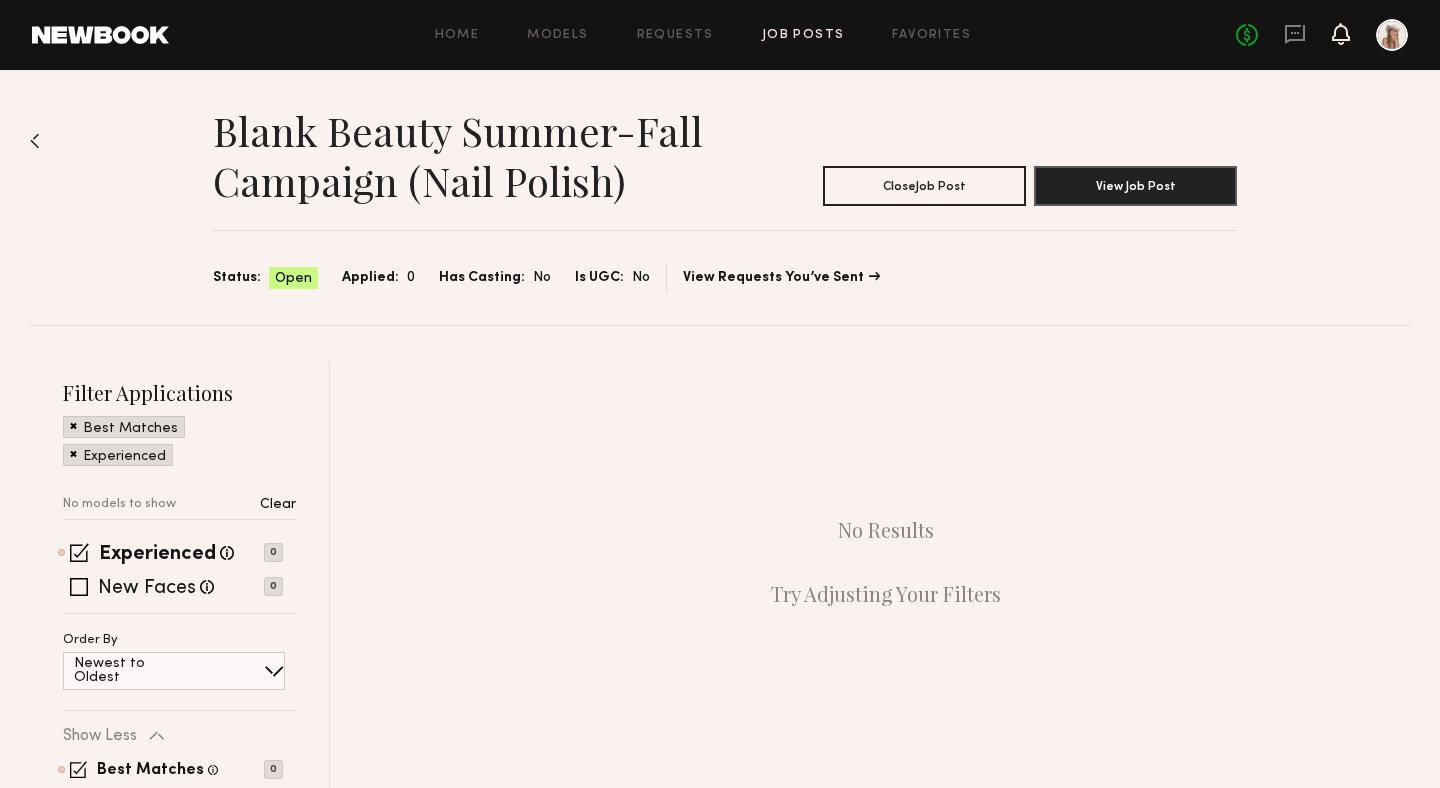 click 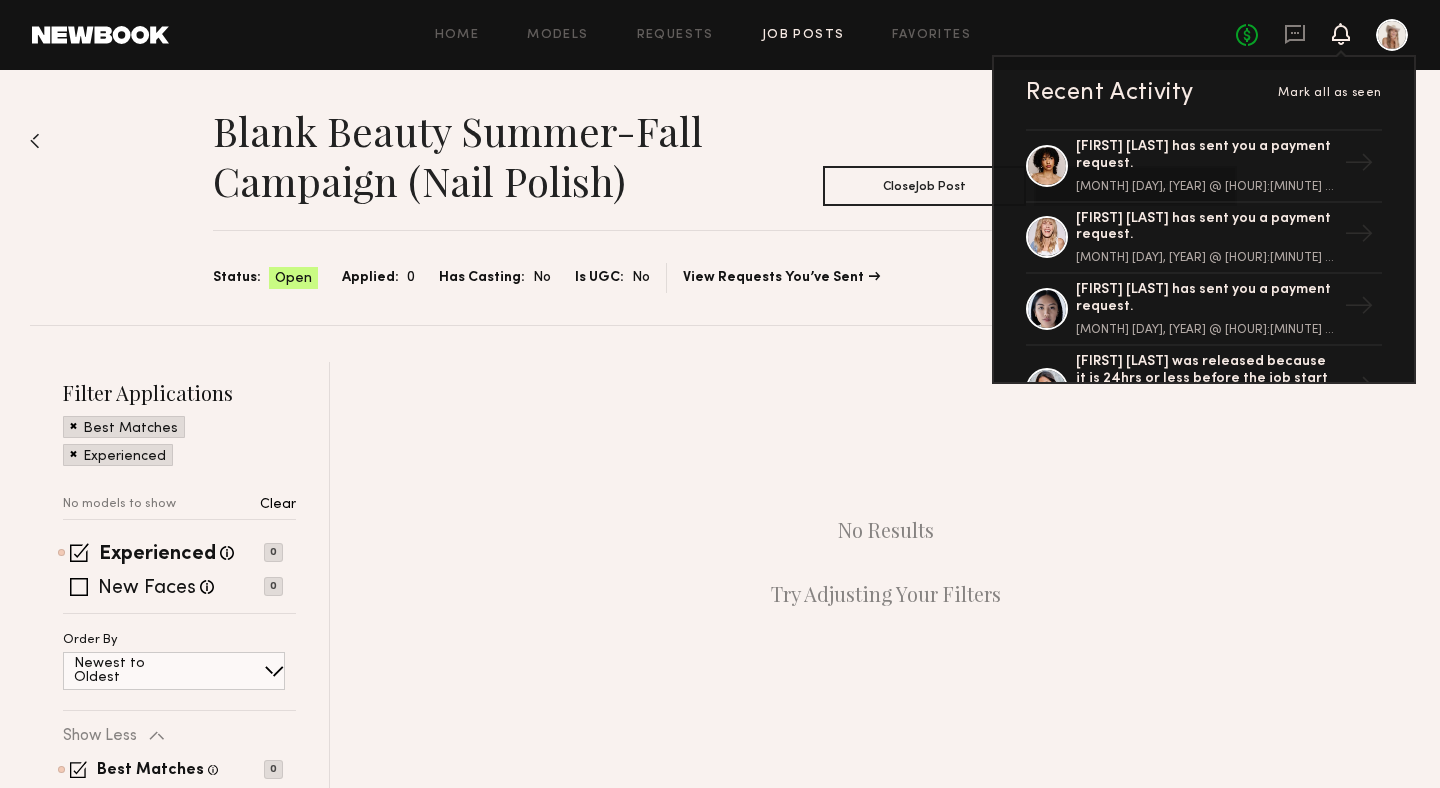 click 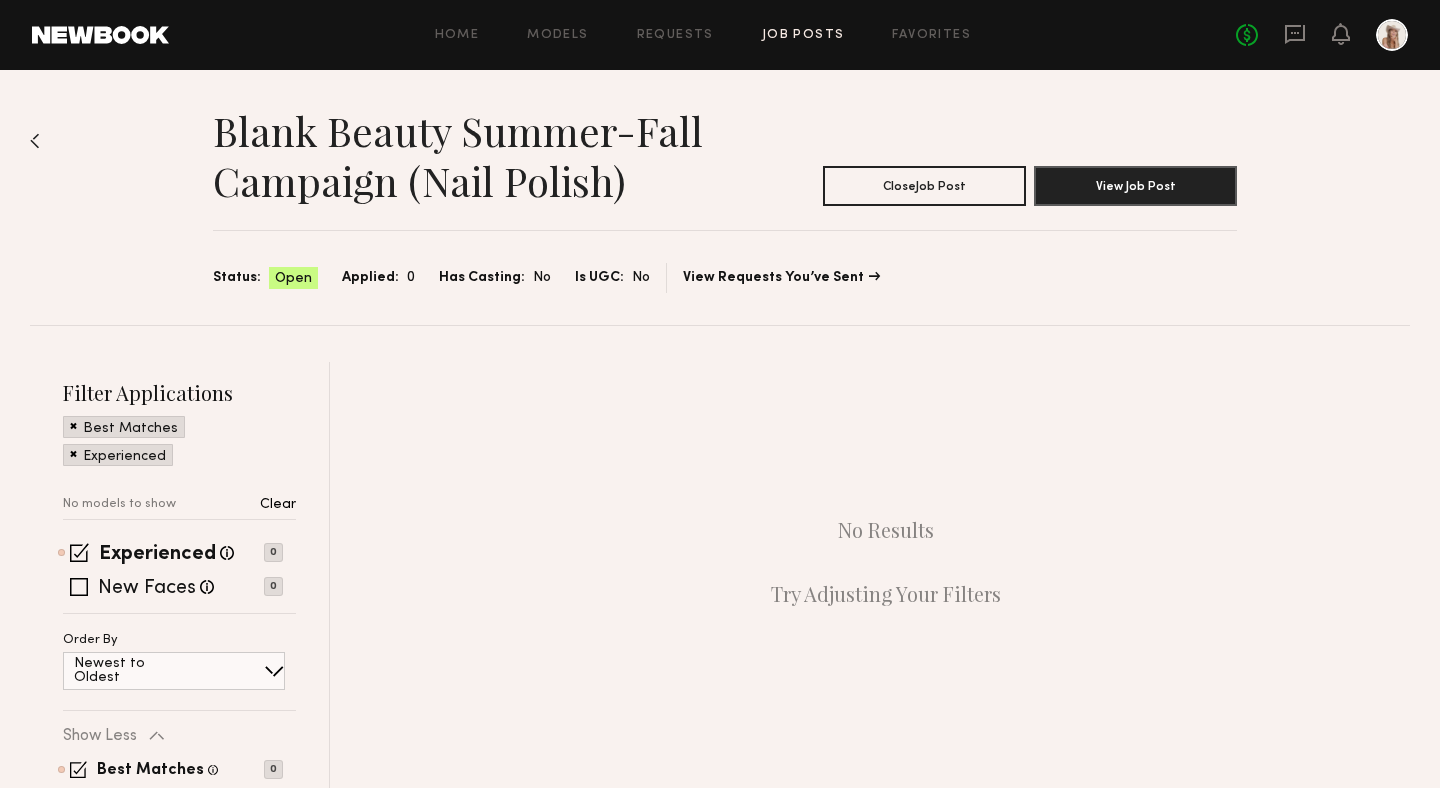 click 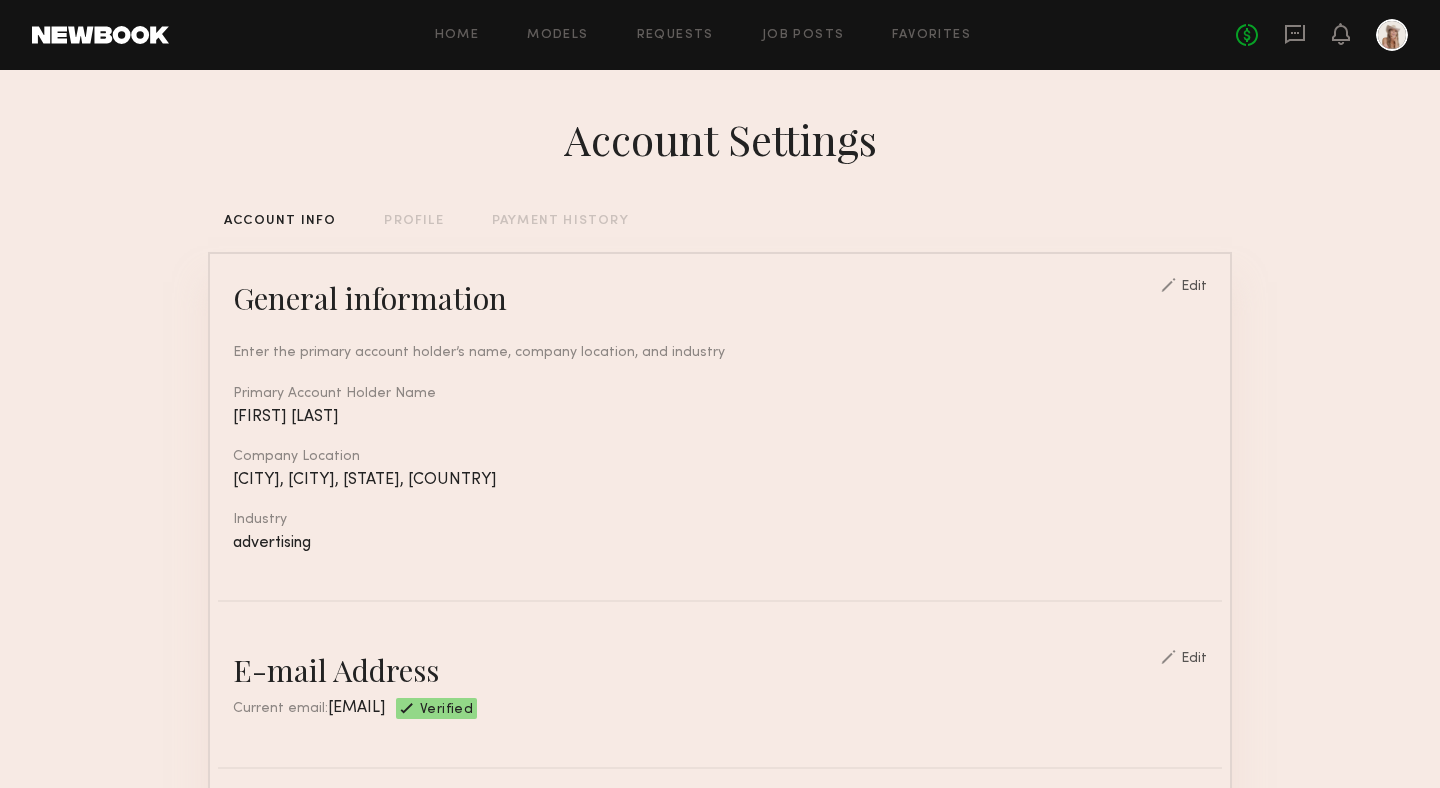 click on "Account Settings ACCOUNT INFO PROFILE PAYMENT HISTORY General information Edit Enter the primary account holder’s name, company location, and industry Primary Account Holder Name [FIRST] [LAST] Company Location [CITY], [CITY], [STATE], [COUNTRY] Industry advertising E-mail Address Edit Current email: [EMAIL] Verified Password Edit Phone Number Edit Your phone number helps us keep you up to date with job updates by sending SMS notifications. Associated Number [PHONE] Payment Method Add and manage your payment methods using our secure payment system. •••• 5708 Expiration: [MONTH]/[YEAR] Update payment method Make all payments through Newbook Always pay and communicate through Newbook to ensure you’re protected under our Terms of Service and your account remains in good standing according to our User Policies and expectations for partnership. Only bookings paid through the platform will receive the benefit of tax filing and compliance. Coupons" 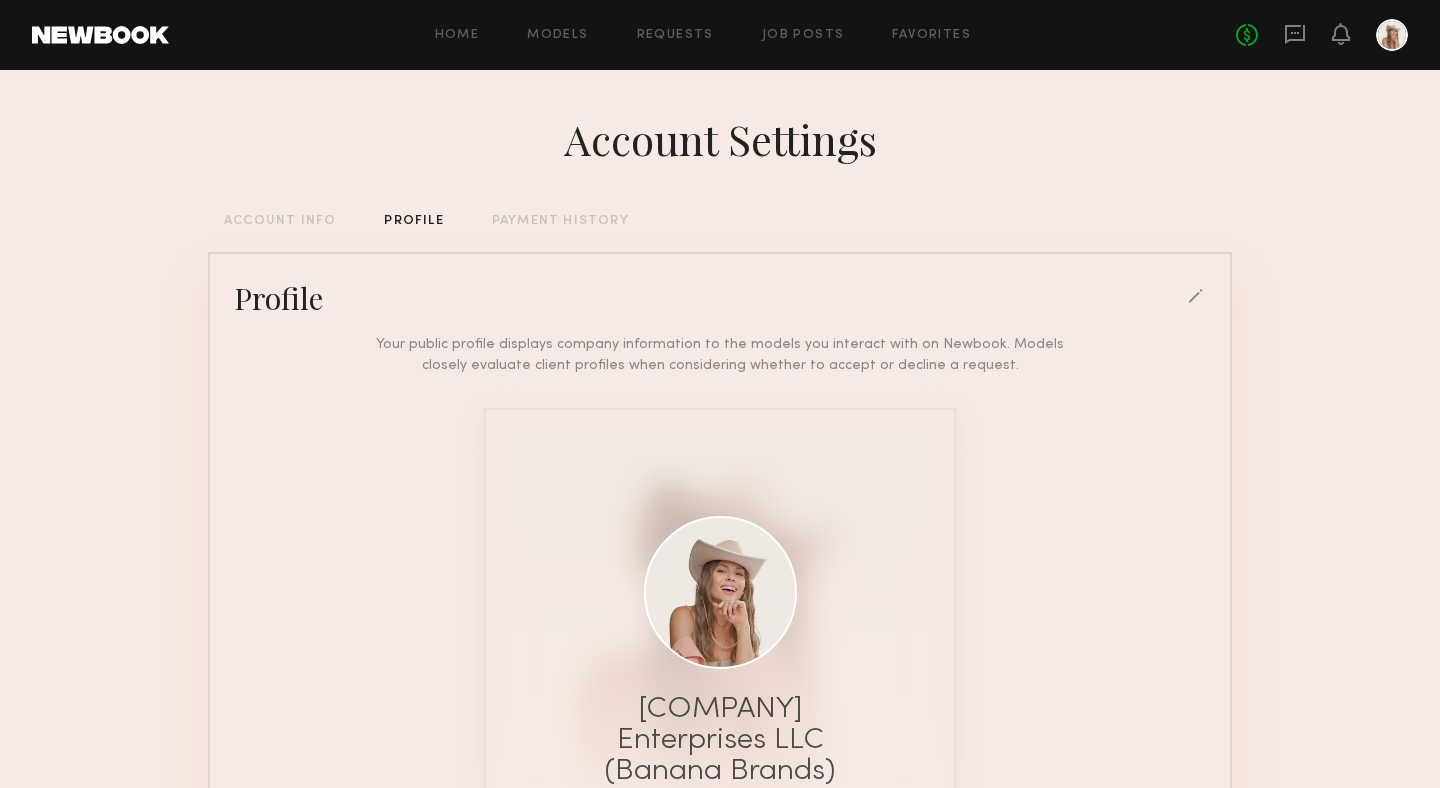 click on "ACCOUNT INFO" 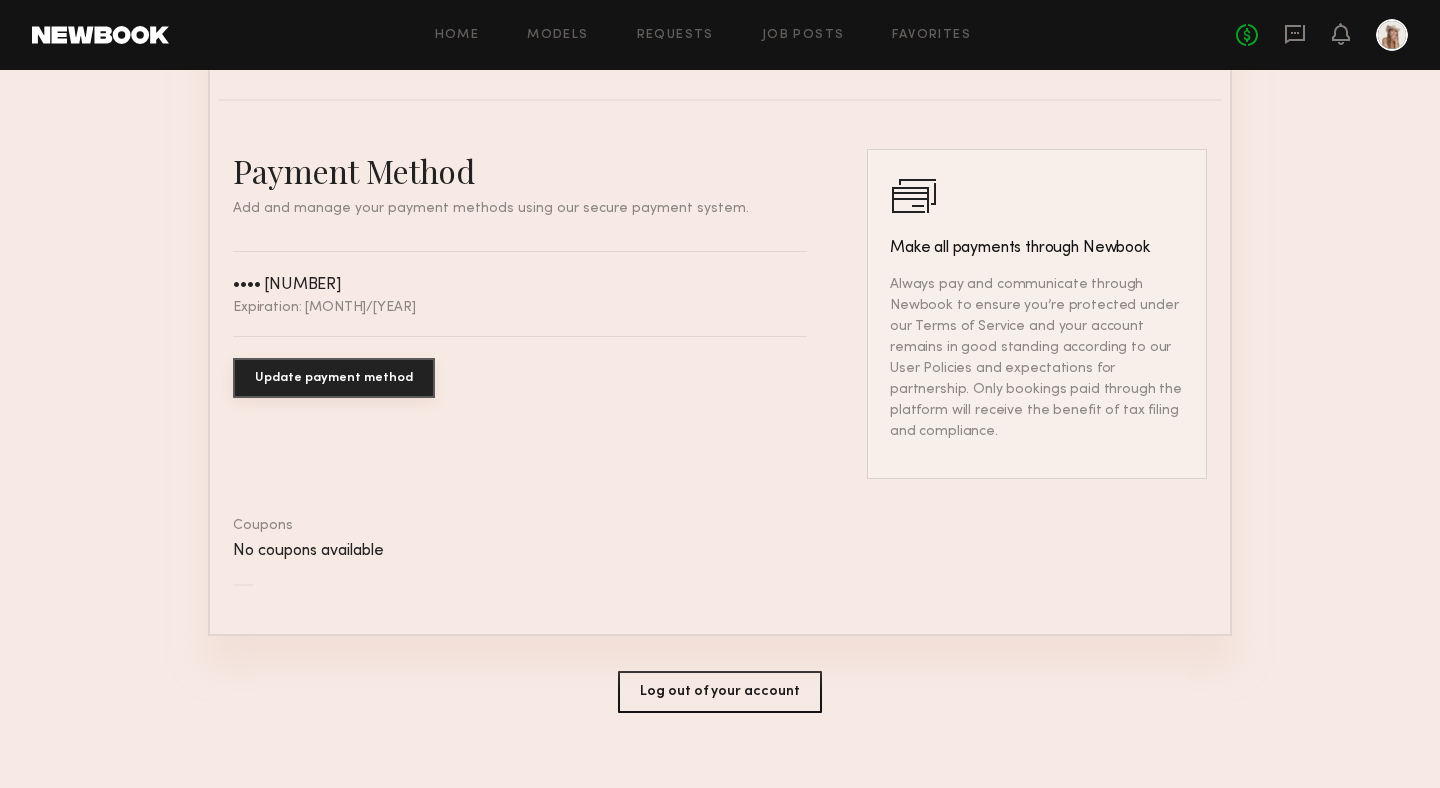 scroll, scrollTop: 1042, scrollLeft: 0, axis: vertical 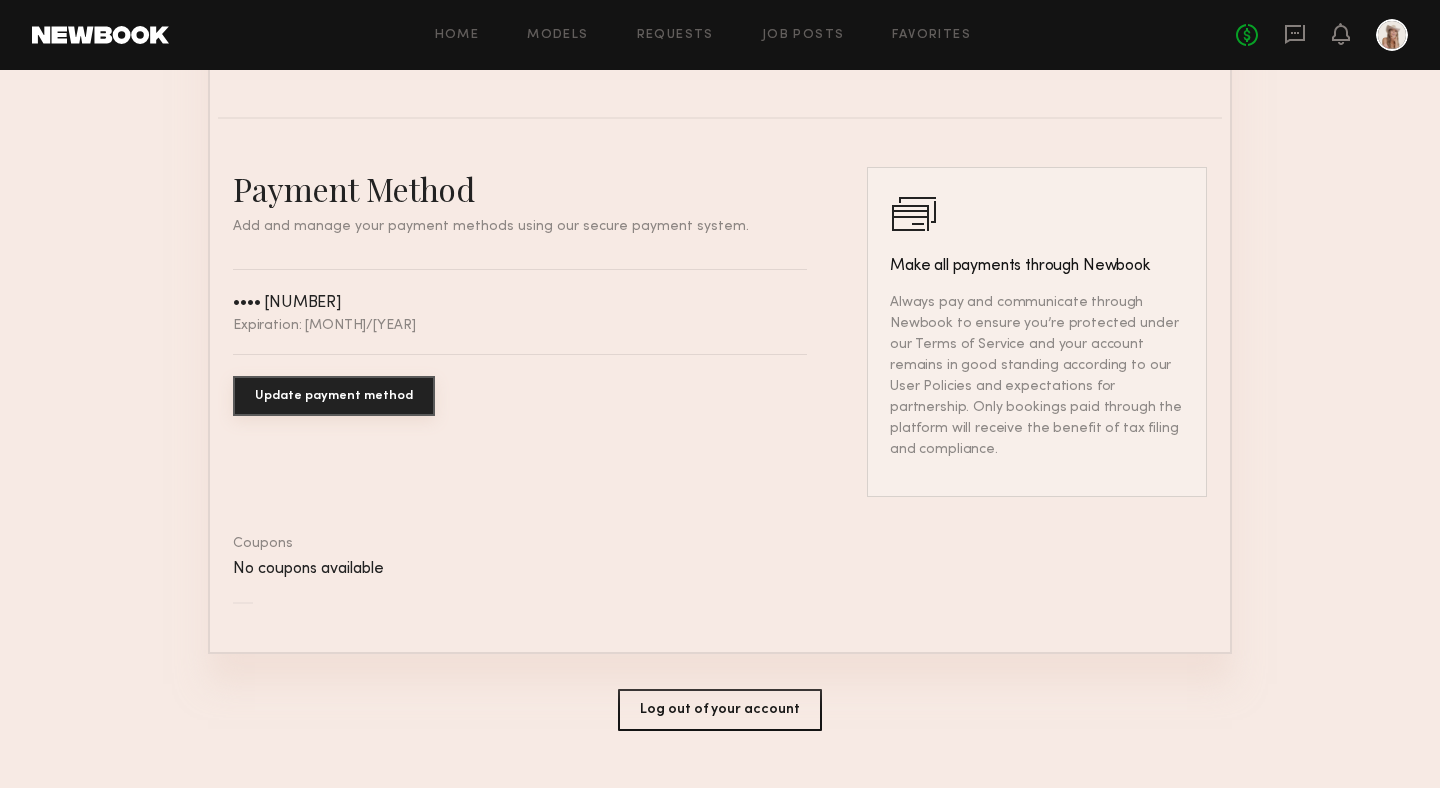 click on "Update payment method" 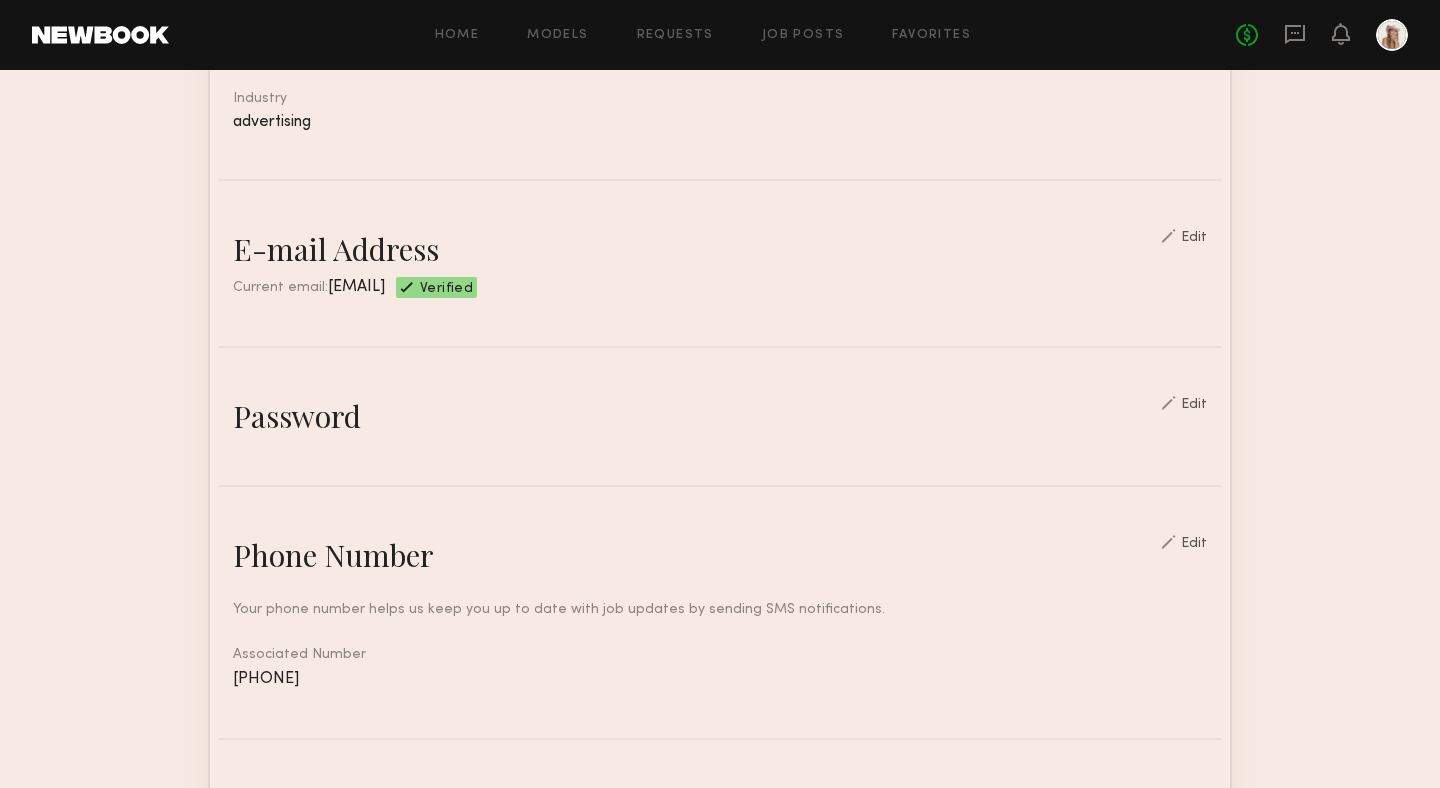 scroll, scrollTop: 0, scrollLeft: 0, axis: both 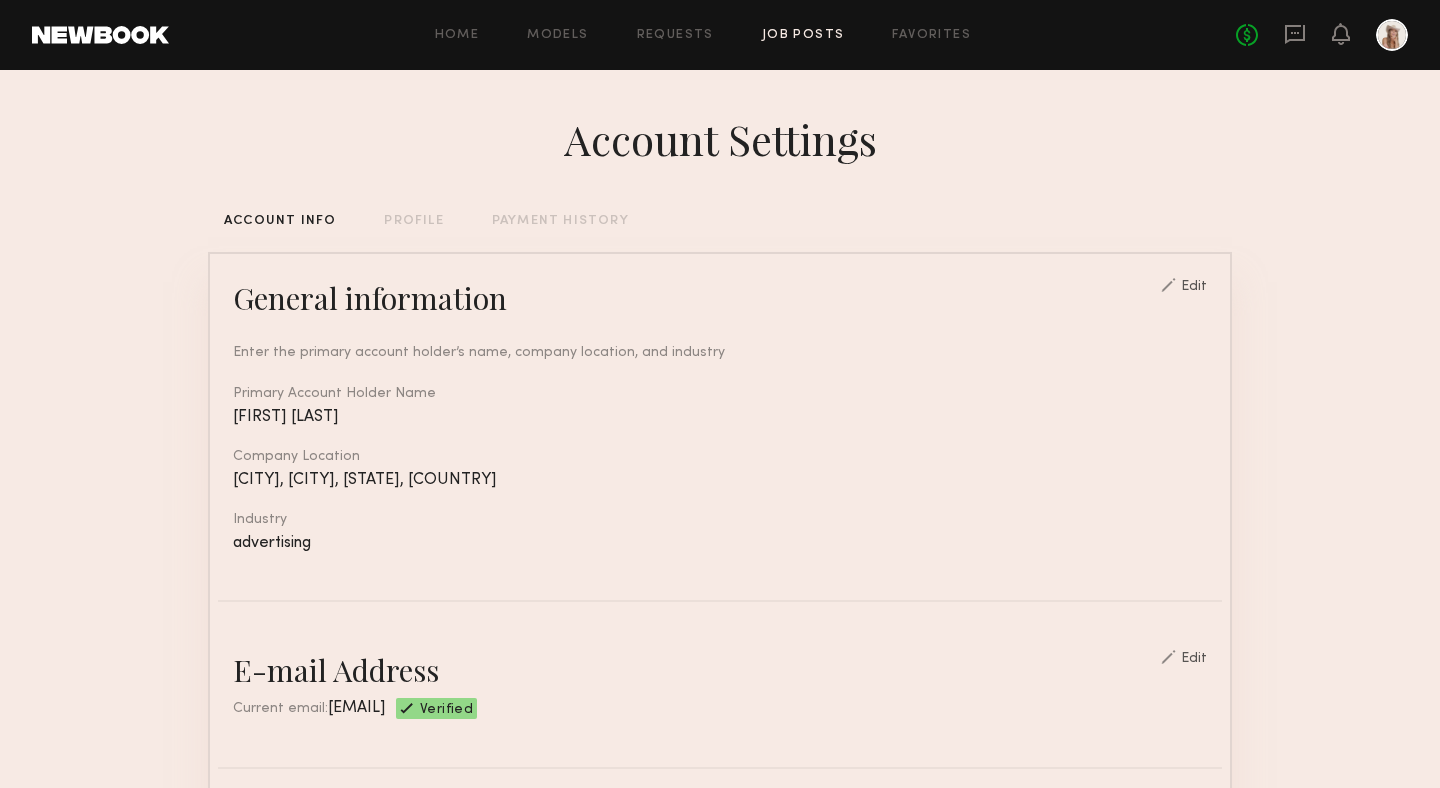 click on "Job Posts" 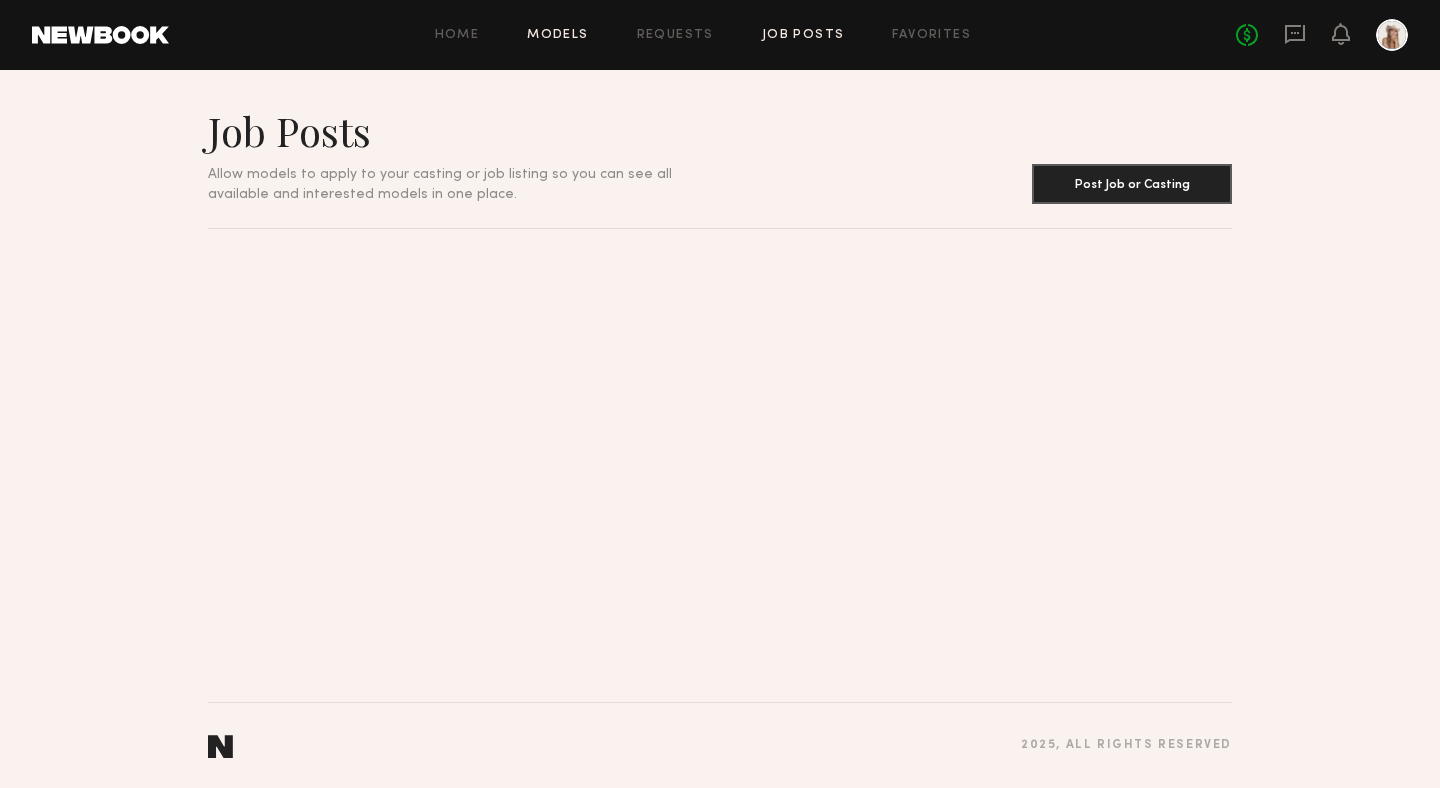 click on "Models" 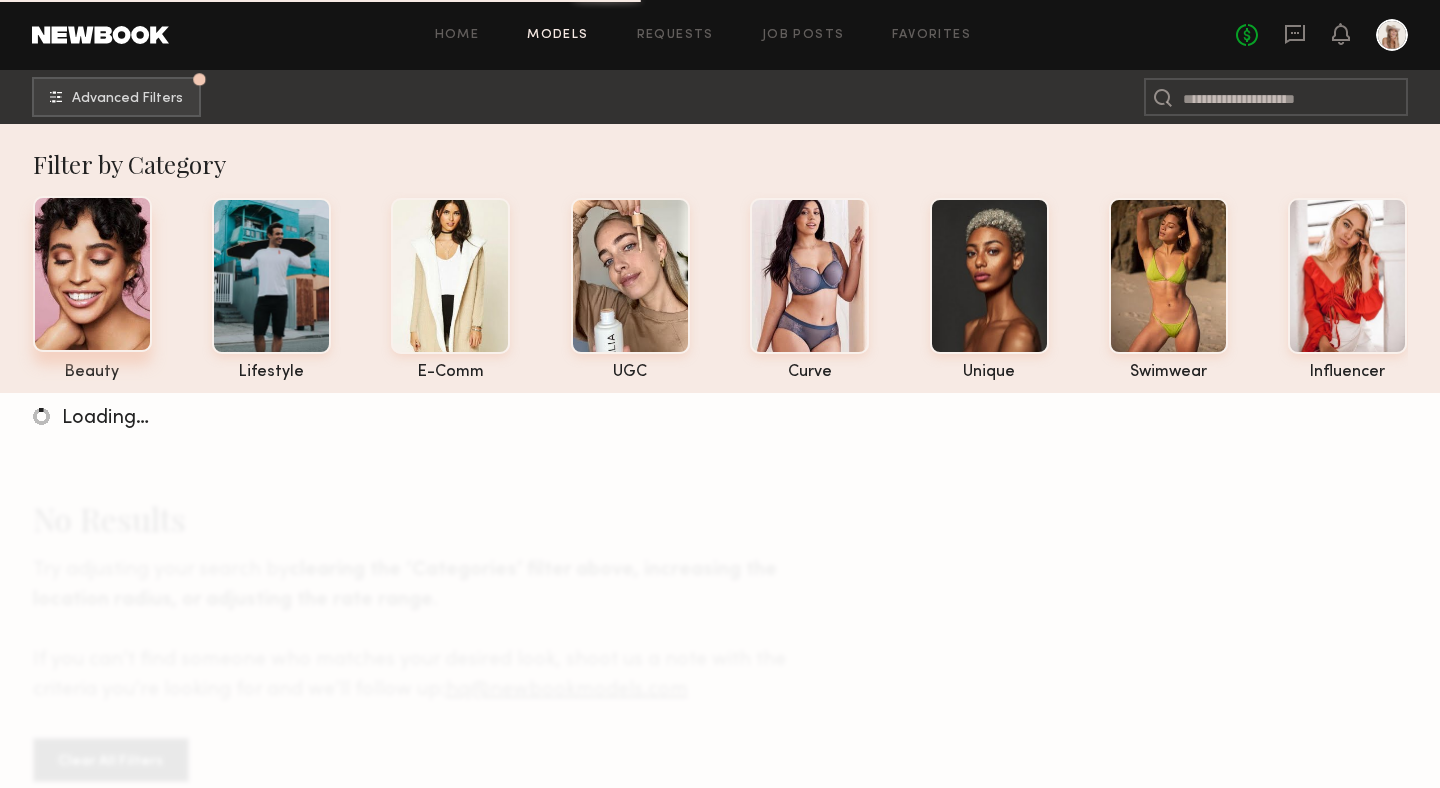 click 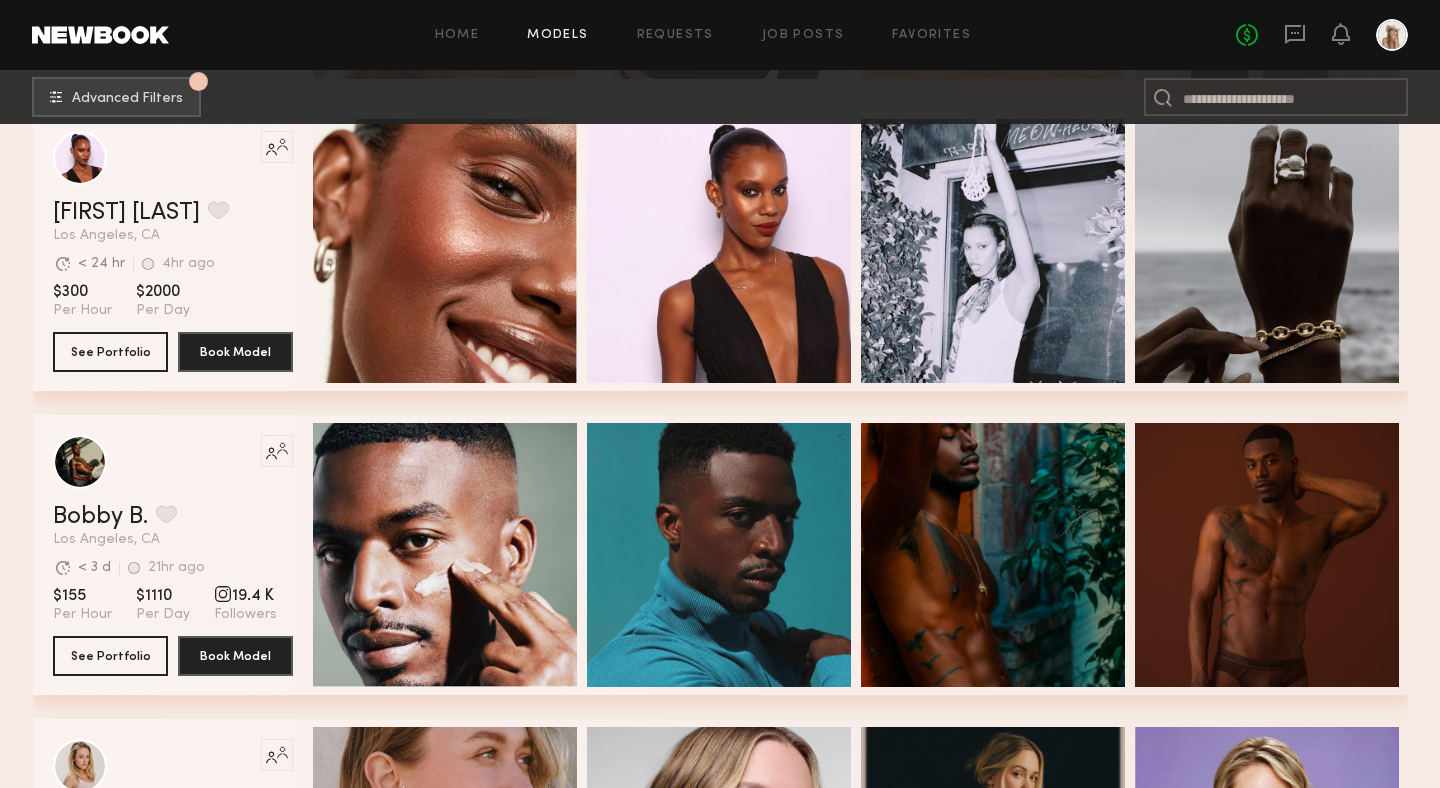 scroll, scrollTop: 2239, scrollLeft: 0, axis: vertical 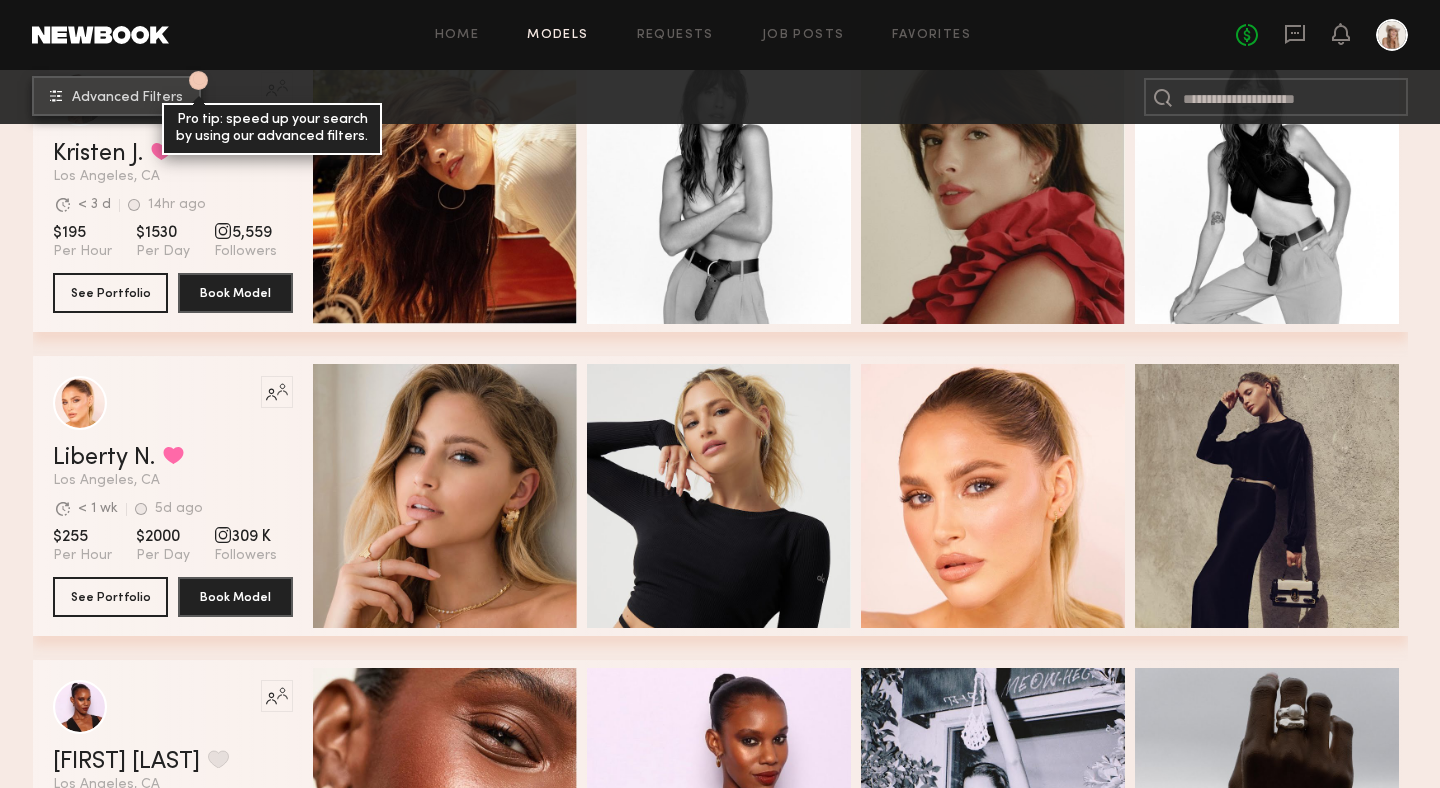 click on "Advanced Filters" 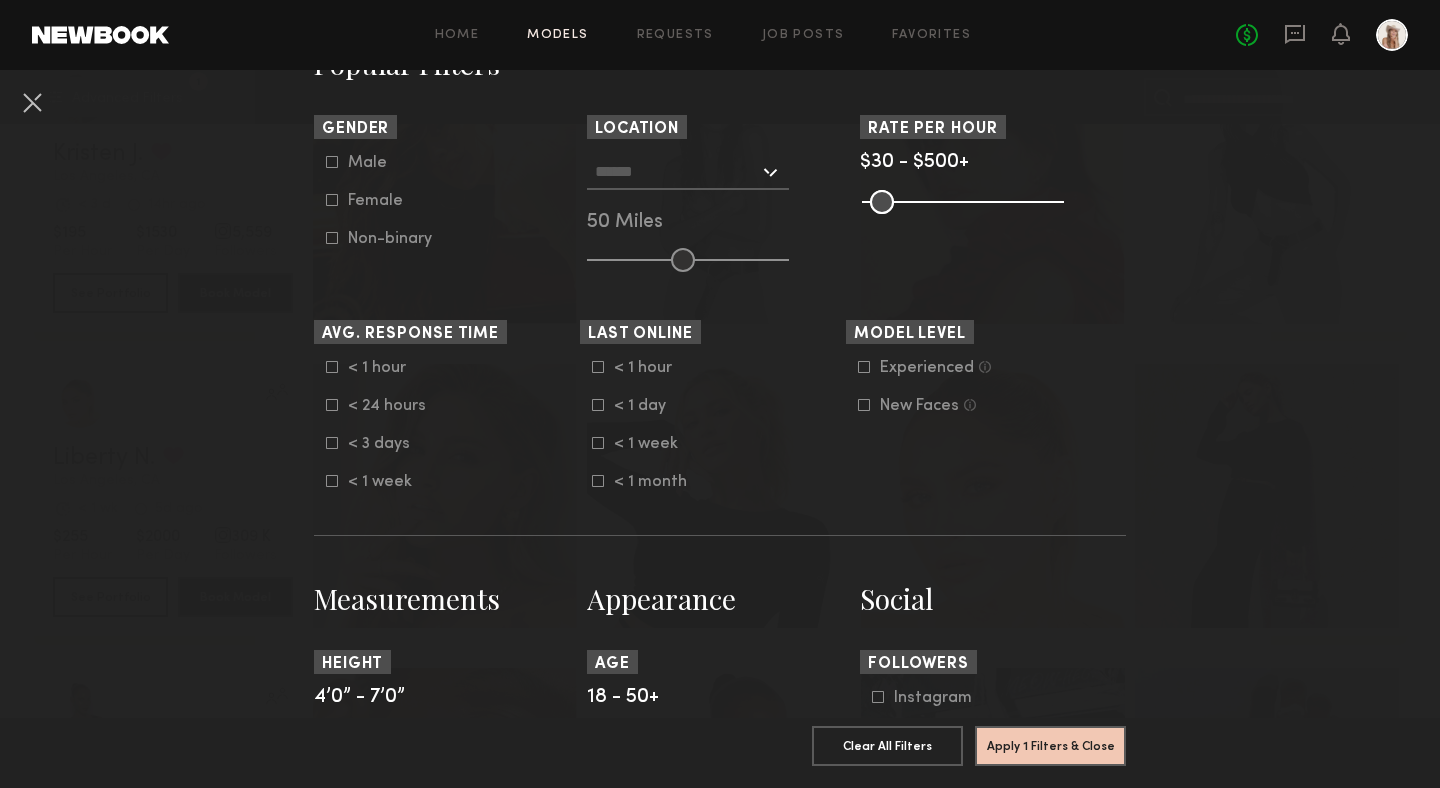 scroll, scrollTop: 392, scrollLeft: 0, axis: vertical 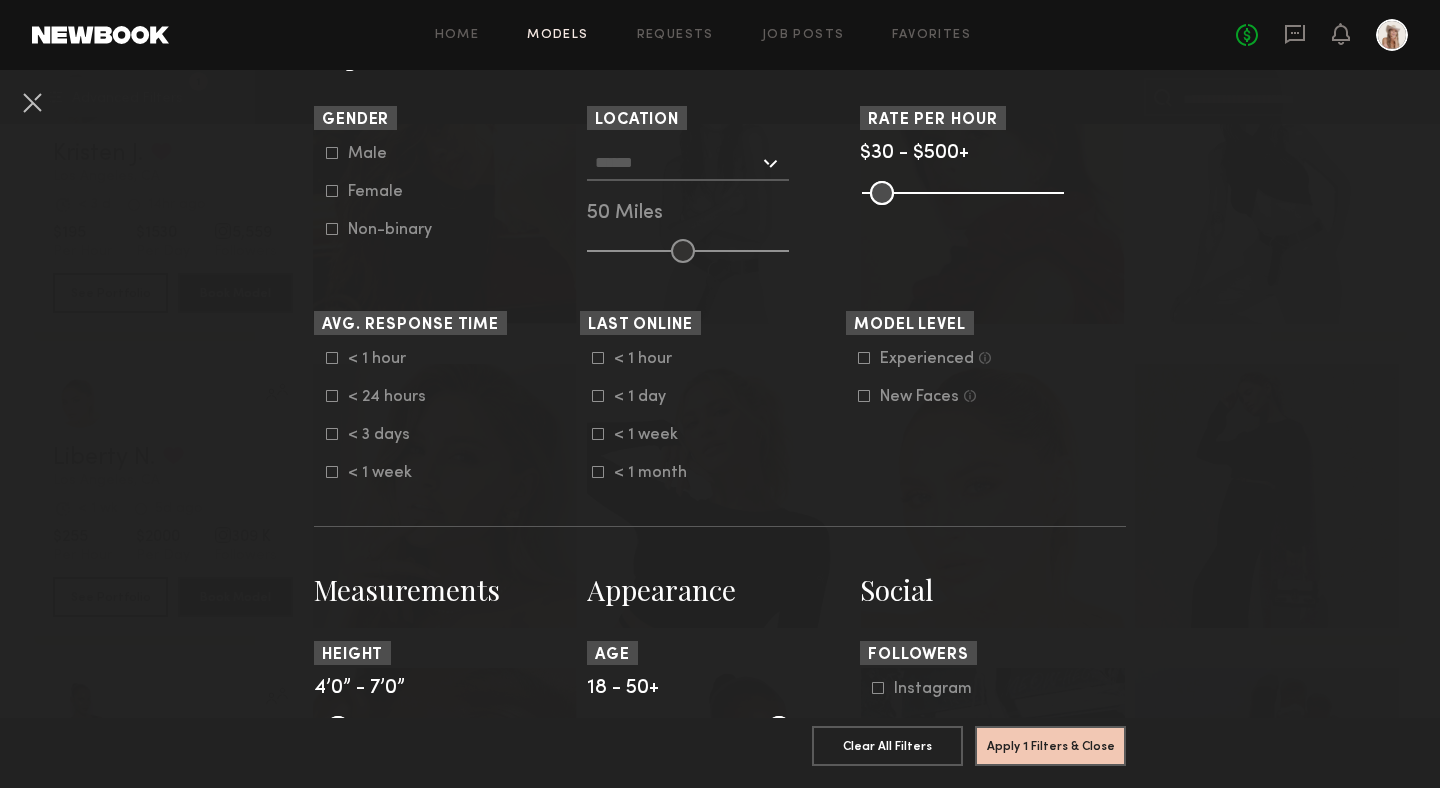 click 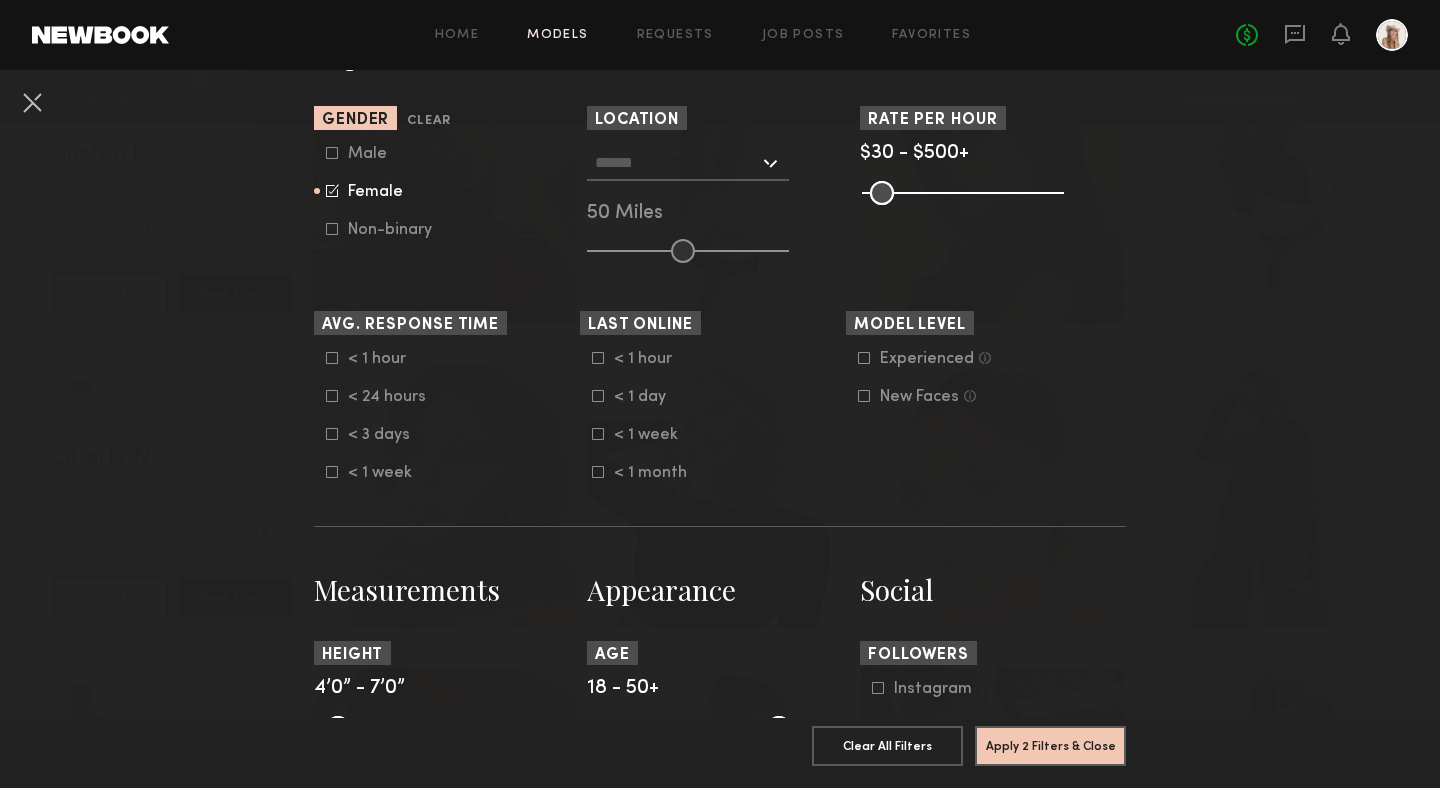 click 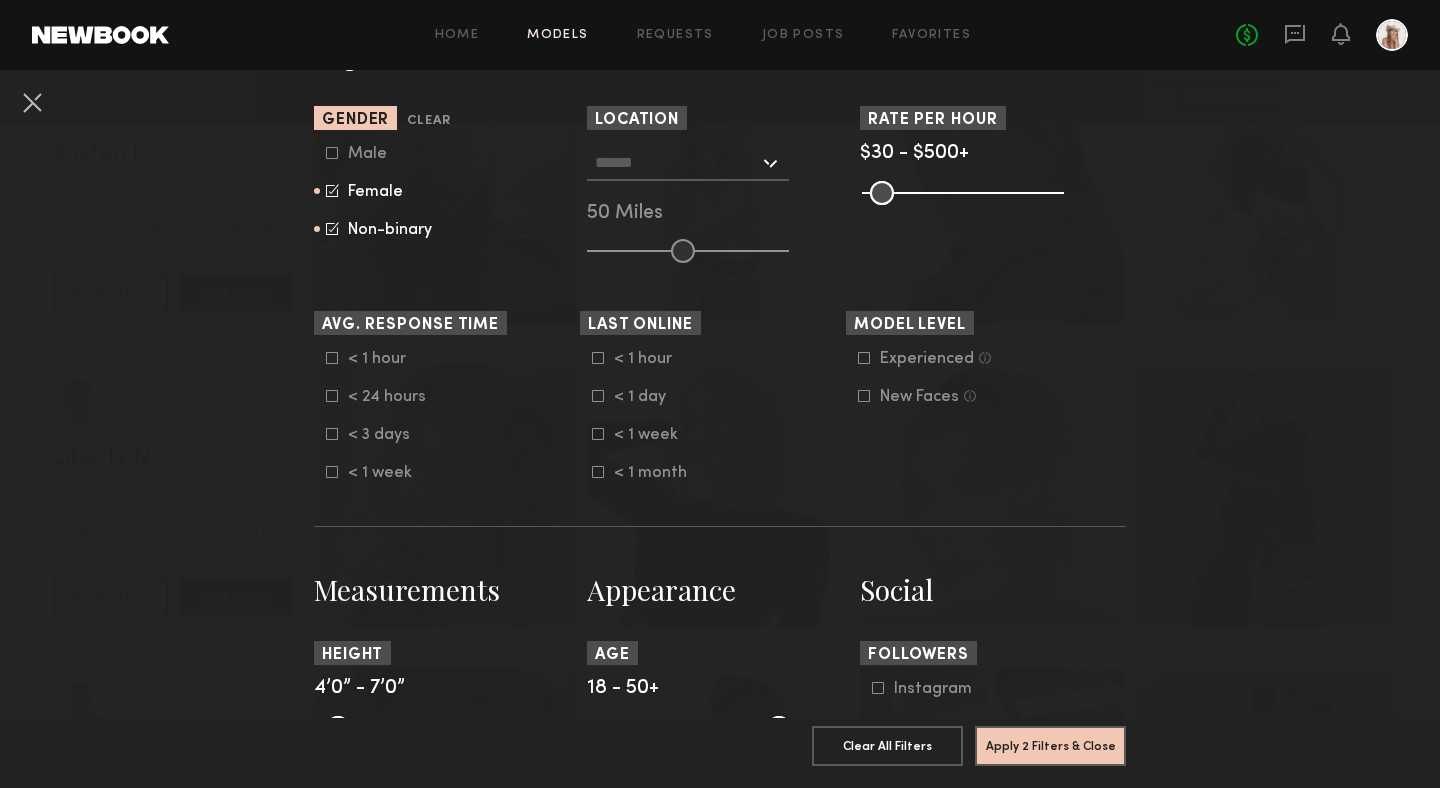 click 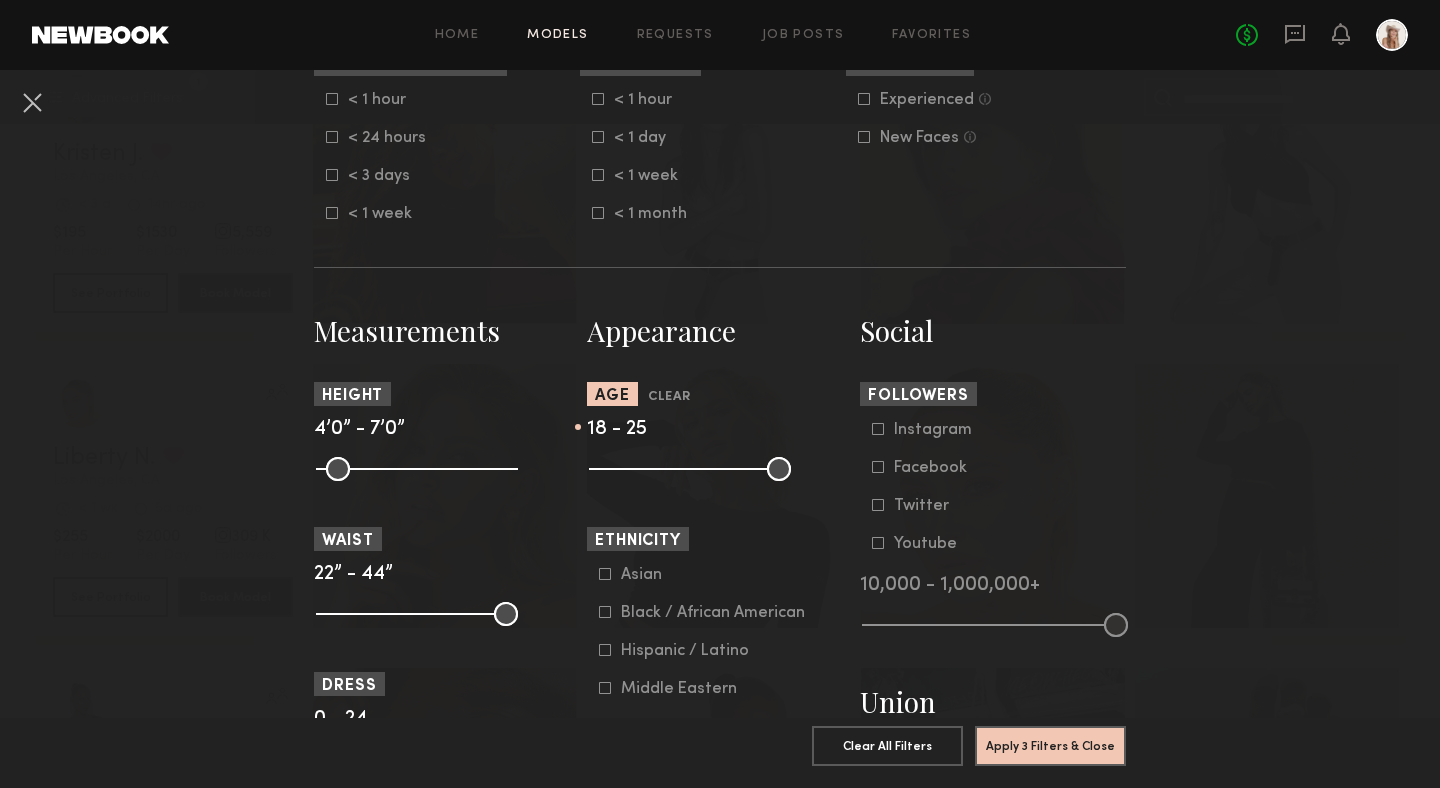 drag, startPoint x: 776, startPoint y: 486, endPoint x: 638, endPoint y: 491, distance: 138.09055 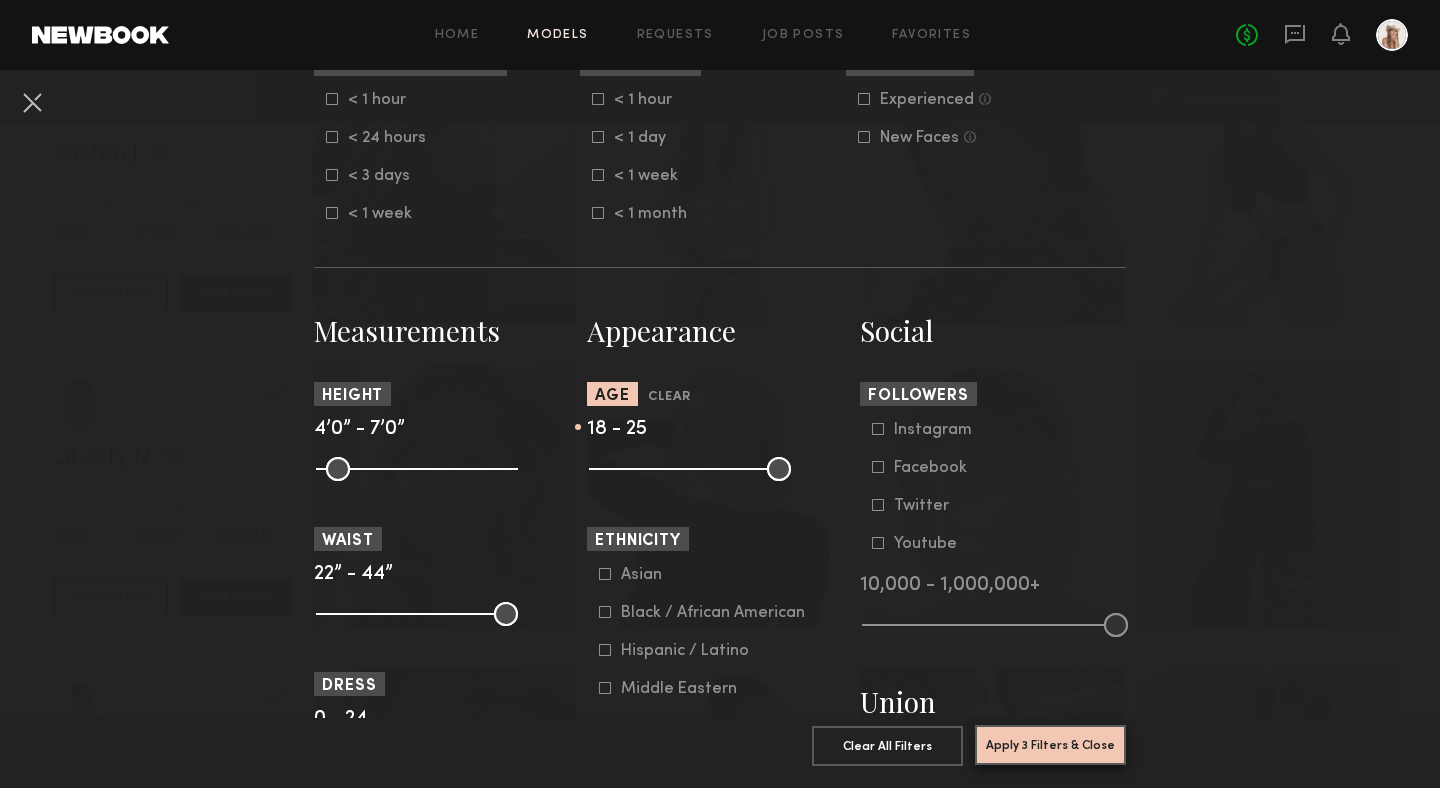 click on "Apply 3 Filters & Close" 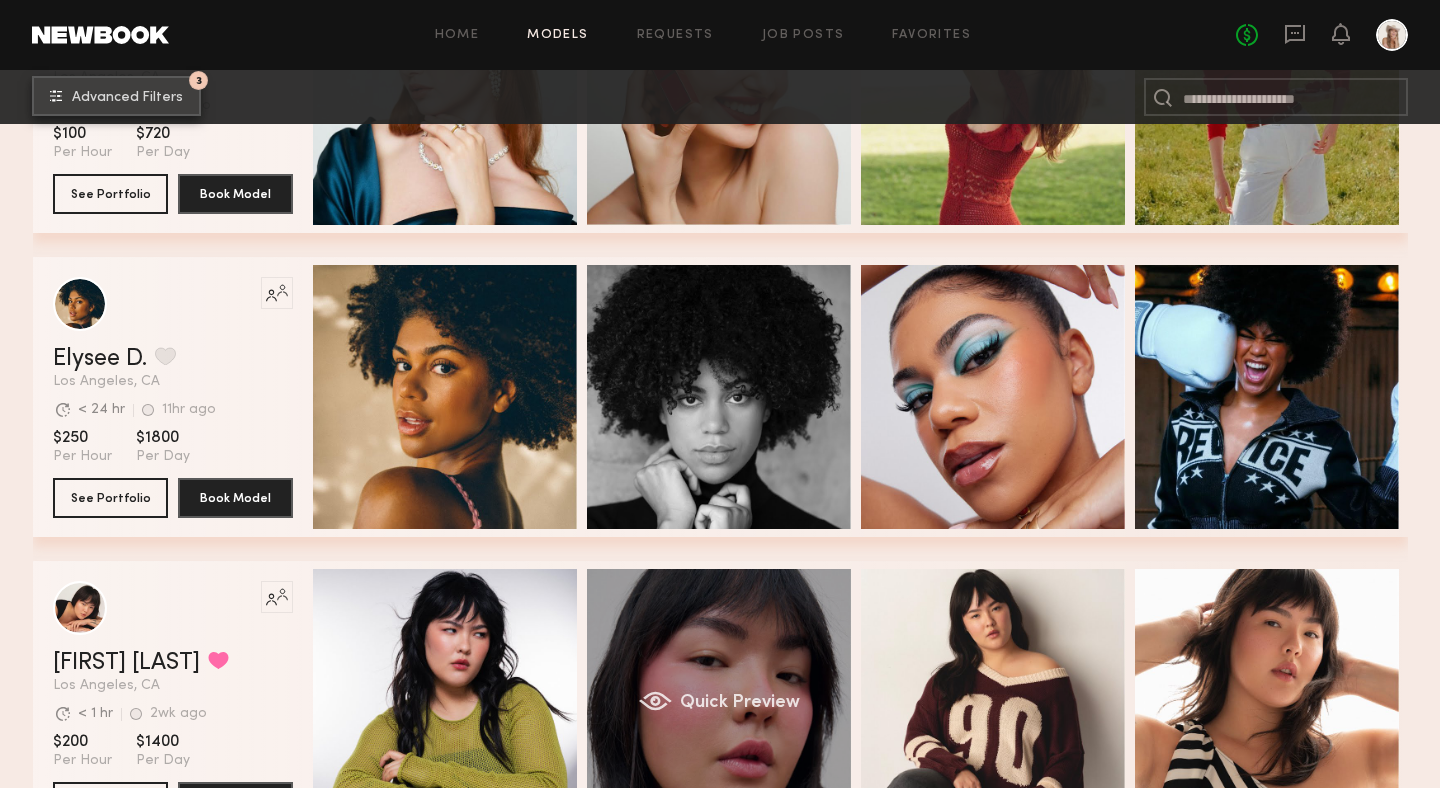 scroll, scrollTop: 668, scrollLeft: 0, axis: vertical 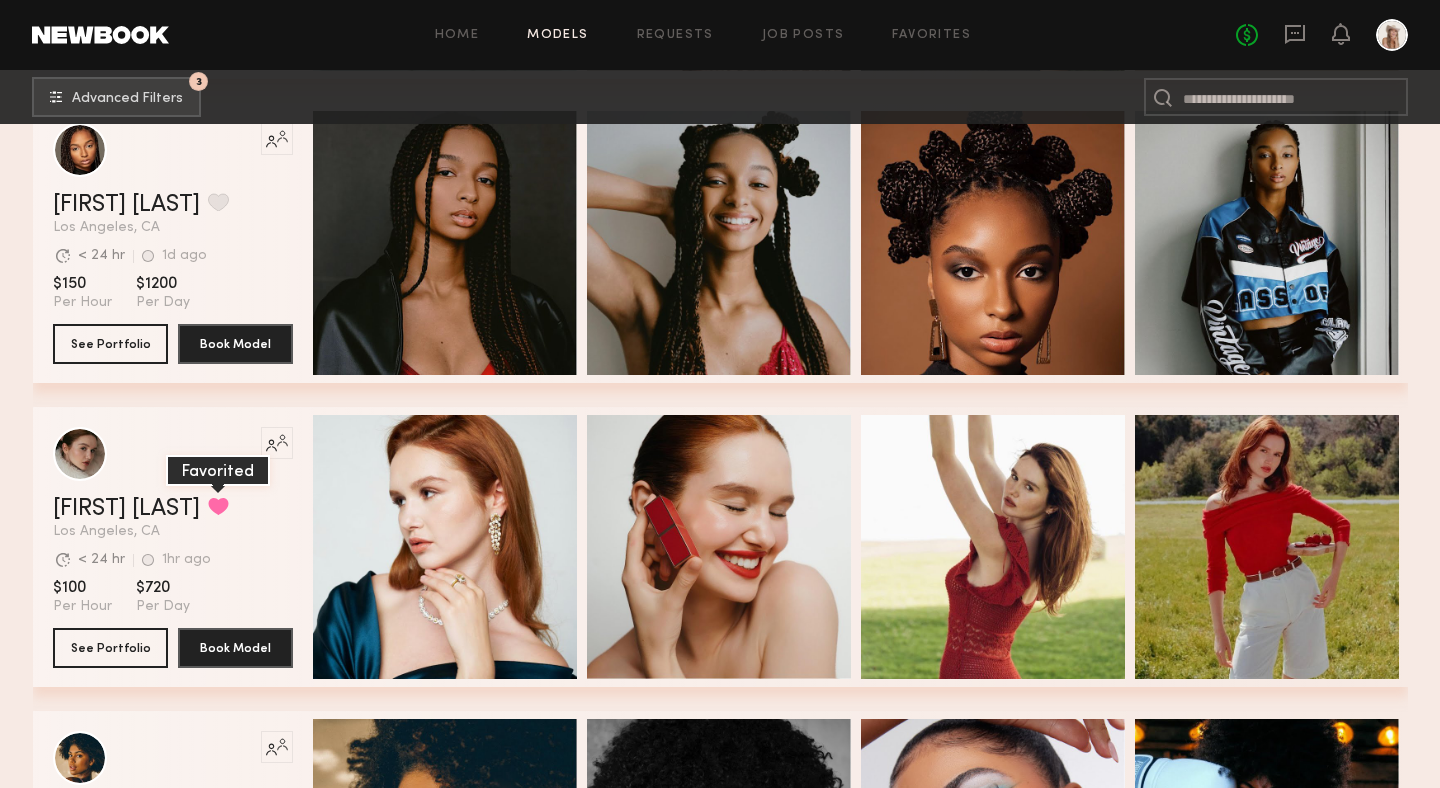 click 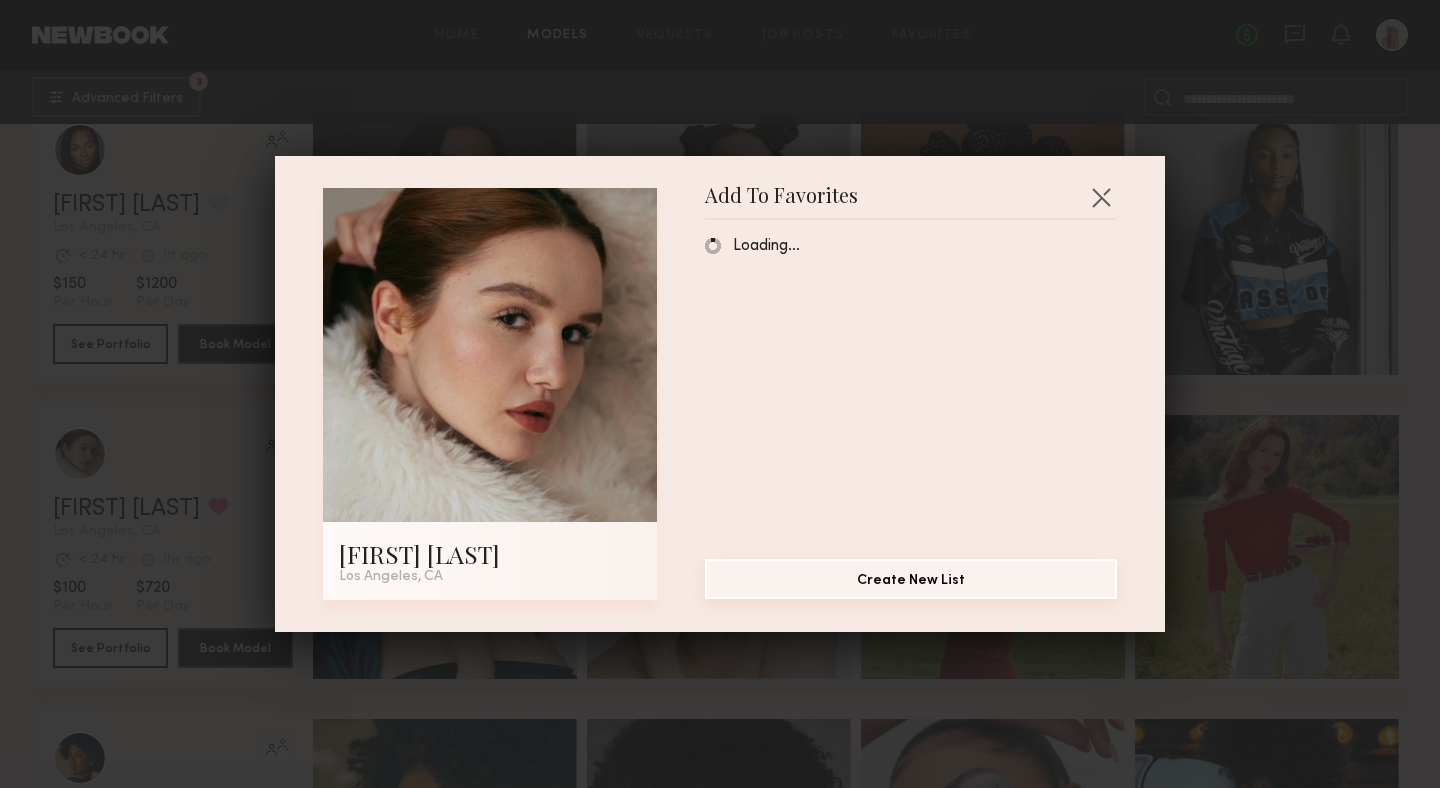 click on "Create New List" at bounding box center (911, 579) 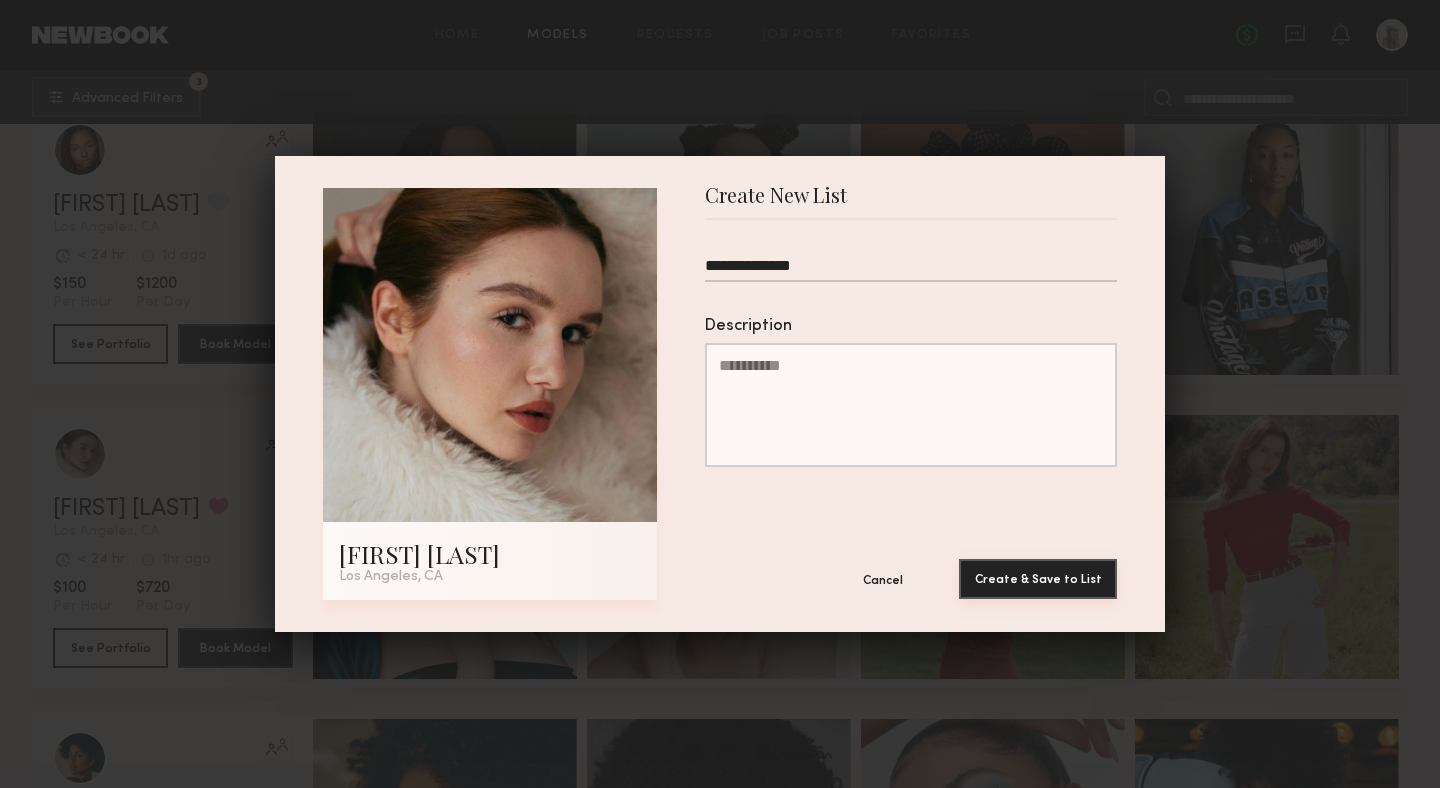 type on "**********" 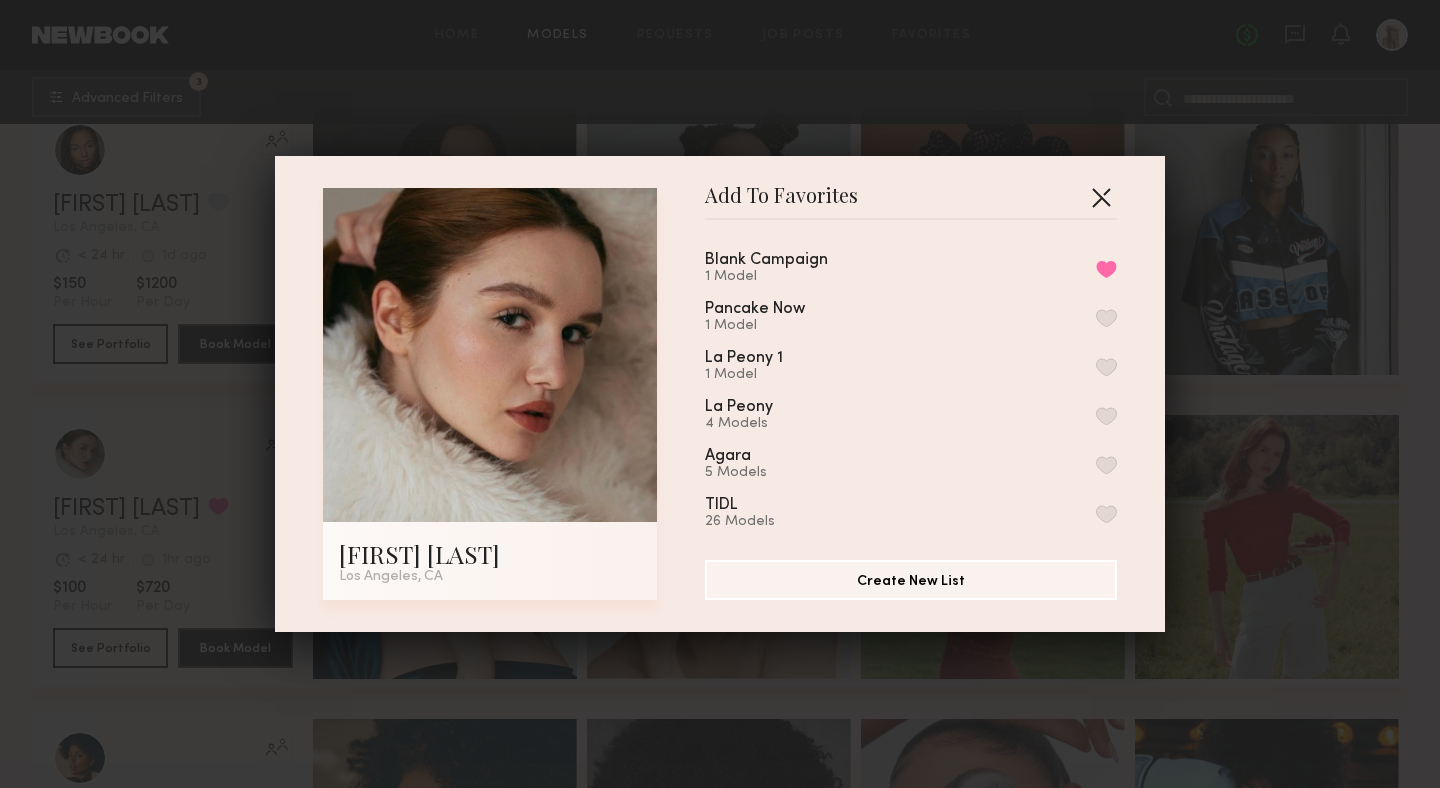 click at bounding box center [1101, 197] 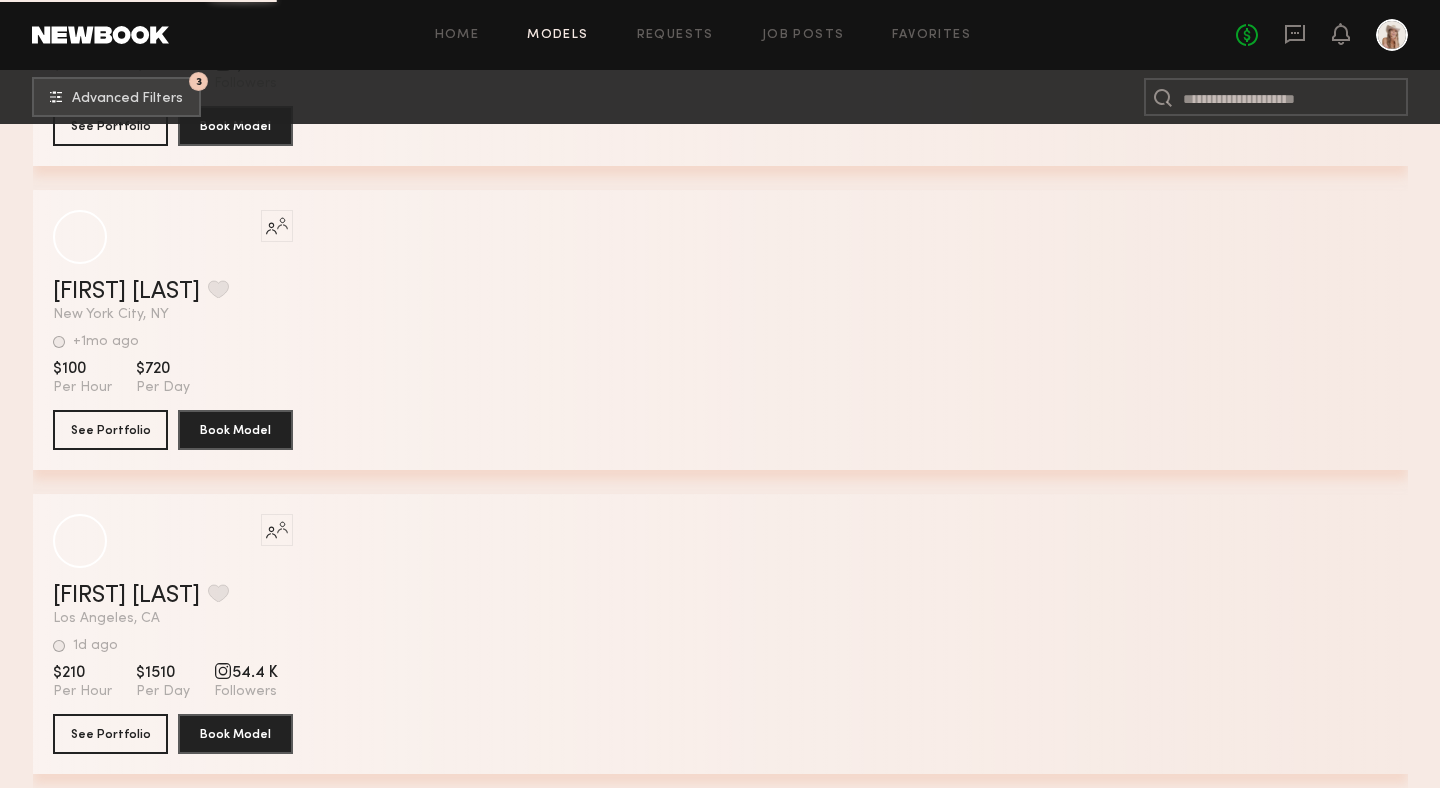 scroll, scrollTop: 13593, scrollLeft: 0, axis: vertical 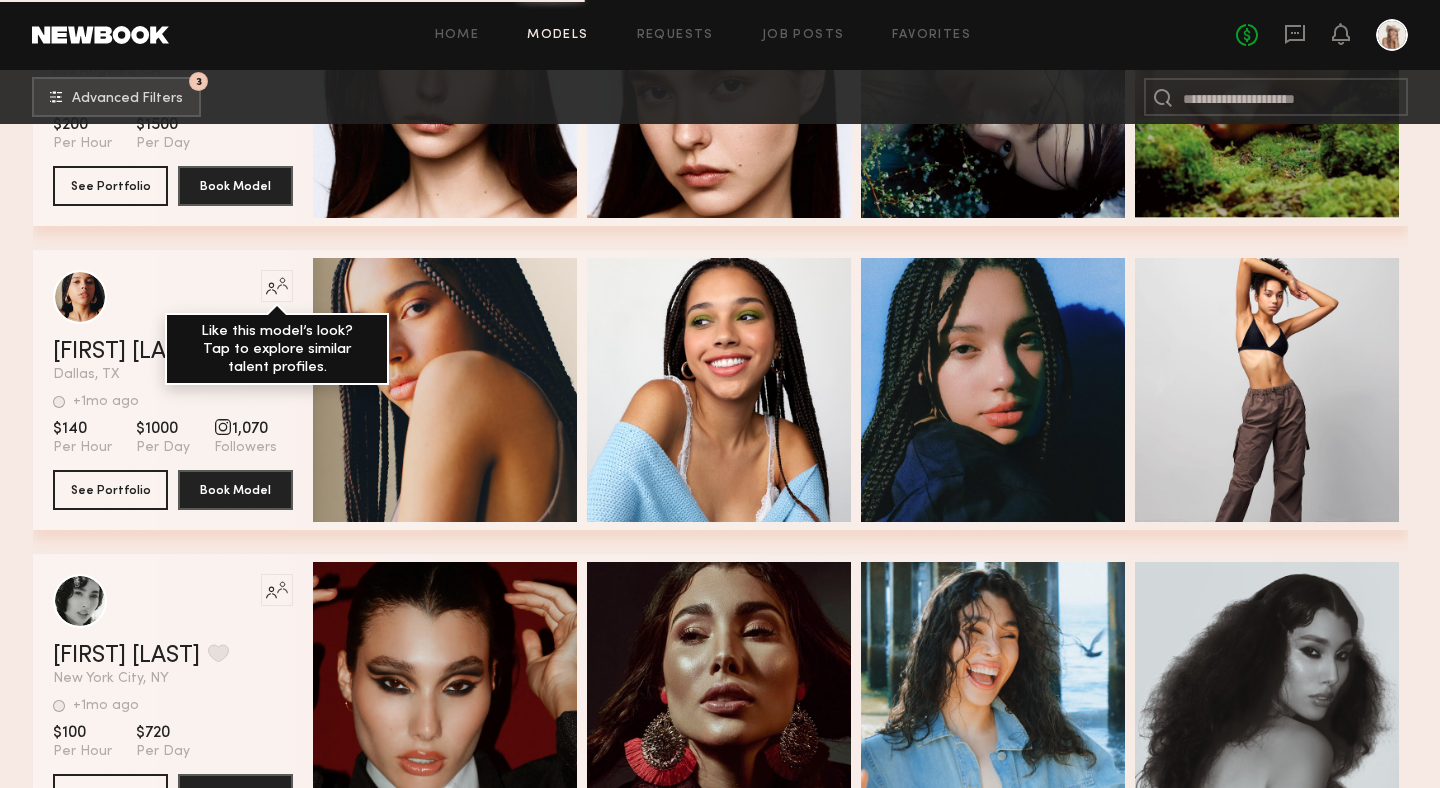 click 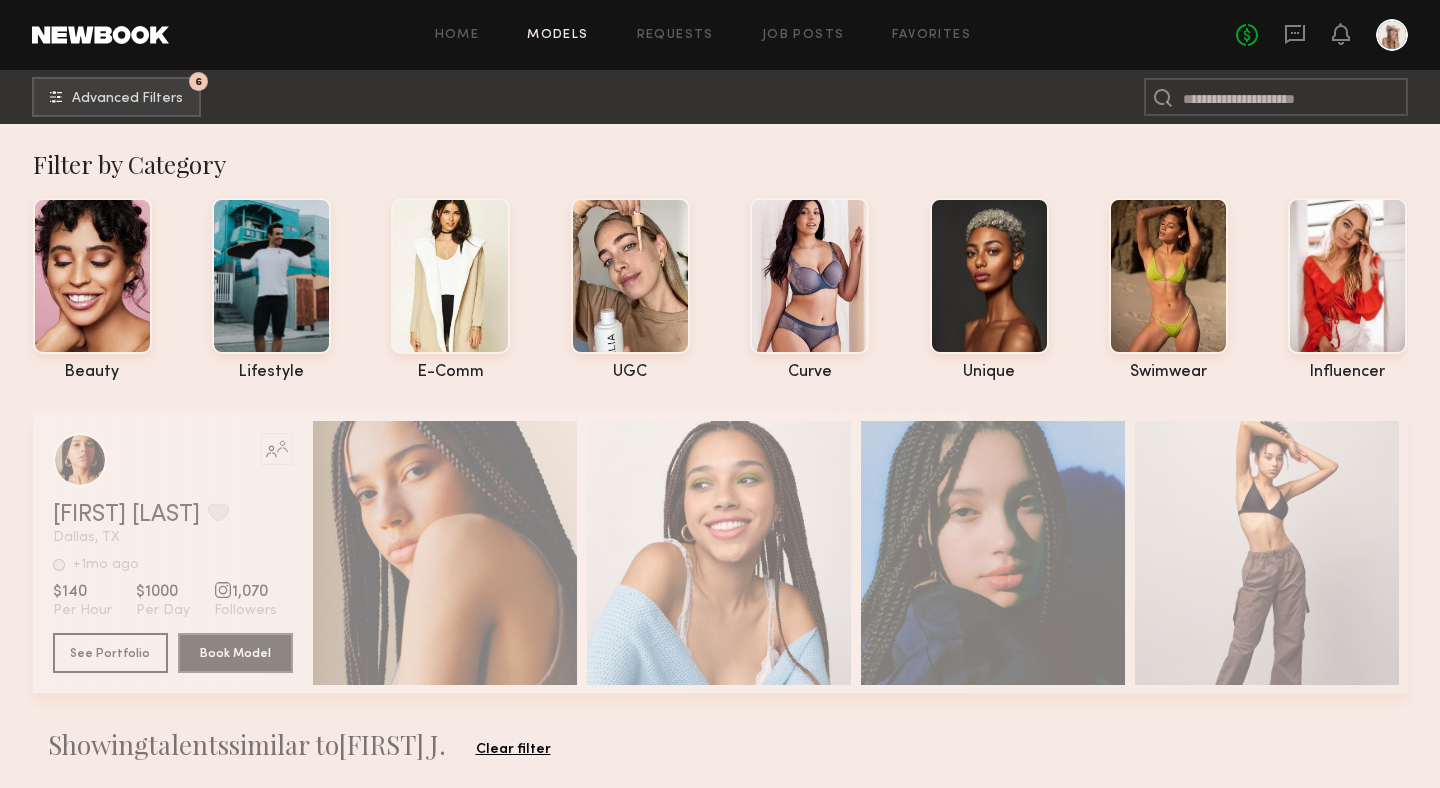 click on "[FIRST] [LAST] Favorite [CITY], [STATE] +1mo ago Last Online View Portfolio +1mo ago Last Online $140 Per Hour $1000 Per Day 1,070 Followers Like this talent’s look? Find similar talent by applying this filter. See Portfolio Book Model Quick Preview Quick Preview Quick Preview Quick Preview Showing talents similar to [FIRST] [LAST]. Clear filter" 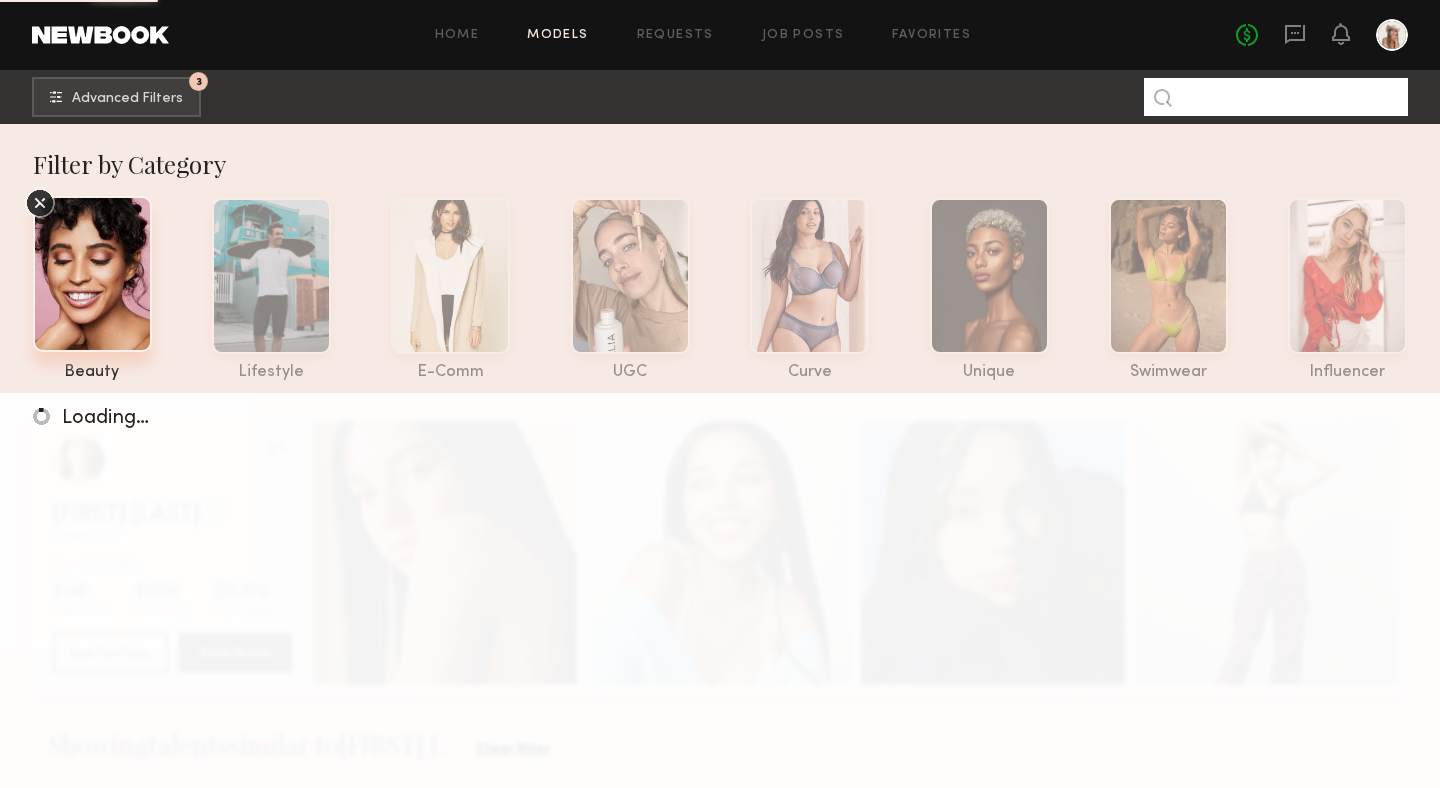 click 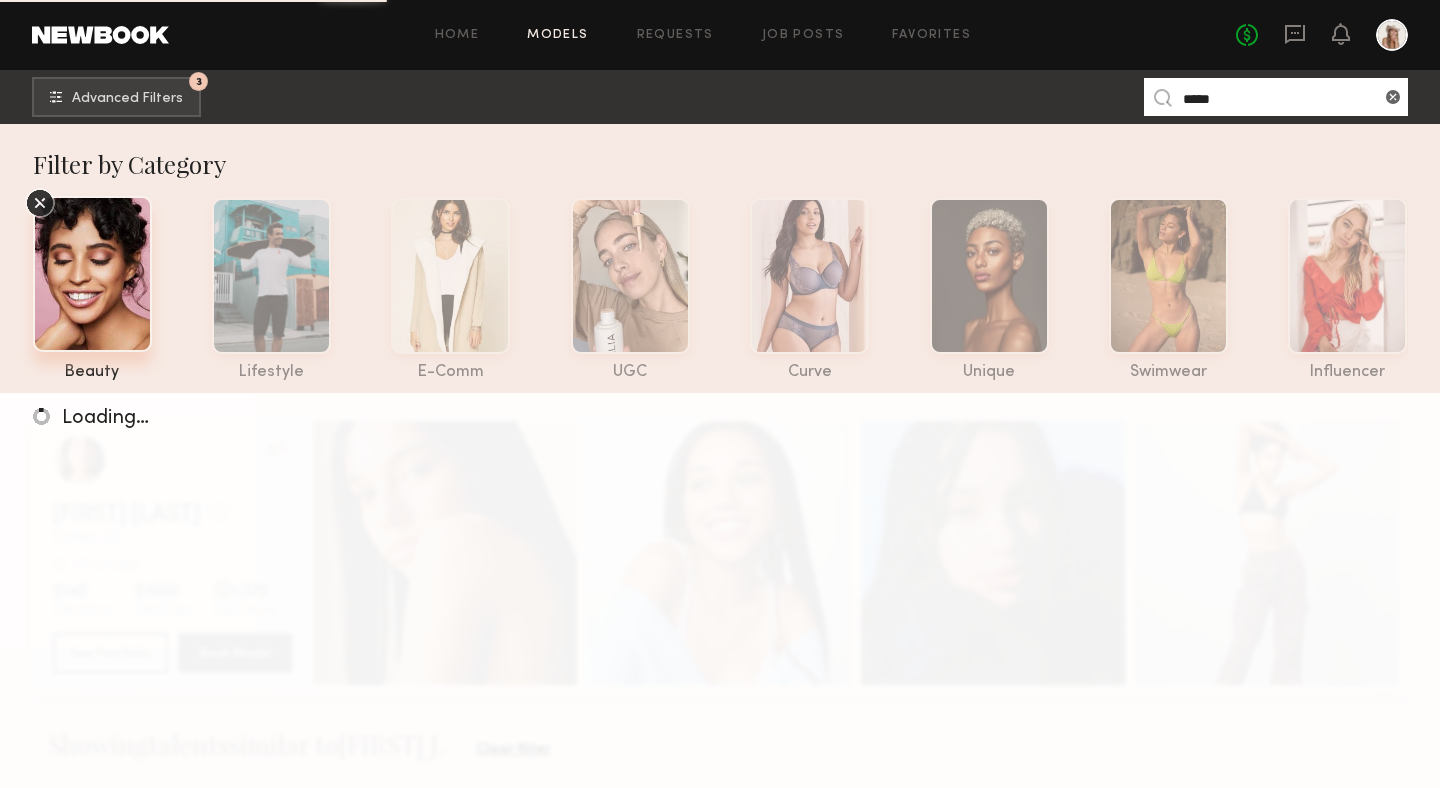 type on "*****" 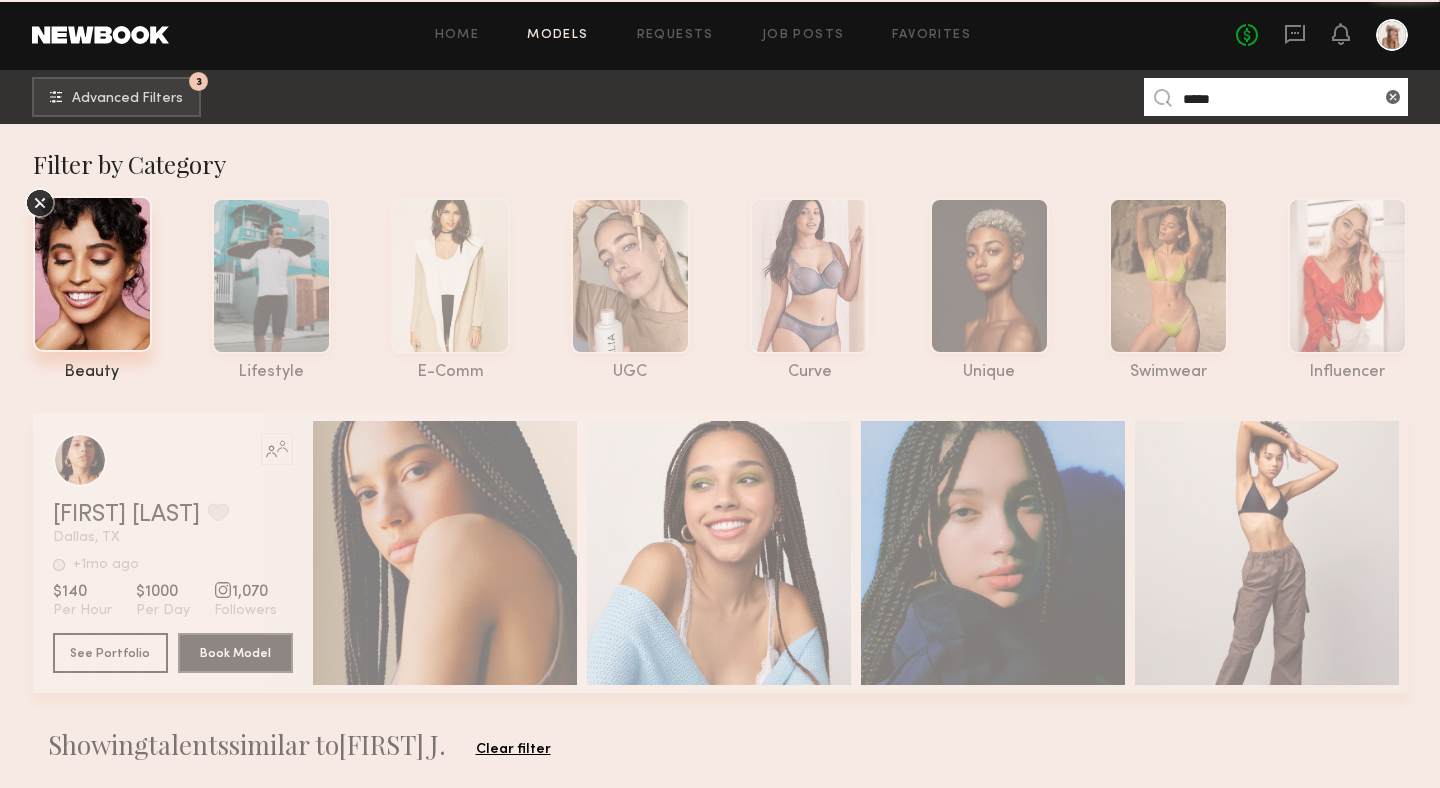 click on "*****" 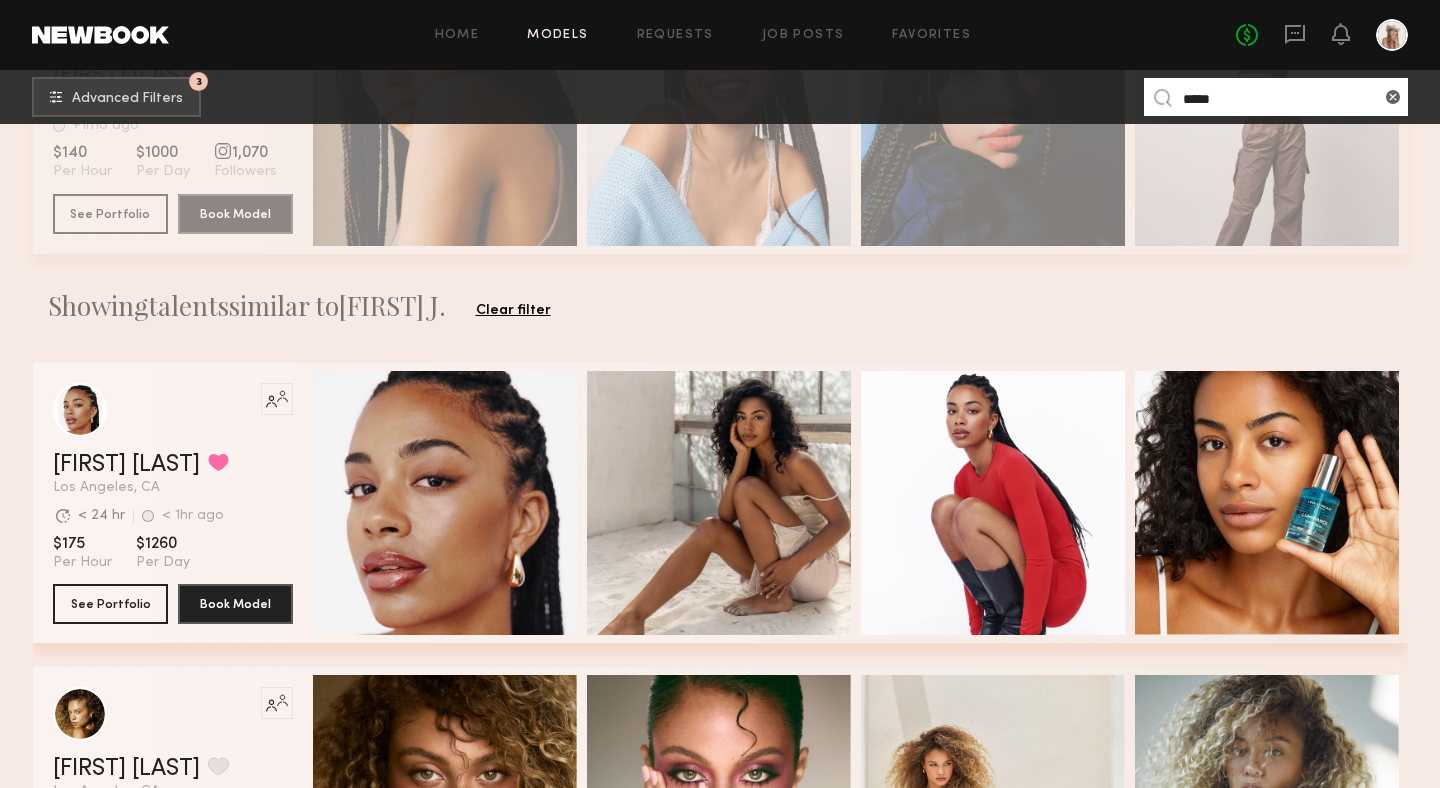 scroll, scrollTop: 768, scrollLeft: 0, axis: vertical 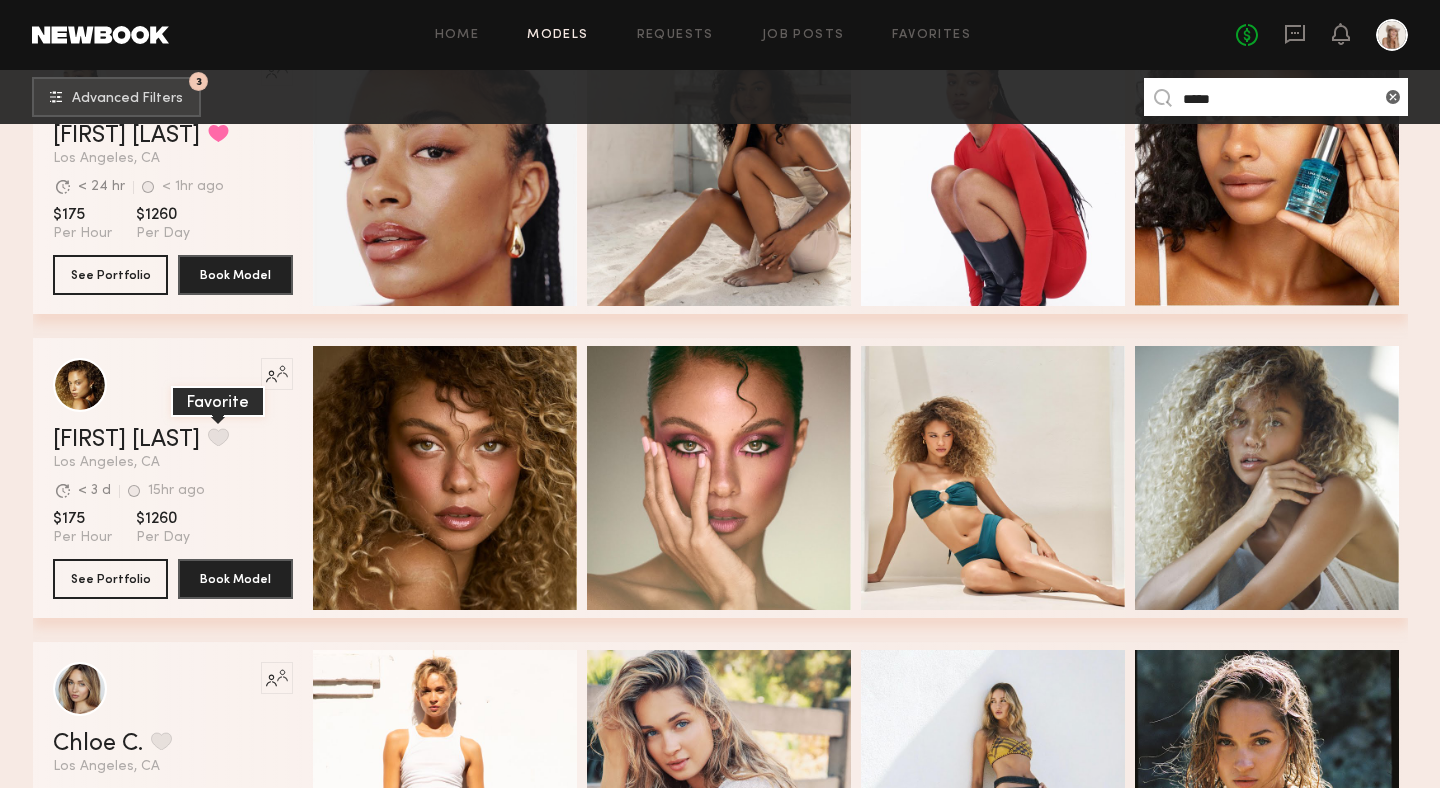 click 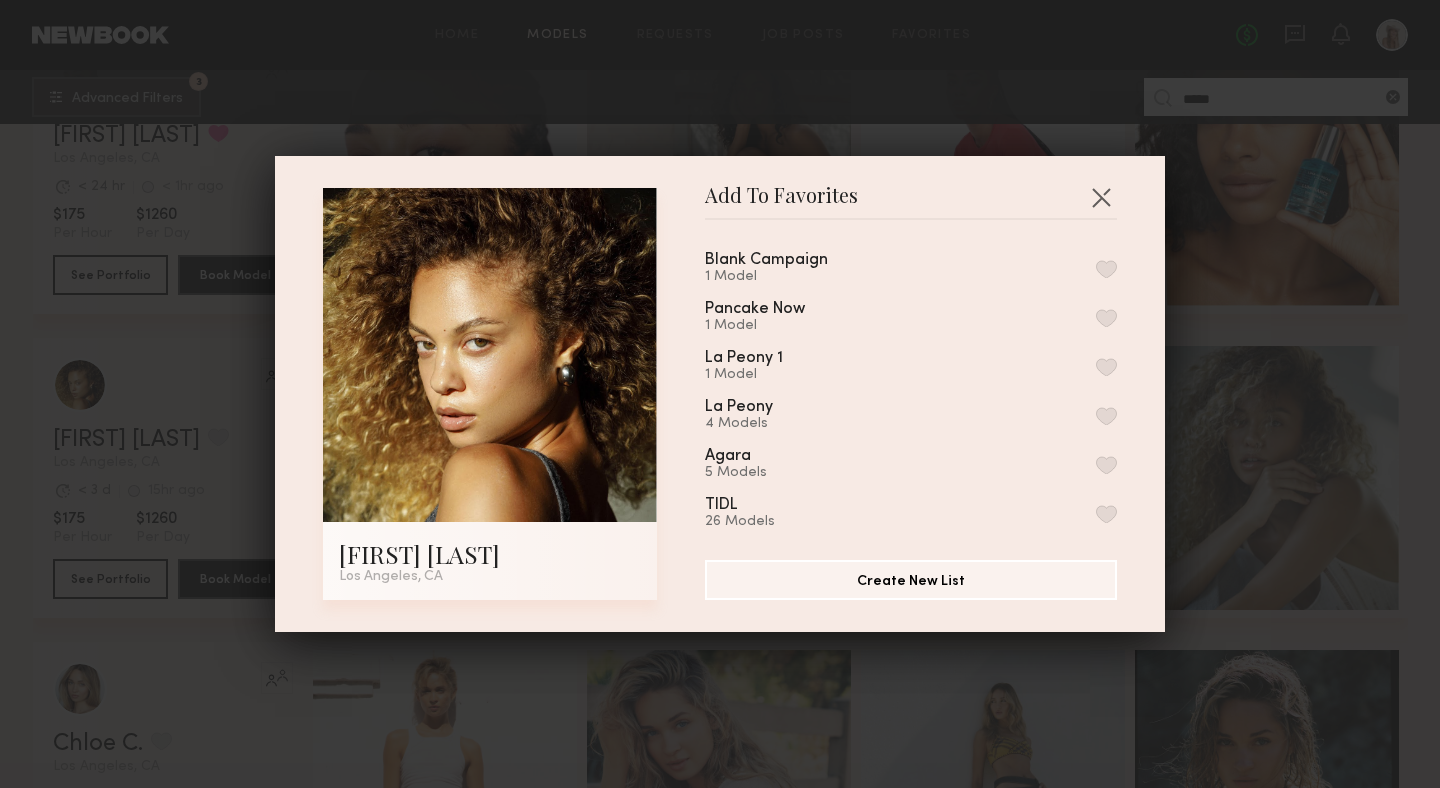 click at bounding box center [1106, 269] 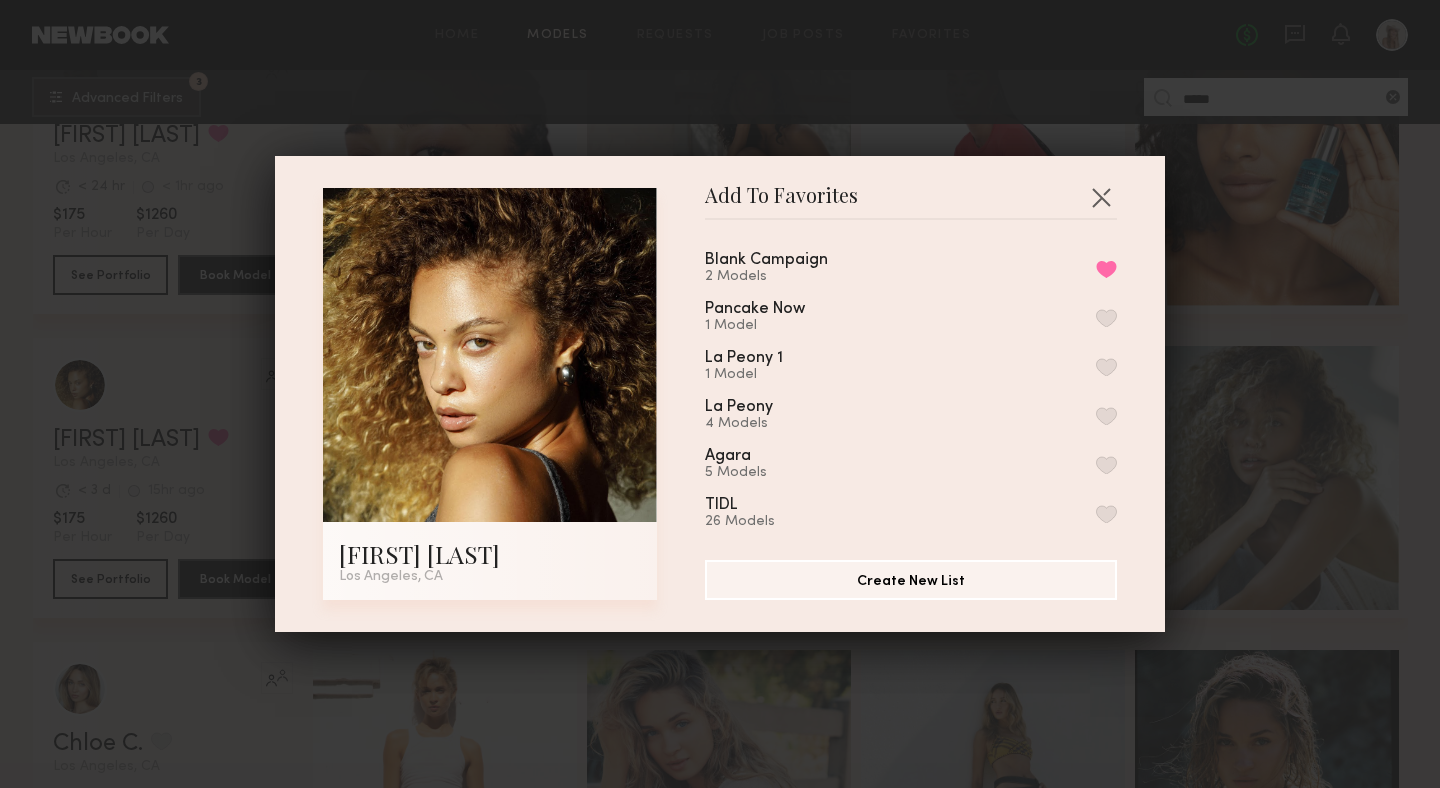 click on "Add To Favorites [FIRST] [LAST] [CITY], [STATE] Add To Favorites Blank Campaign 2 Models Remove from favorite list Pancake Now 1 Model La Peony 1 1 Model La Peony 4 Models Agara 5 Models TIDL 26 Models Chapstick Holiday 7 Models OurX 19 Models WindSkin 9.19 4 Models Chapstick 7 Models Prakti Beauty 16 Models Windskin 14 Models Suave June 9 Models HPPY 2 22 Models CYCL 6 Models Premium Jane 4 Models Forest riot 13 Models HPPY Skin 17 Models EVER 3 Models My Favorites 37 Models Create New List" at bounding box center [720, 394] 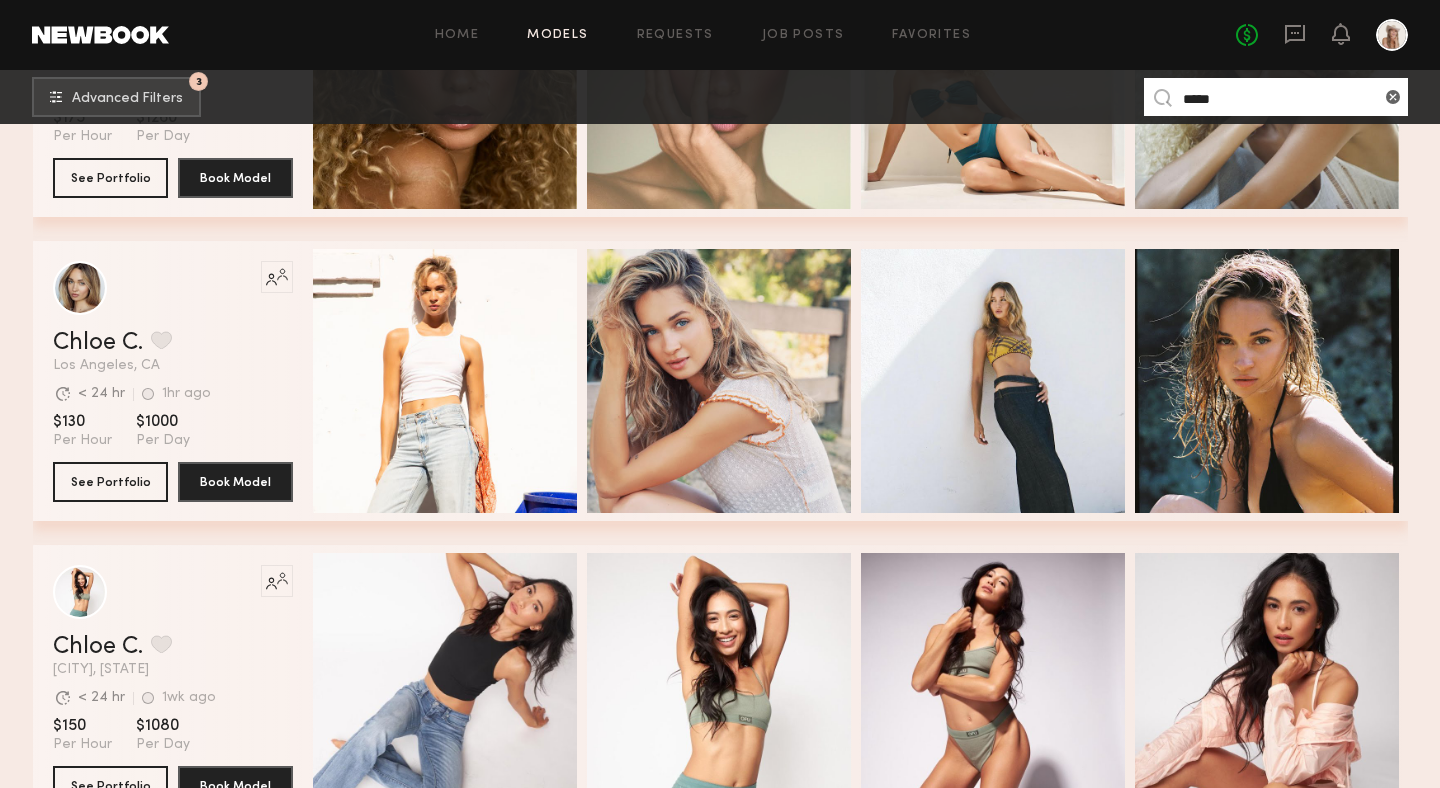 scroll, scrollTop: 1712, scrollLeft: 0, axis: vertical 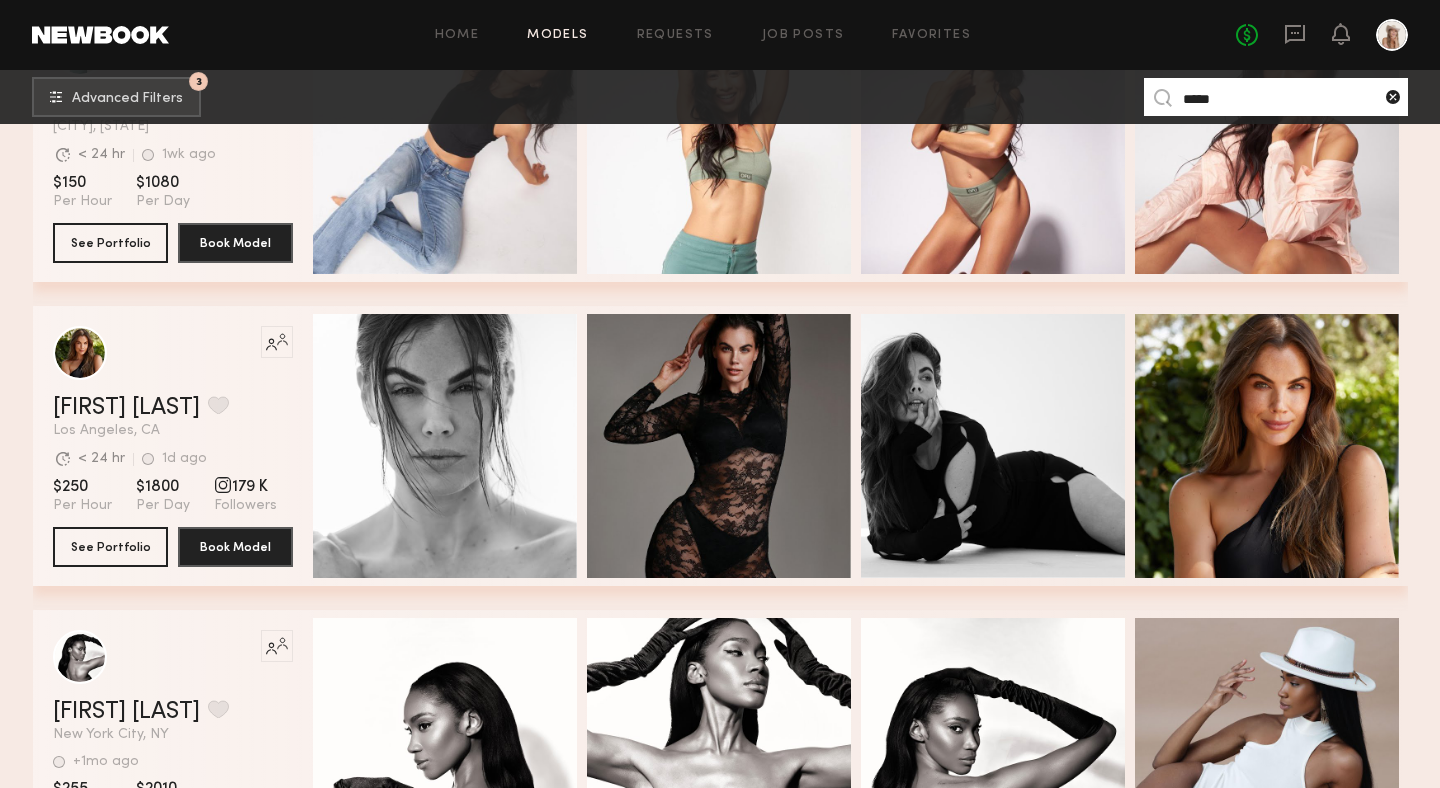 click 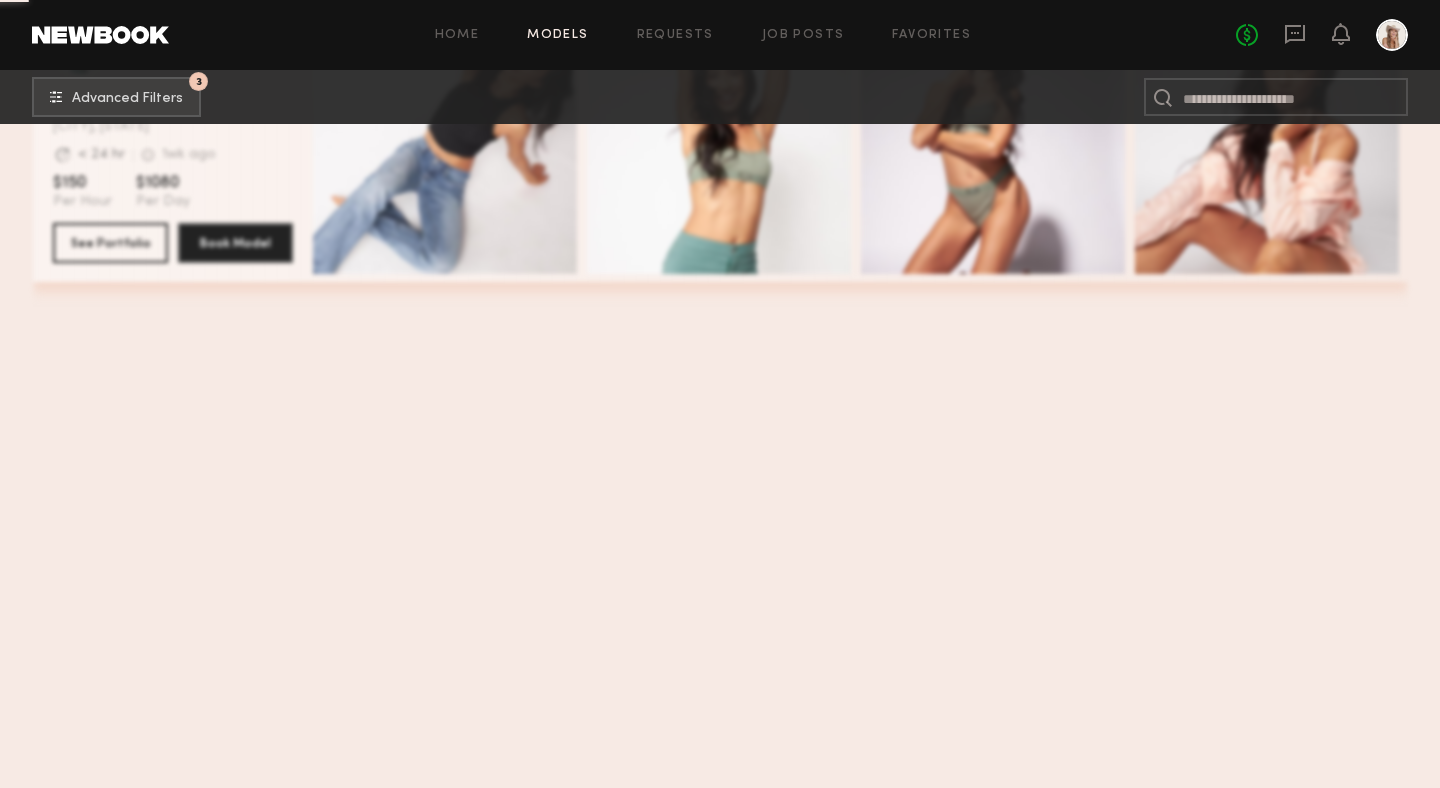 scroll, scrollTop: 0, scrollLeft: 0, axis: both 